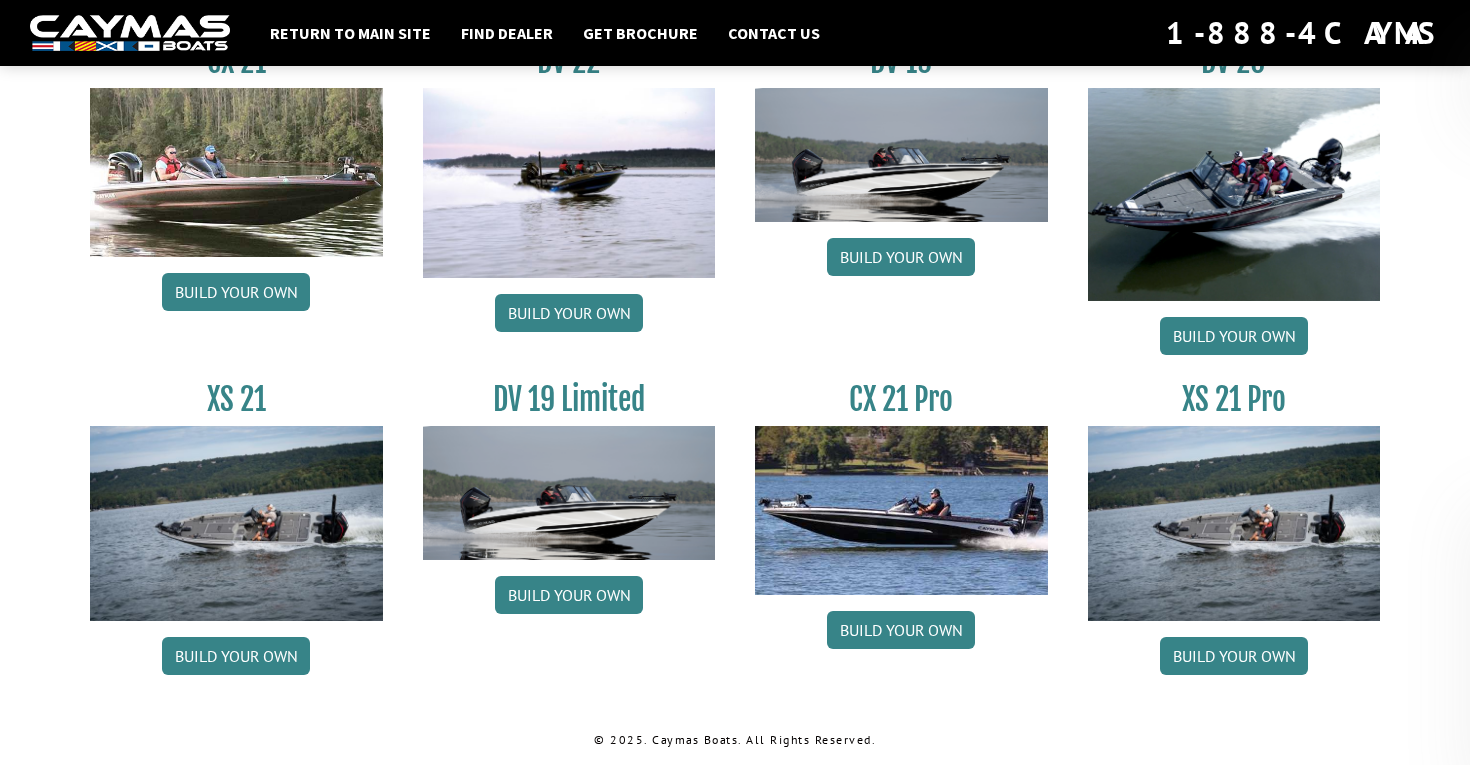 scroll, scrollTop: 2415, scrollLeft: 0, axis: vertical 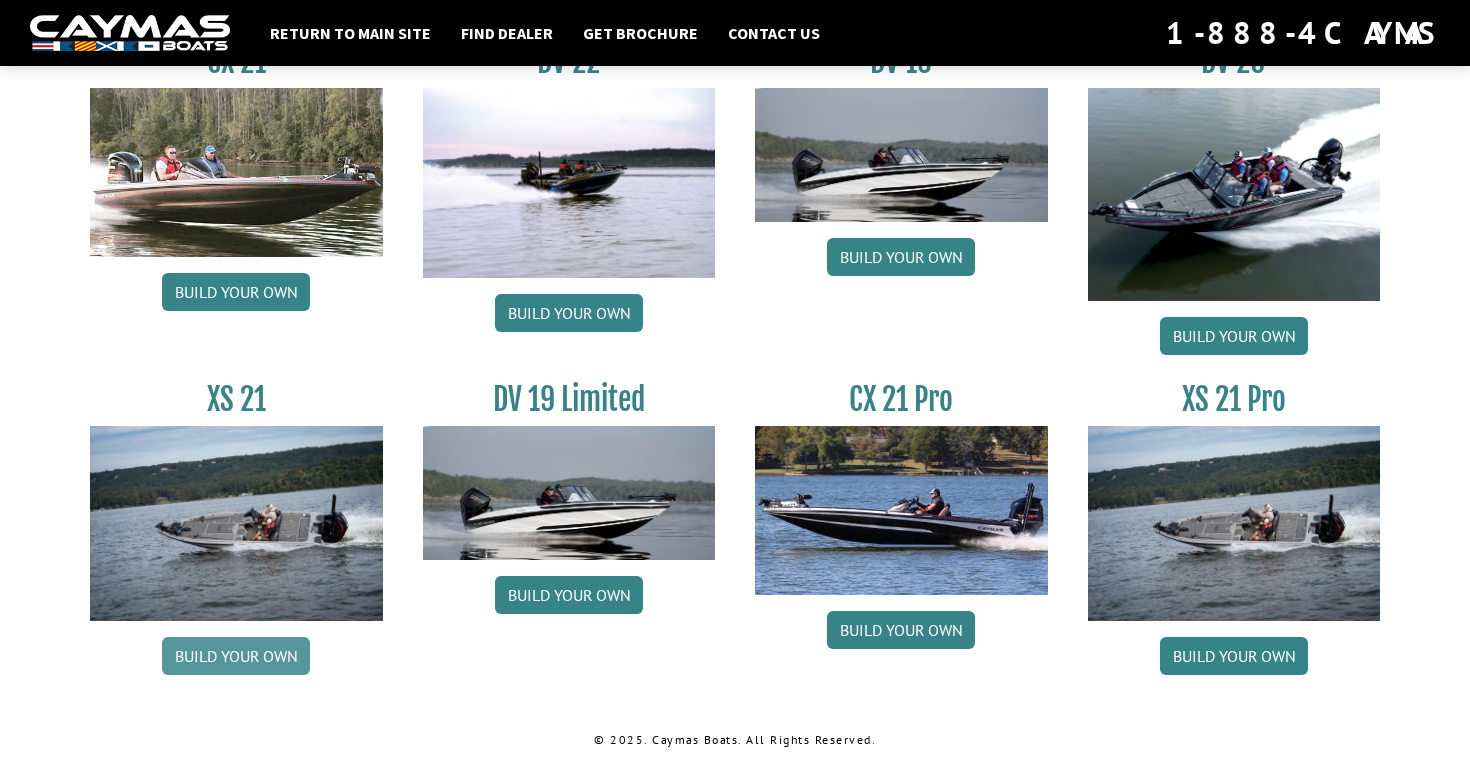 click on "Build your own" at bounding box center [236, 656] 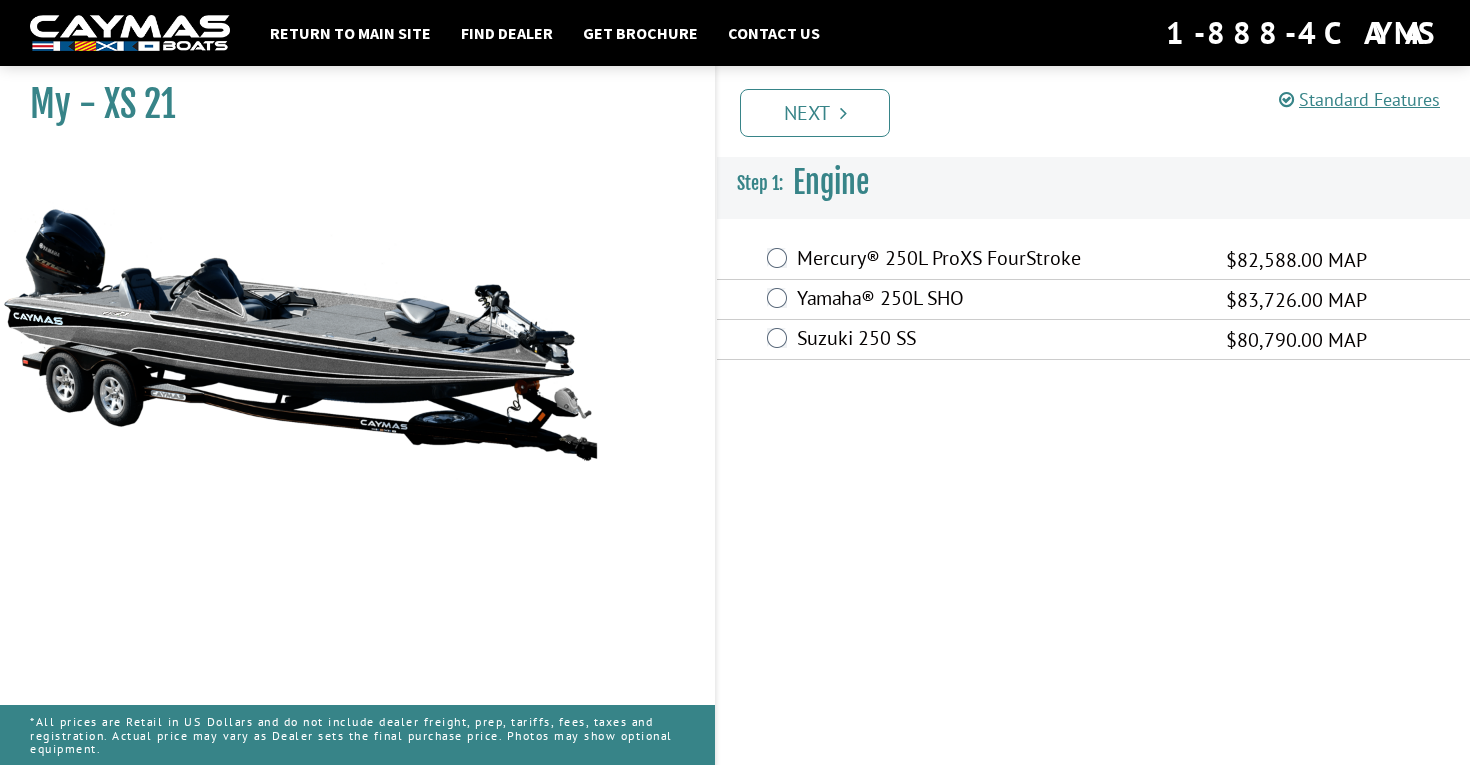 scroll, scrollTop: 0, scrollLeft: 0, axis: both 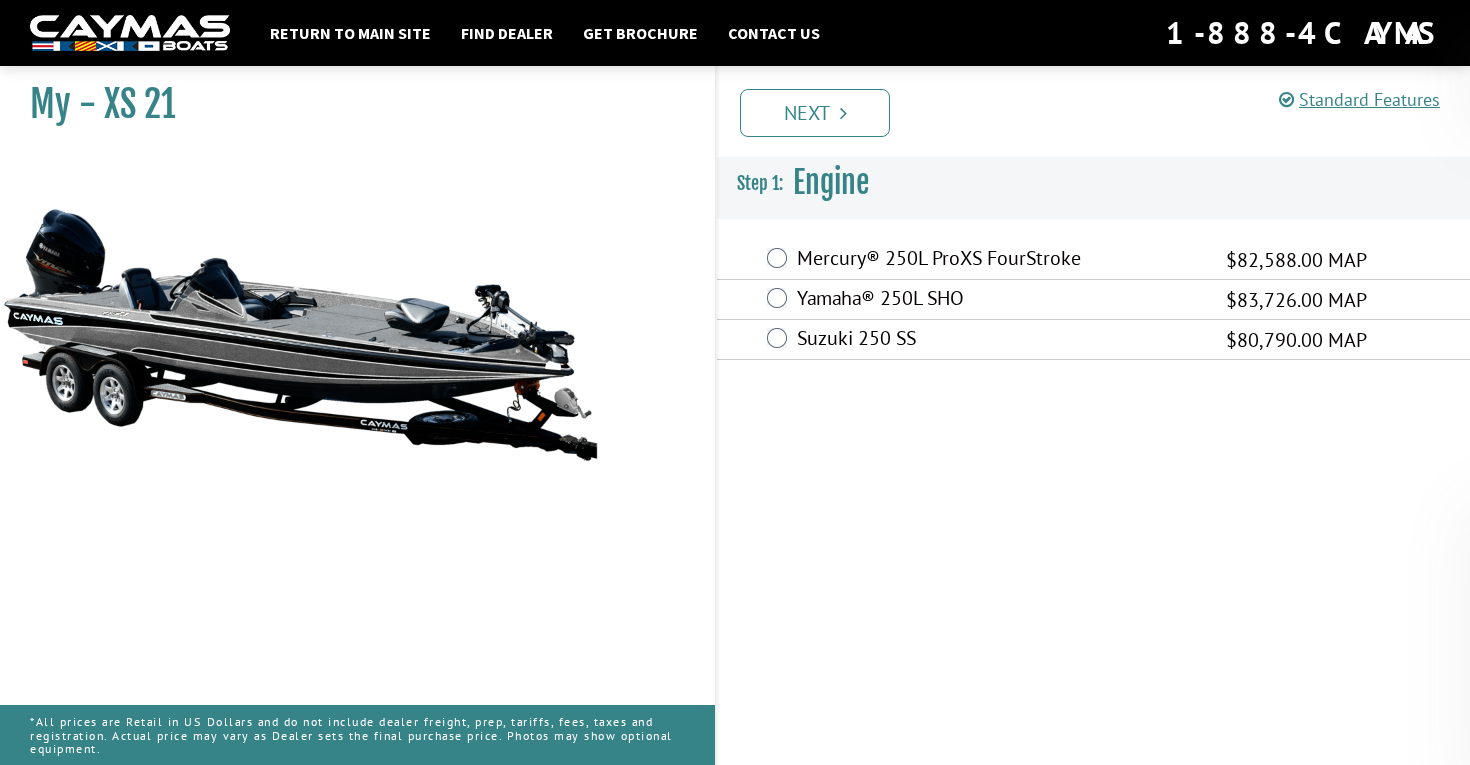 click on "Mercury® 250L ProXS FourStroke" at bounding box center [999, 260] 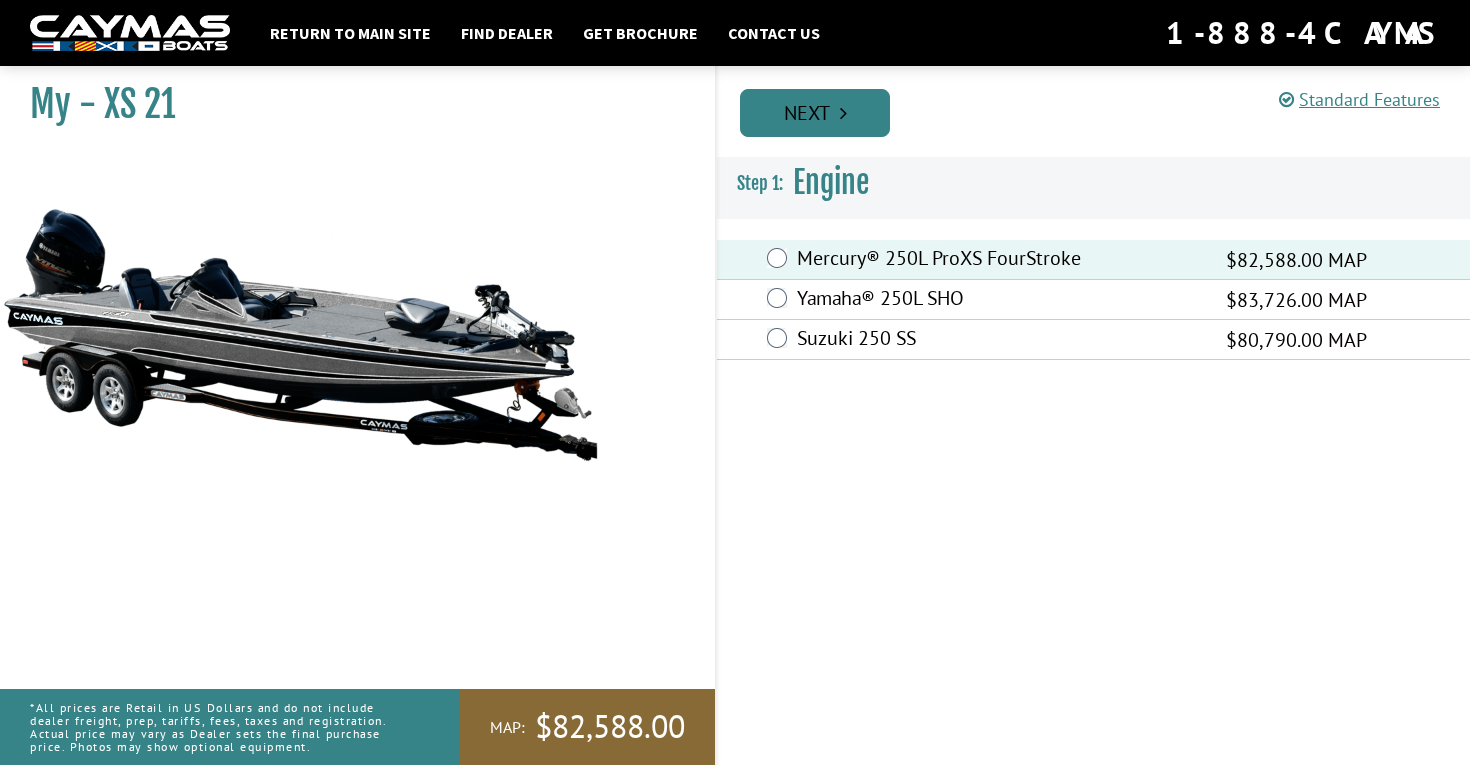 click on "Next" at bounding box center [815, 113] 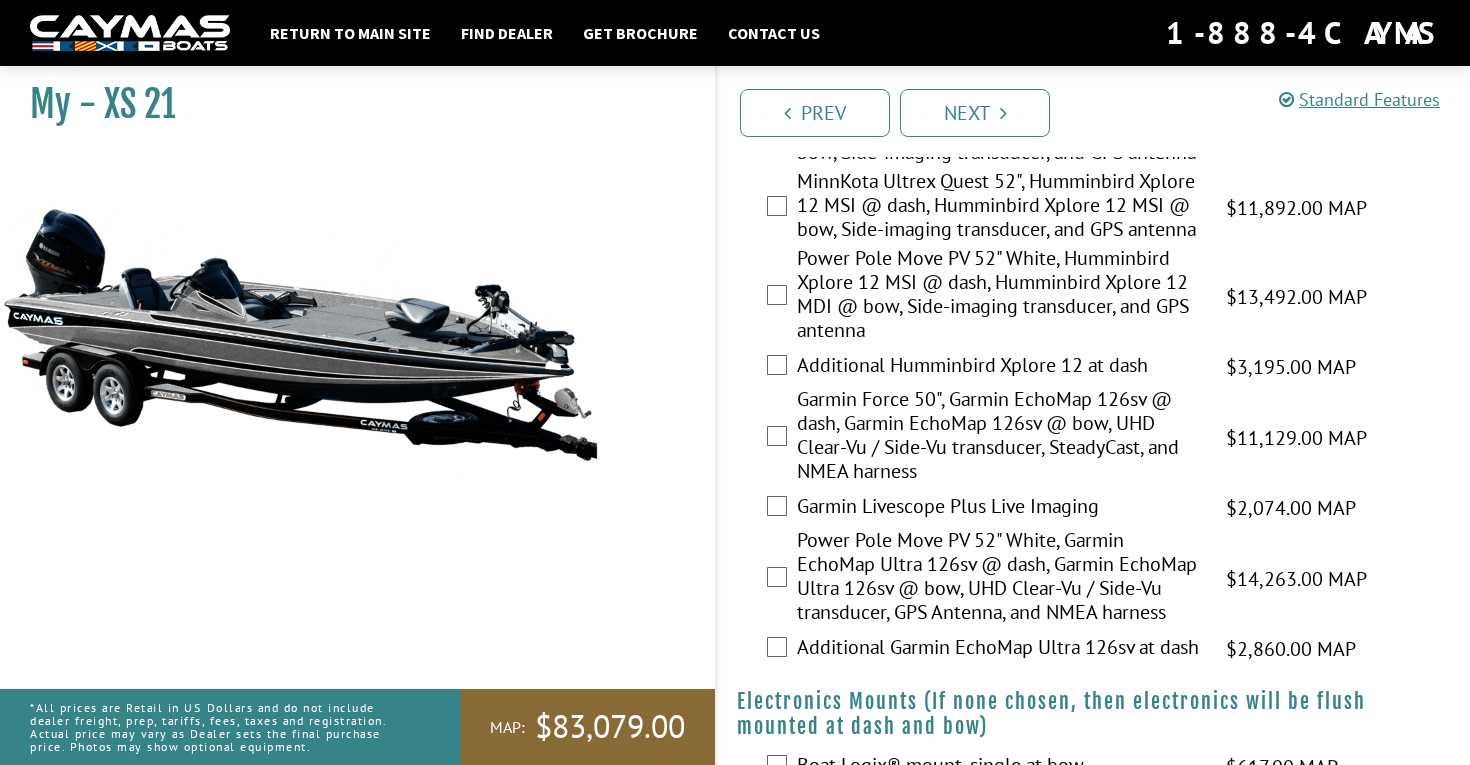 scroll, scrollTop: 678, scrollLeft: 0, axis: vertical 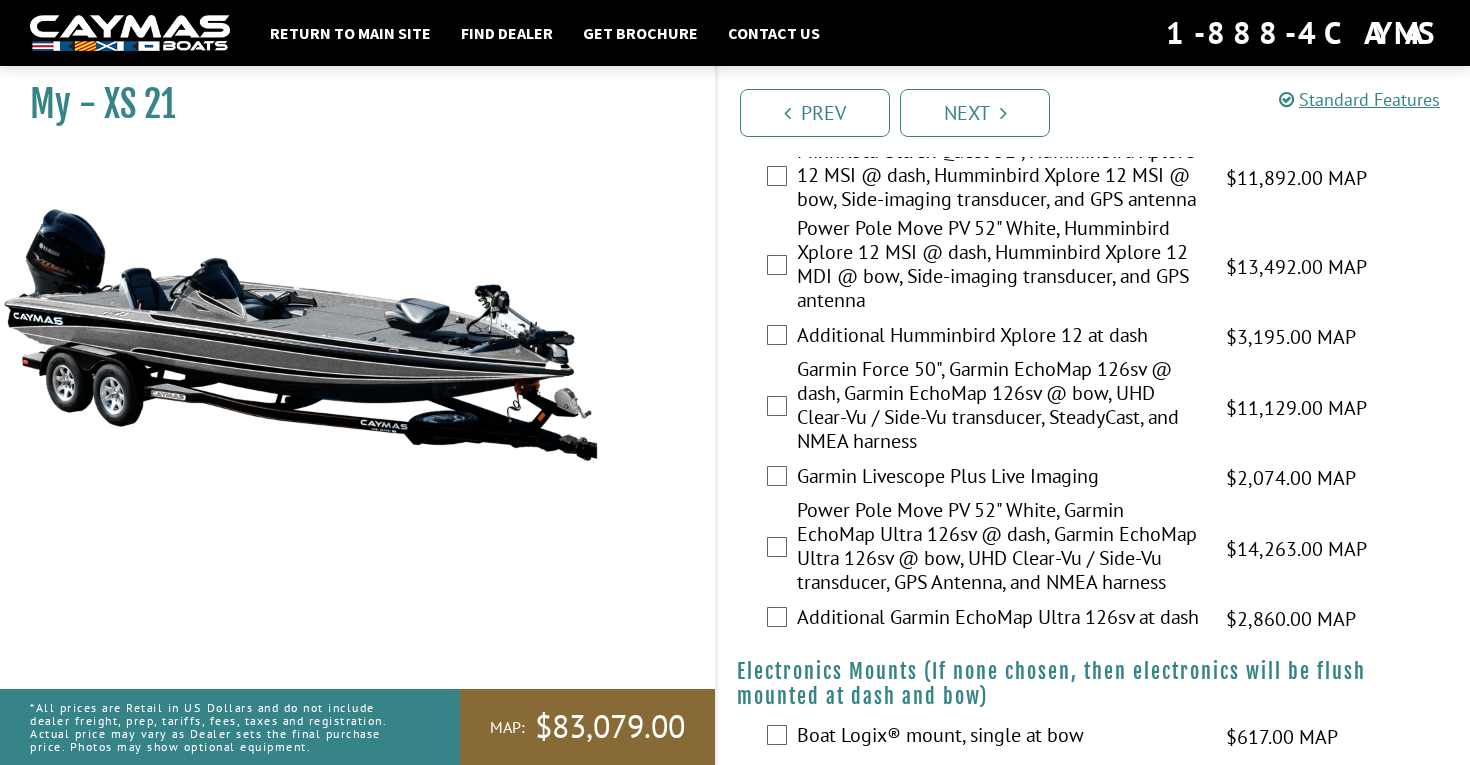 click on "Garmin Livescope Plus Live Imaging" at bounding box center [999, 478] 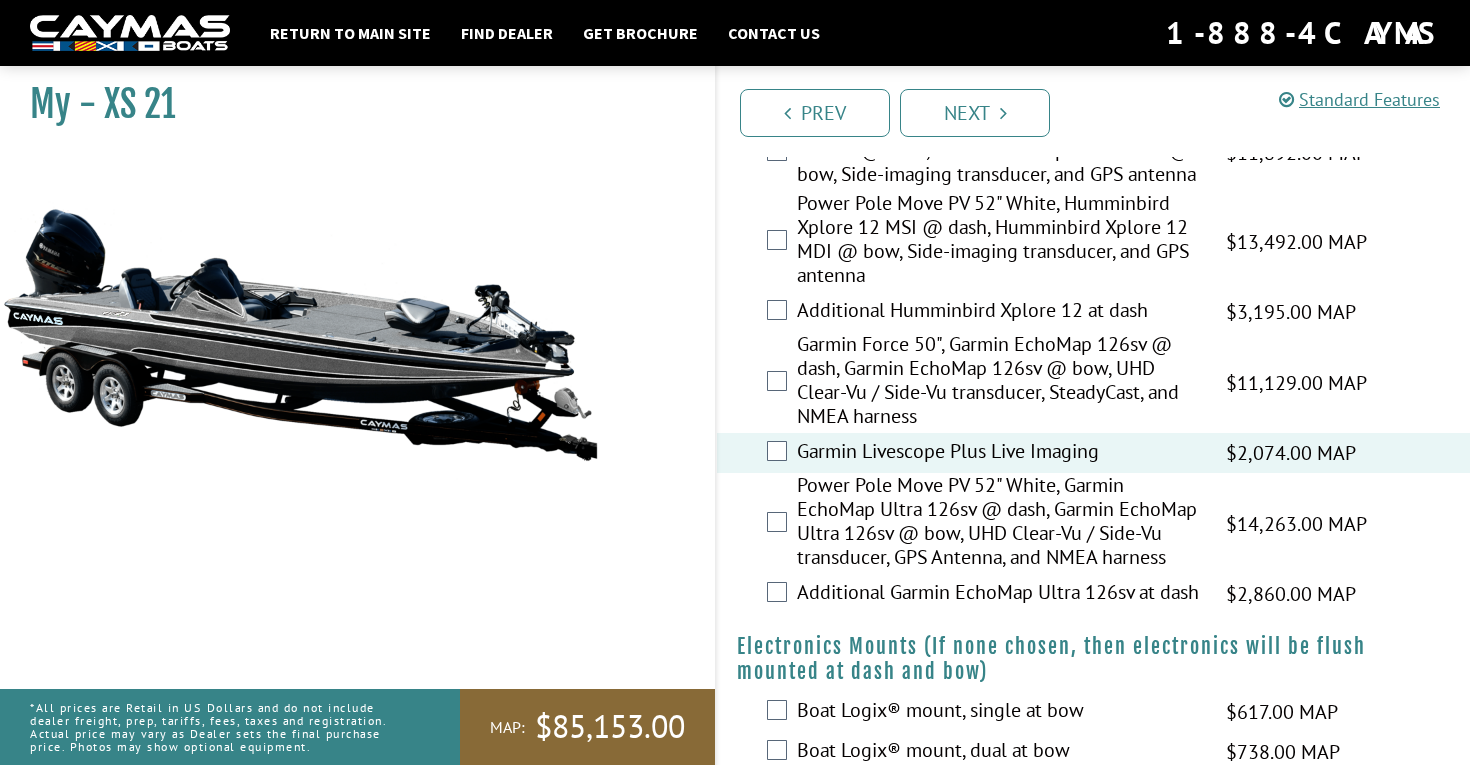 scroll, scrollTop: 704, scrollLeft: 0, axis: vertical 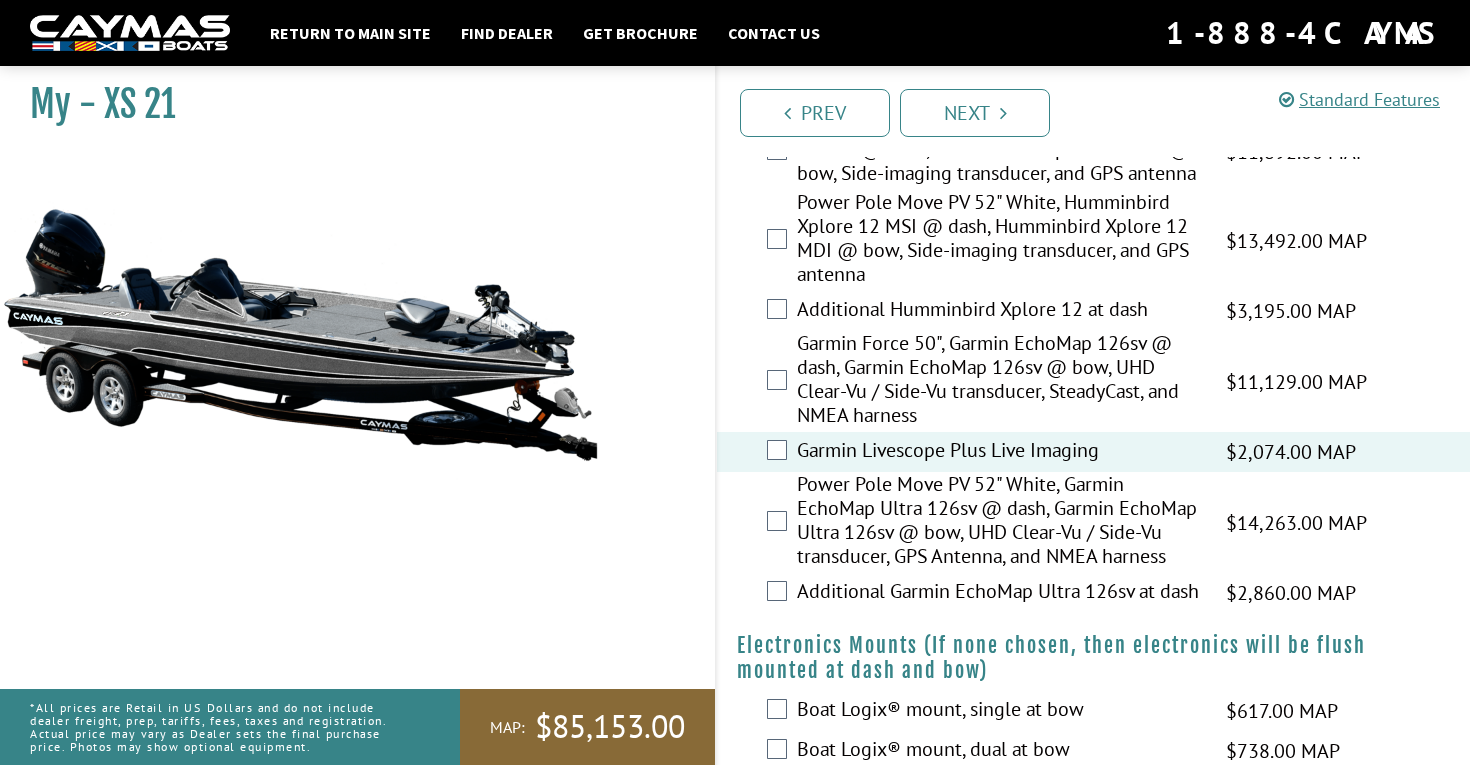 click on "Additional Garmin EchoMap Ultra 126sv at dash" at bounding box center (999, 593) 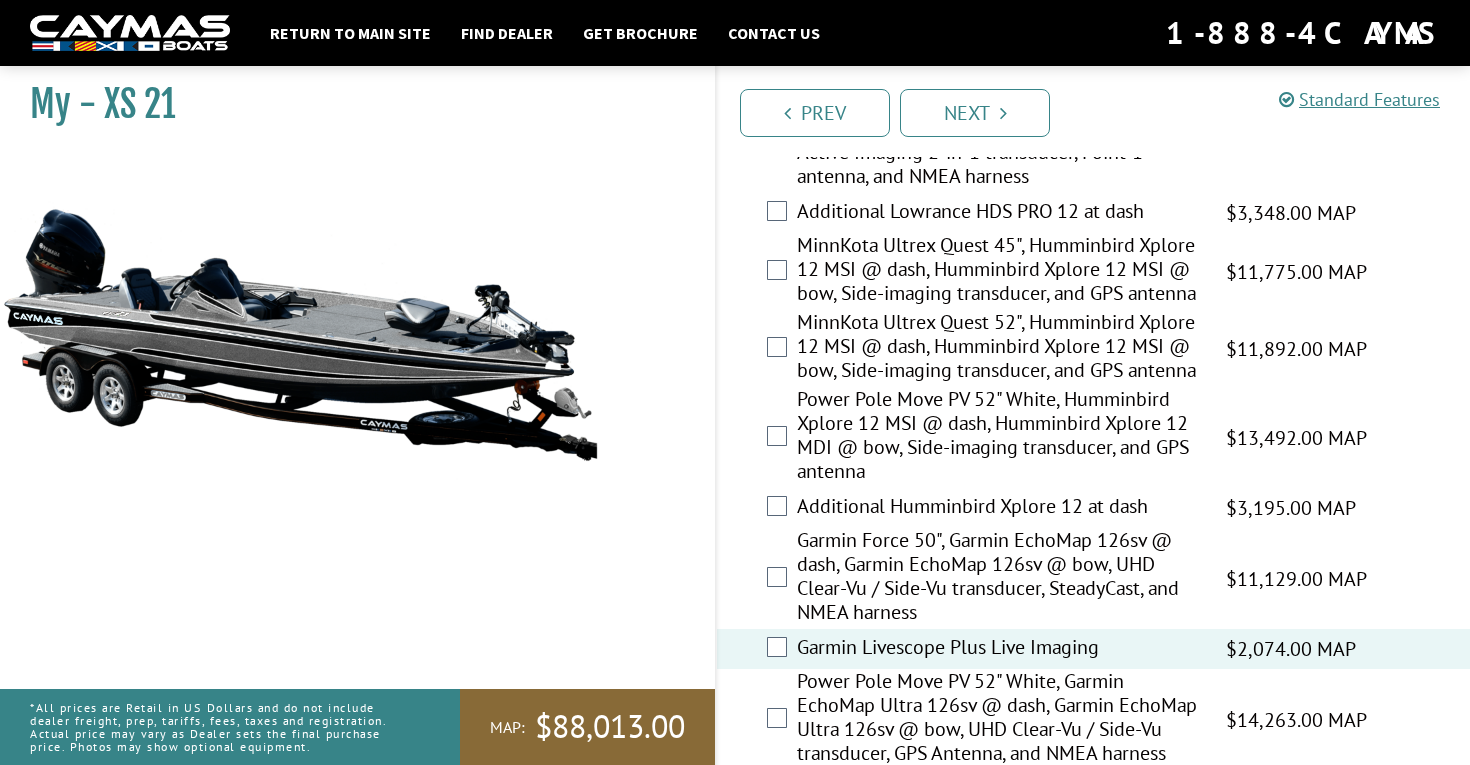 scroll, scrollTop: 509, scrollLeft: 0, axis: vertical 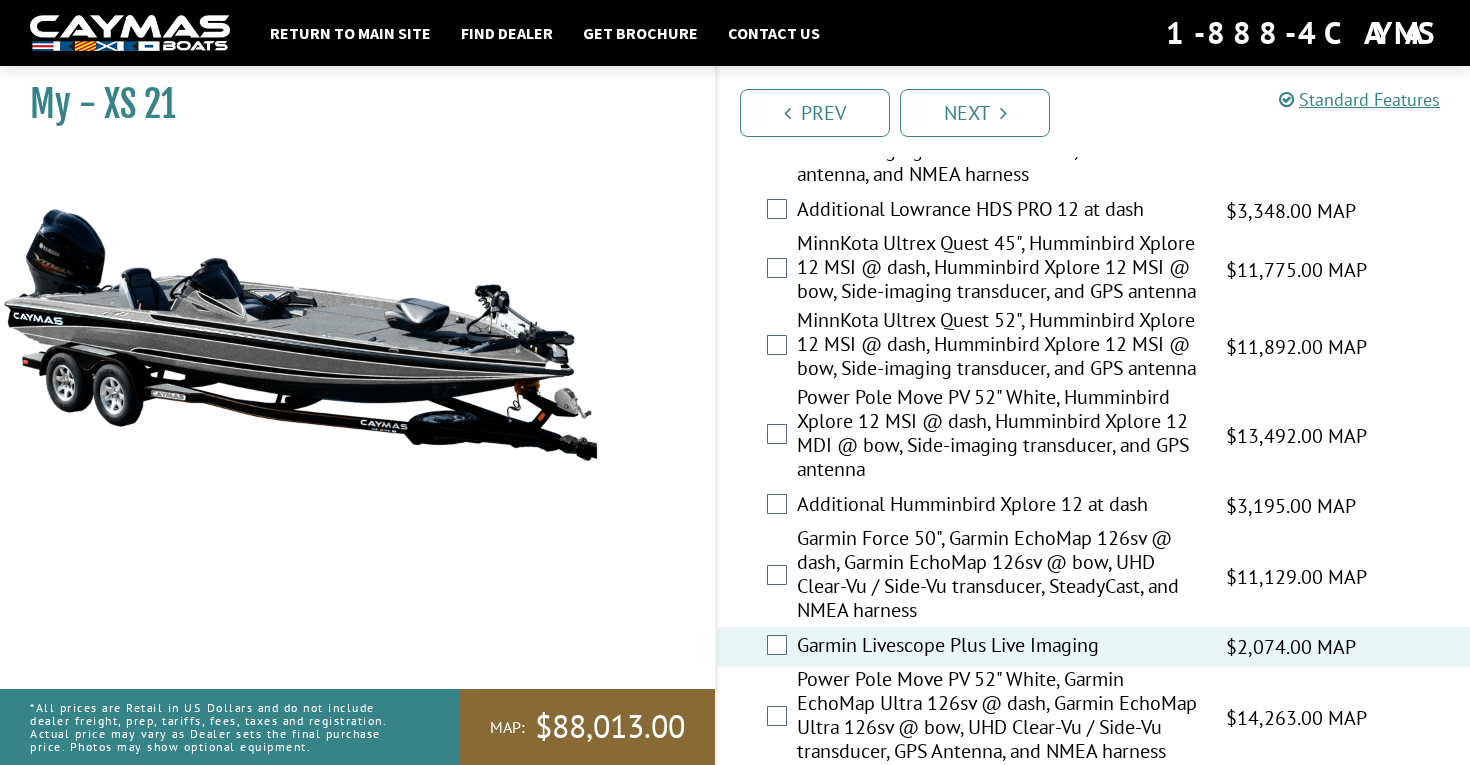 click on "Garmin Force 50", Garmin EchoMap 126sv @ dash, Garmin EchoMap 126sv @ bow, UHD Clear-Vu / Side-Vu transducer, SteadyCast, and NMEA harness" at bounding box center (999, 576) 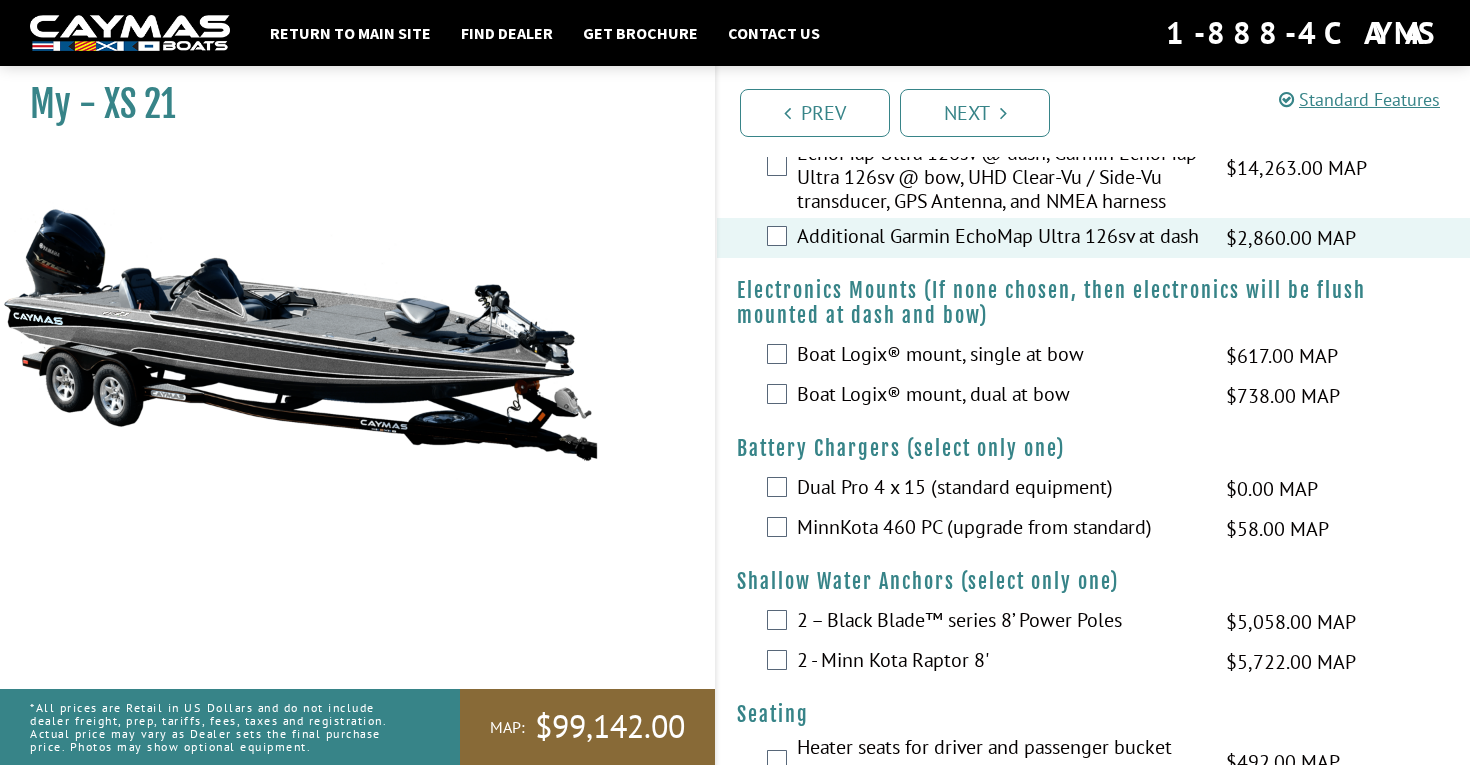 scroll, scrollTop: 1063, scrollLeft: 0, axis: vertical 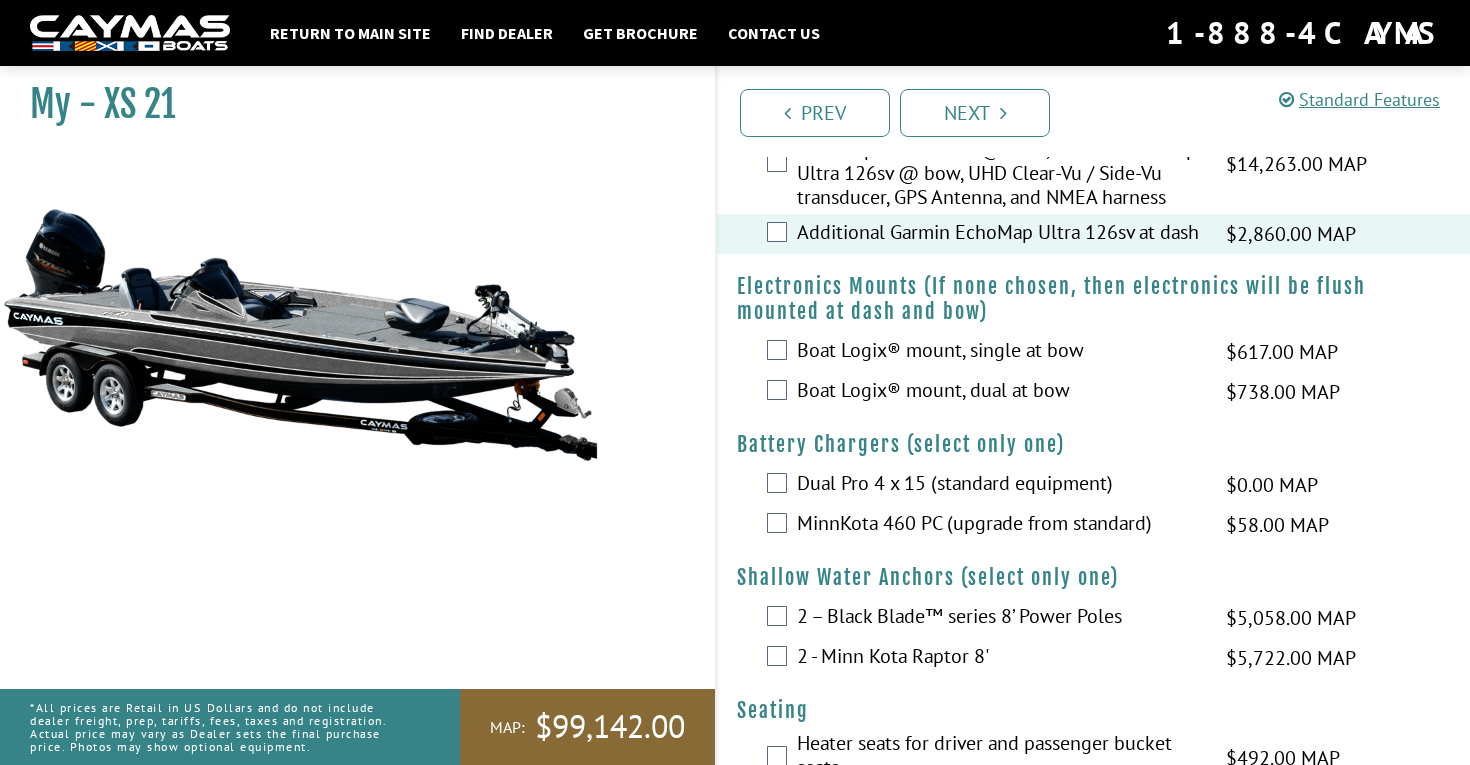 click on "Boat Logix® mount, dual at bow" at bounding box center [999, 392] 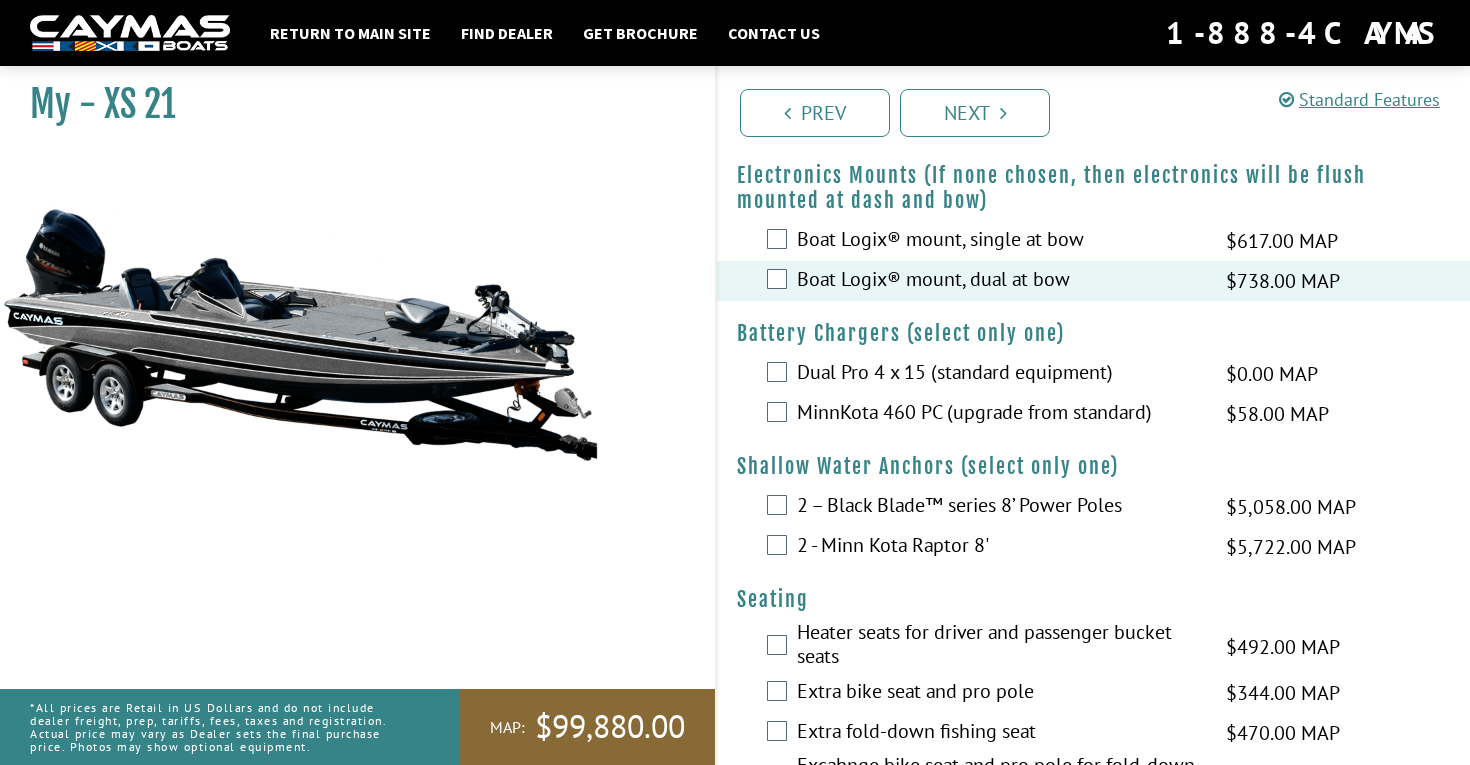 scroll, scrollTop: 1176, scrollLeft: 0, axis: vertical 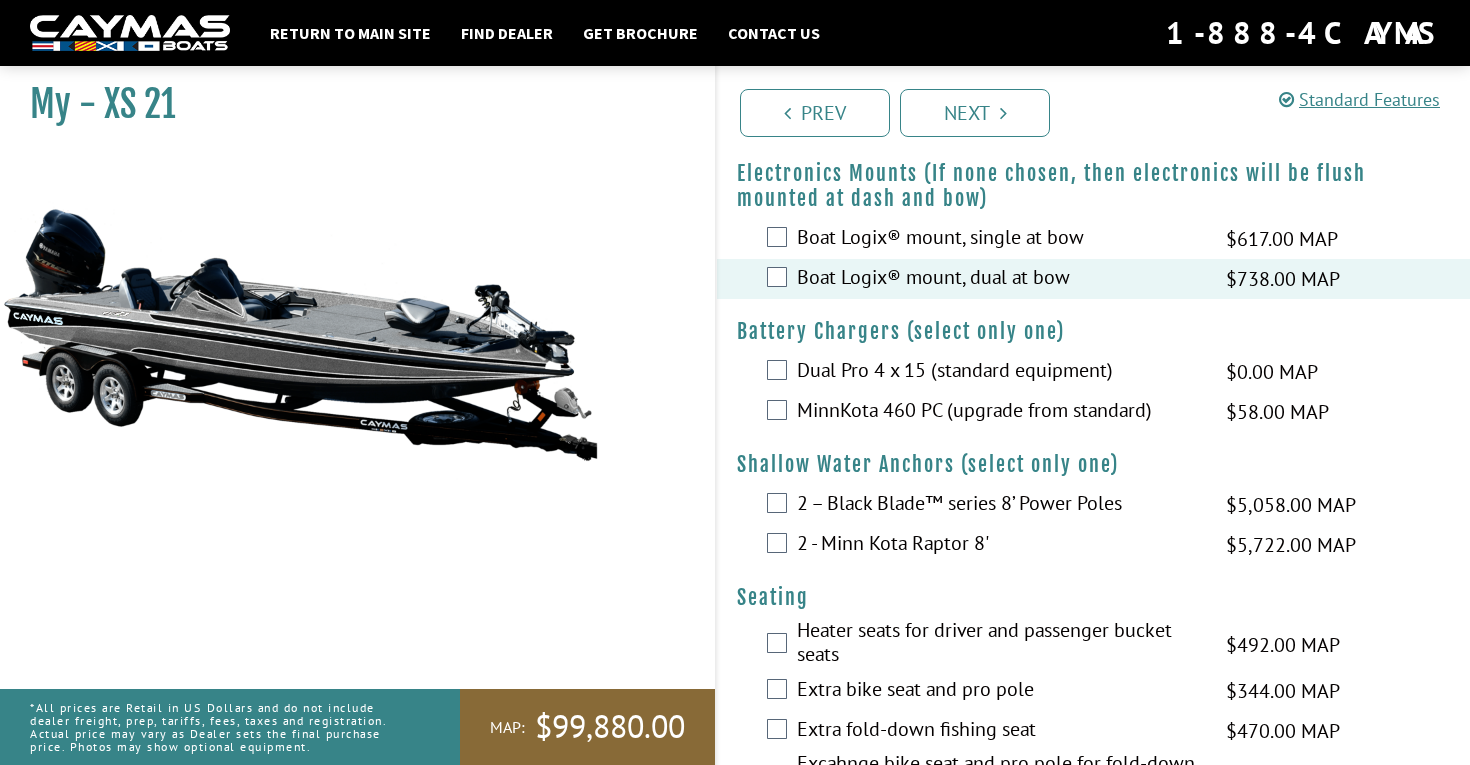 click on "Dual Pro 4 x 15 (standard equipment)" at bounding box center (999, 372) 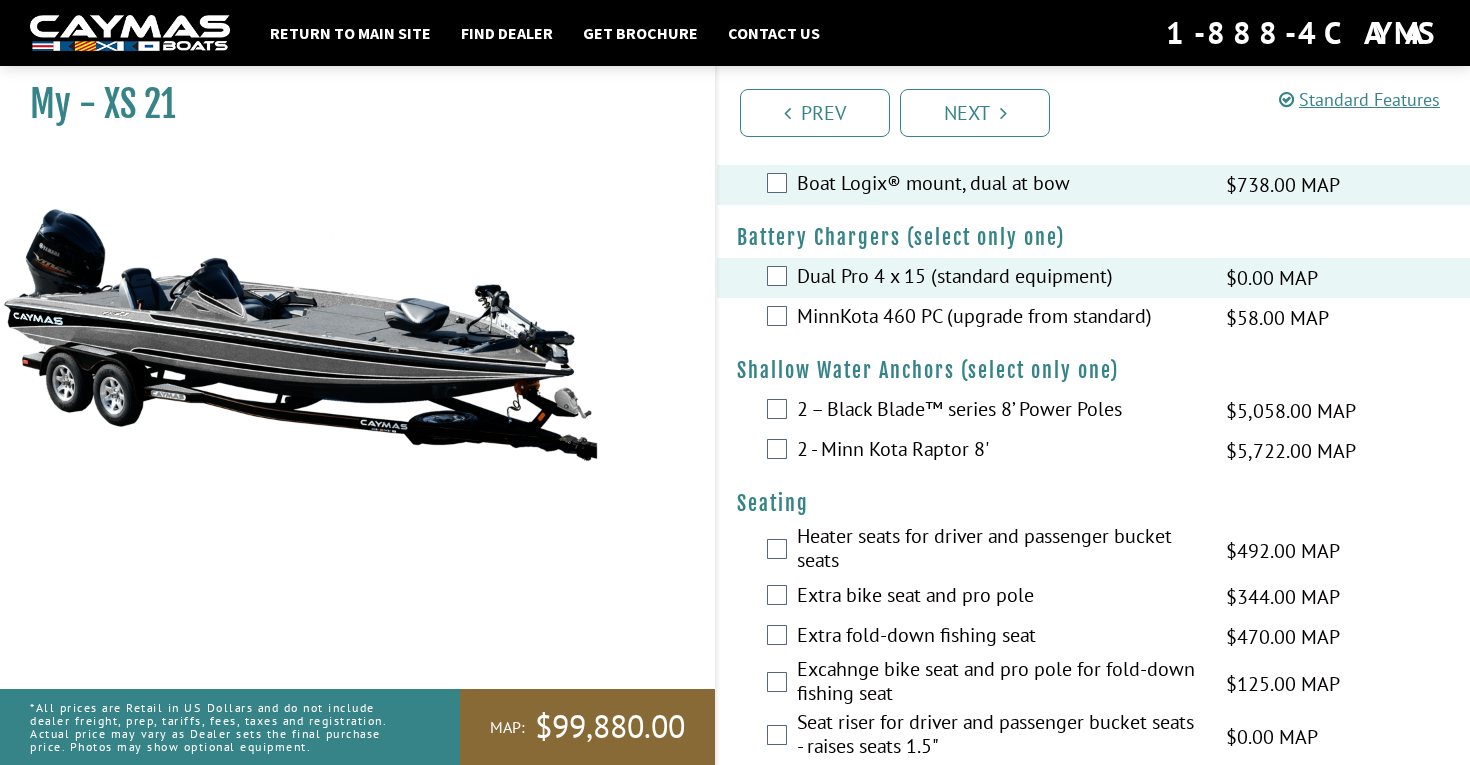 scroll, scrollTop: 1277, scrollLeft: 0, axis: vertical 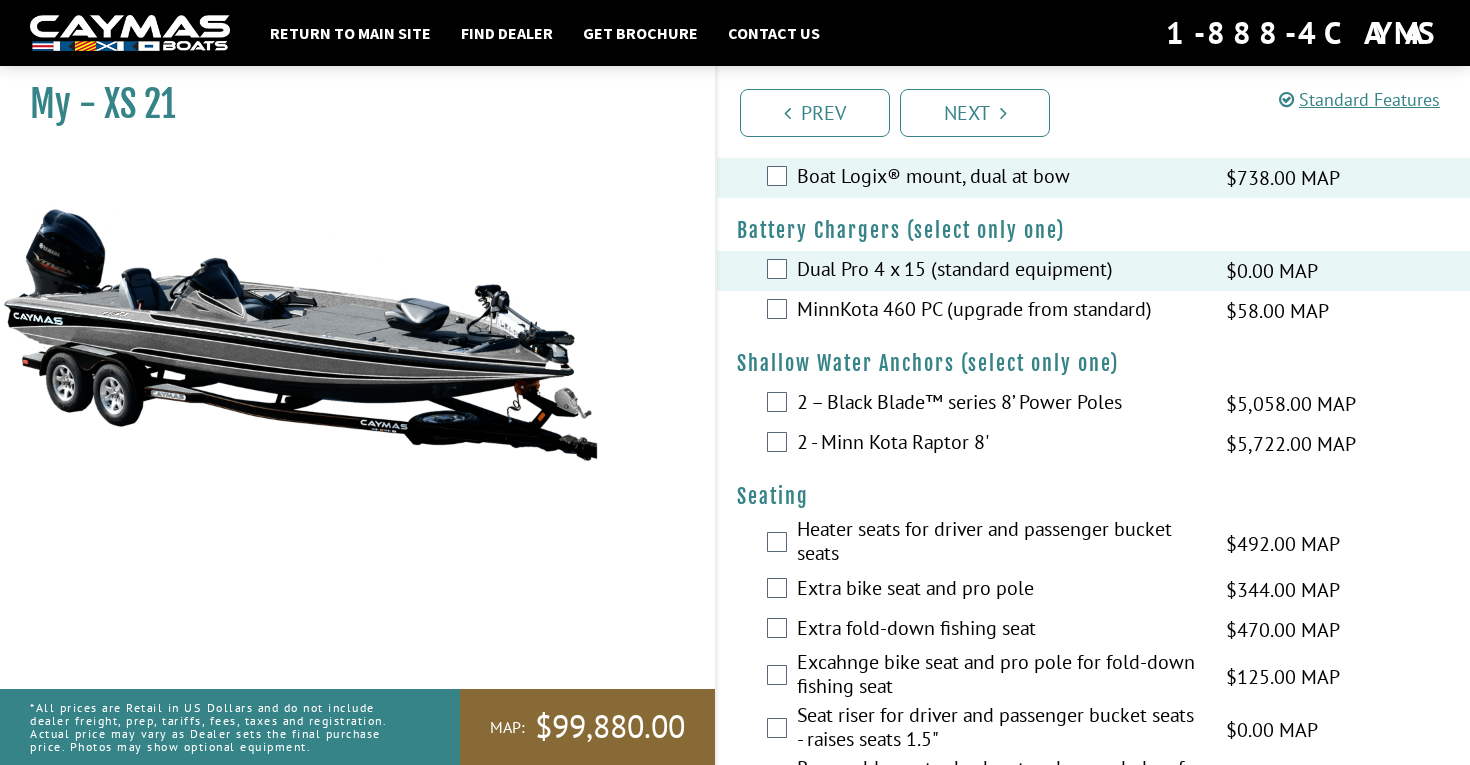 click on "2 – Black Blade™ series 8’ Power Poles" at bounding box center [999, 404] 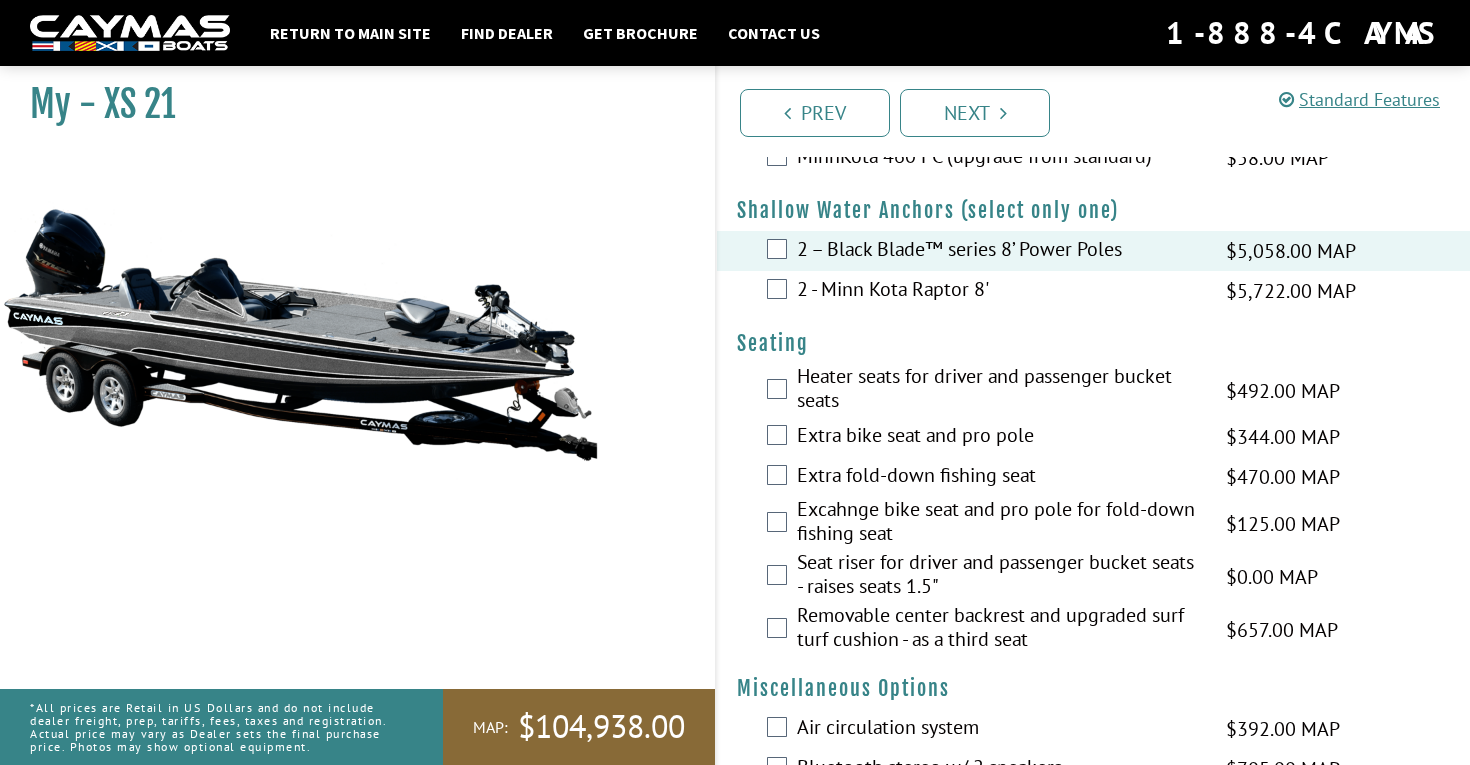 scroll, scrollTop: 1442, scrollLeft: 0, axis: vertical 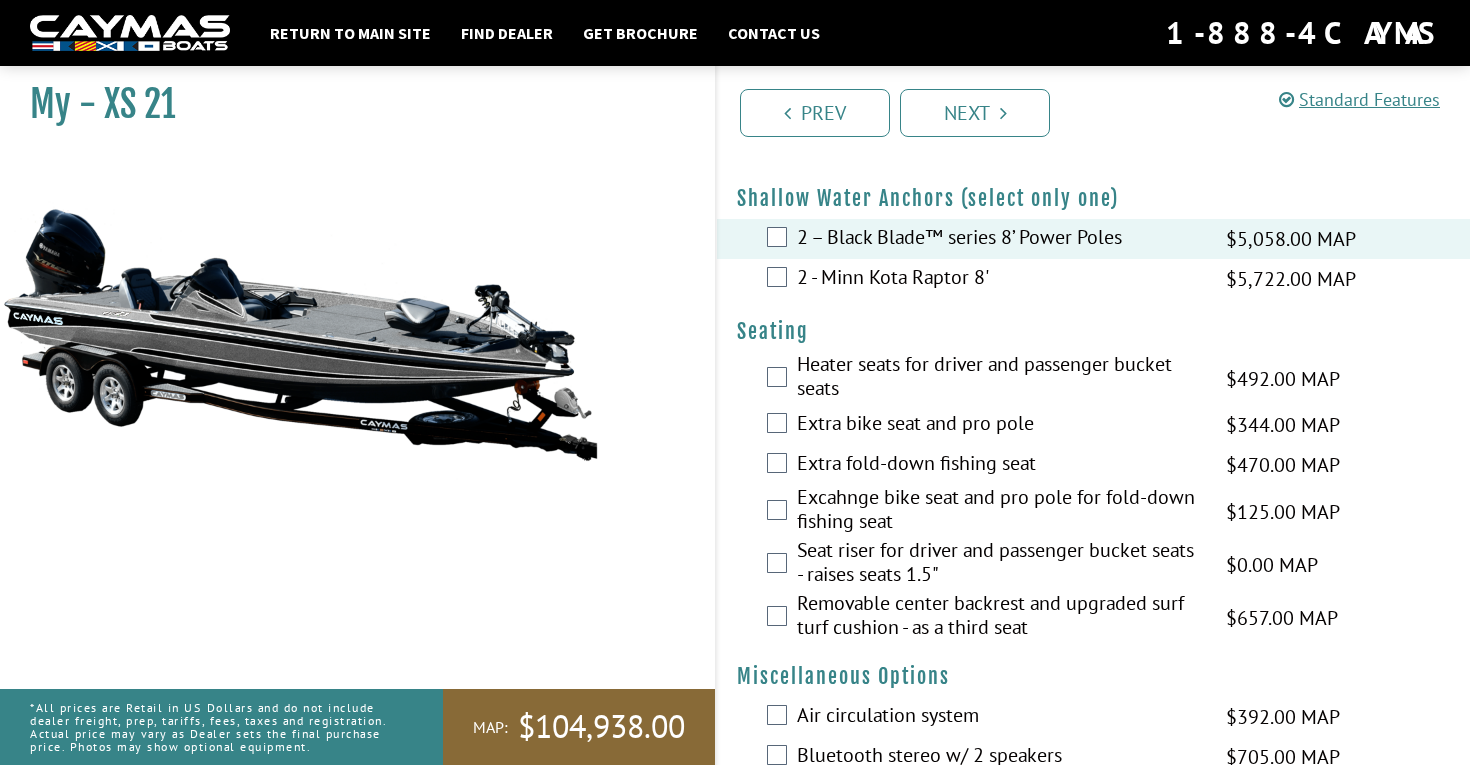 click on "Heater seats for driver and passenger bucket seats" at bounding box center (999, 378) 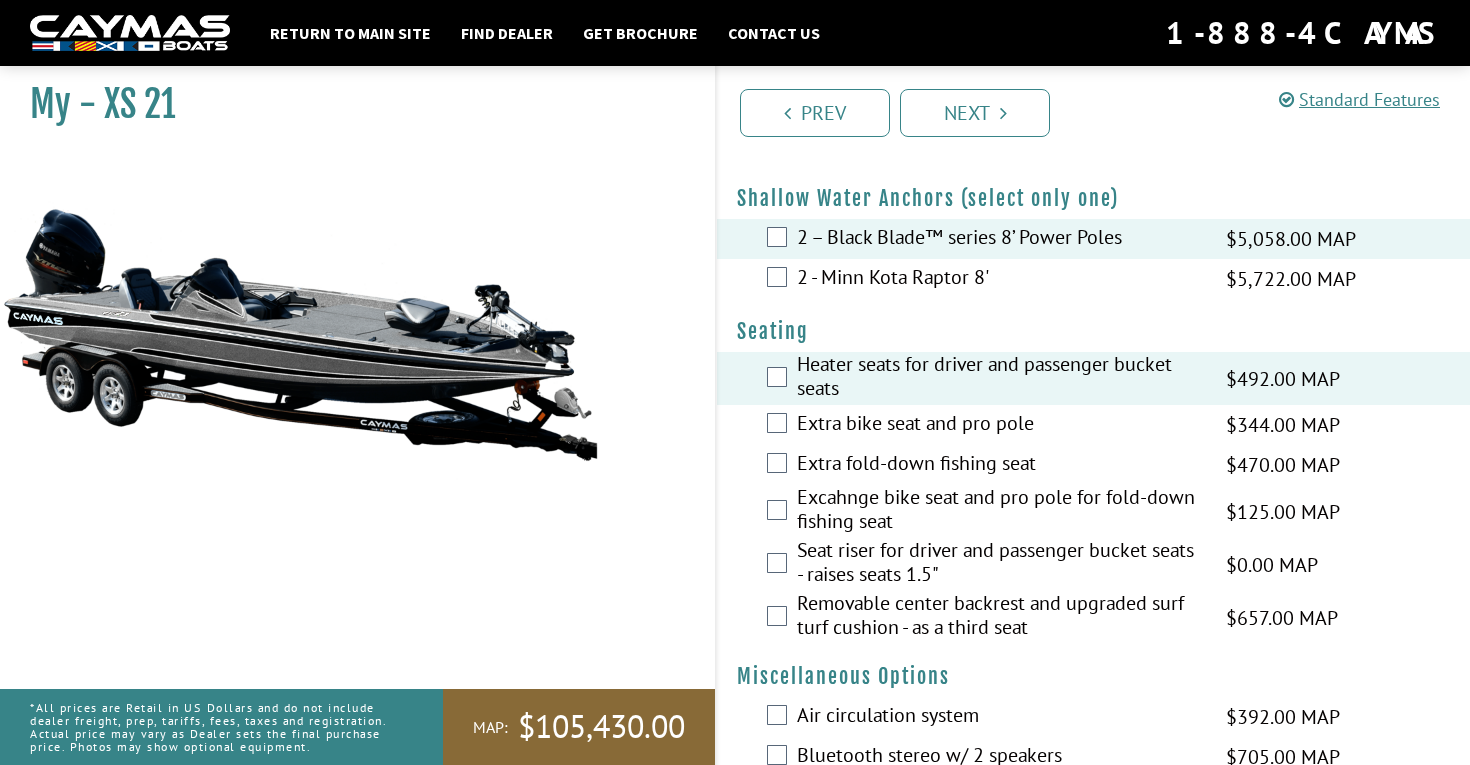 scroll, scrollTop: 1453, scrollLeft: 0, axis: vertical 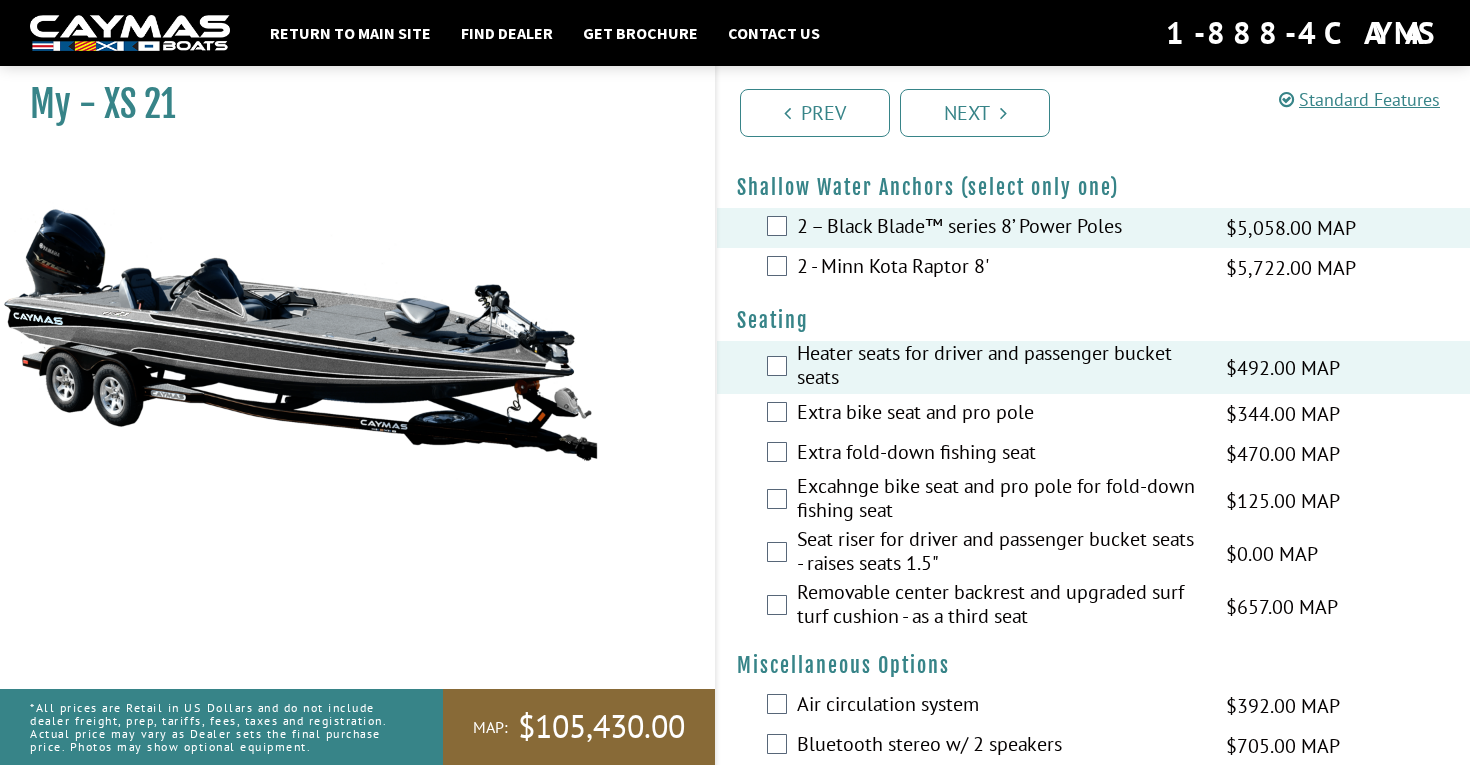click on "Extra bike seat and pro pole" at bounding box center (999, 414) 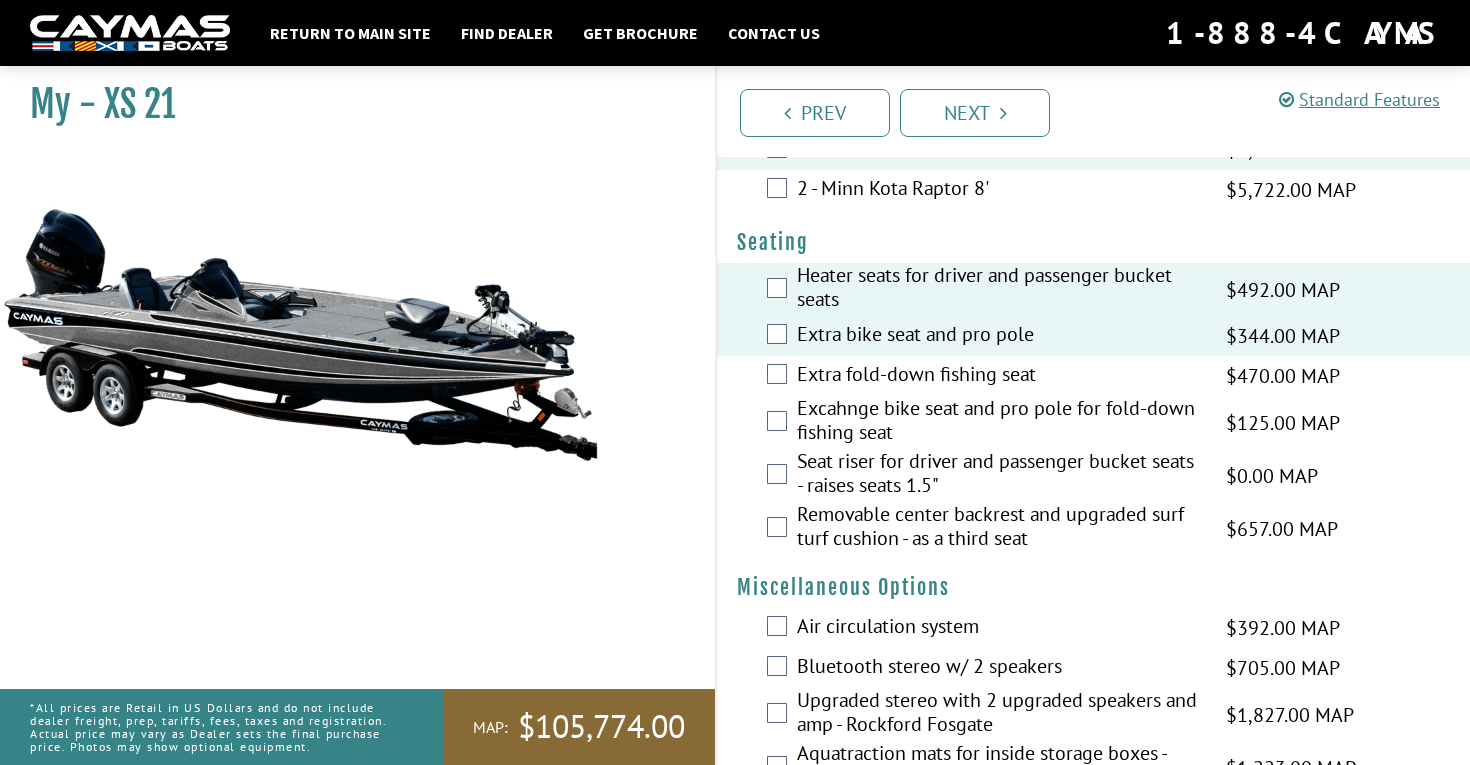 scroll, scrollTop: 1555, scrollLeft: 0, axis: vertical 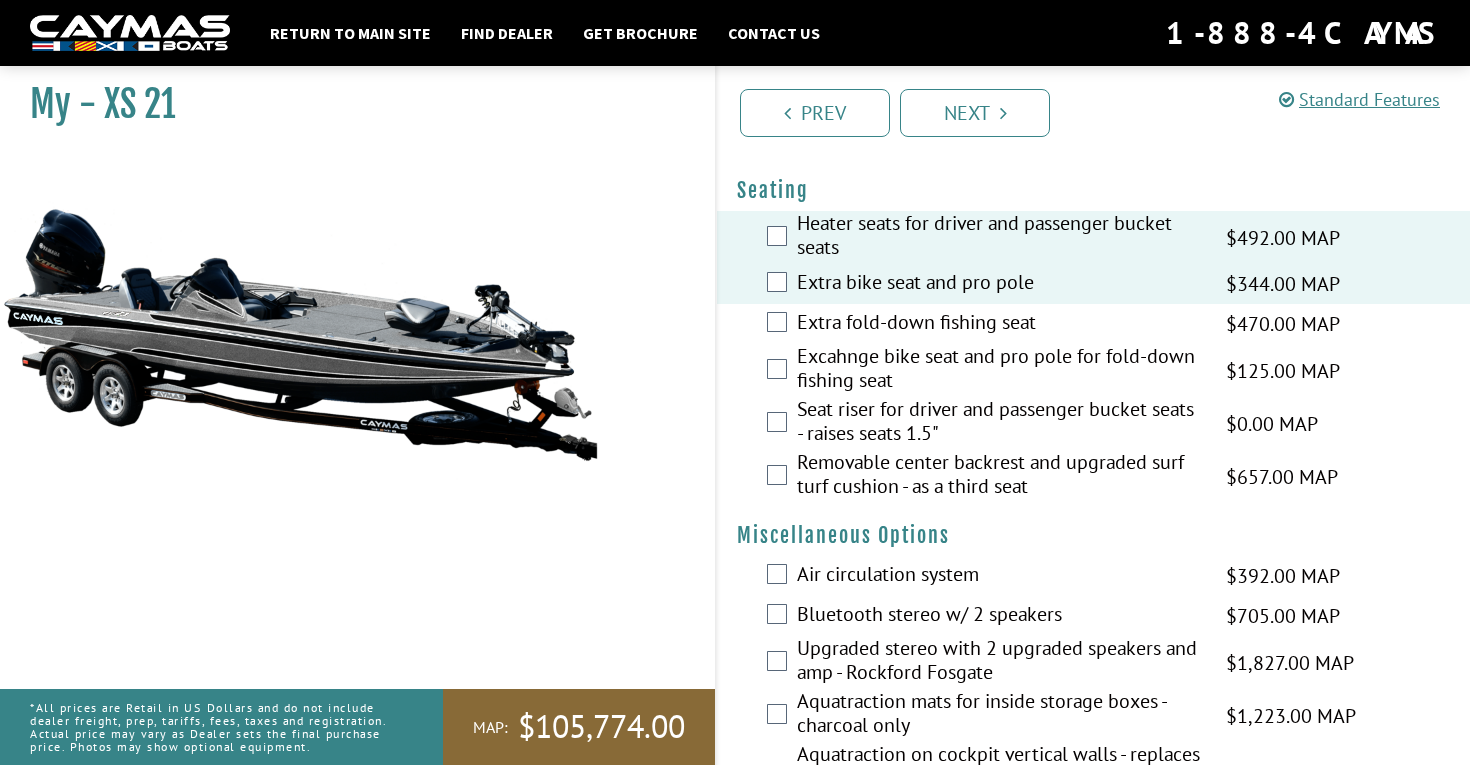 click on "Removable center backrest and upgraded surf turf cushion - as a third seat
$657.00 MAP
$776.00 MSRP" at bounding box center (1093, 476) 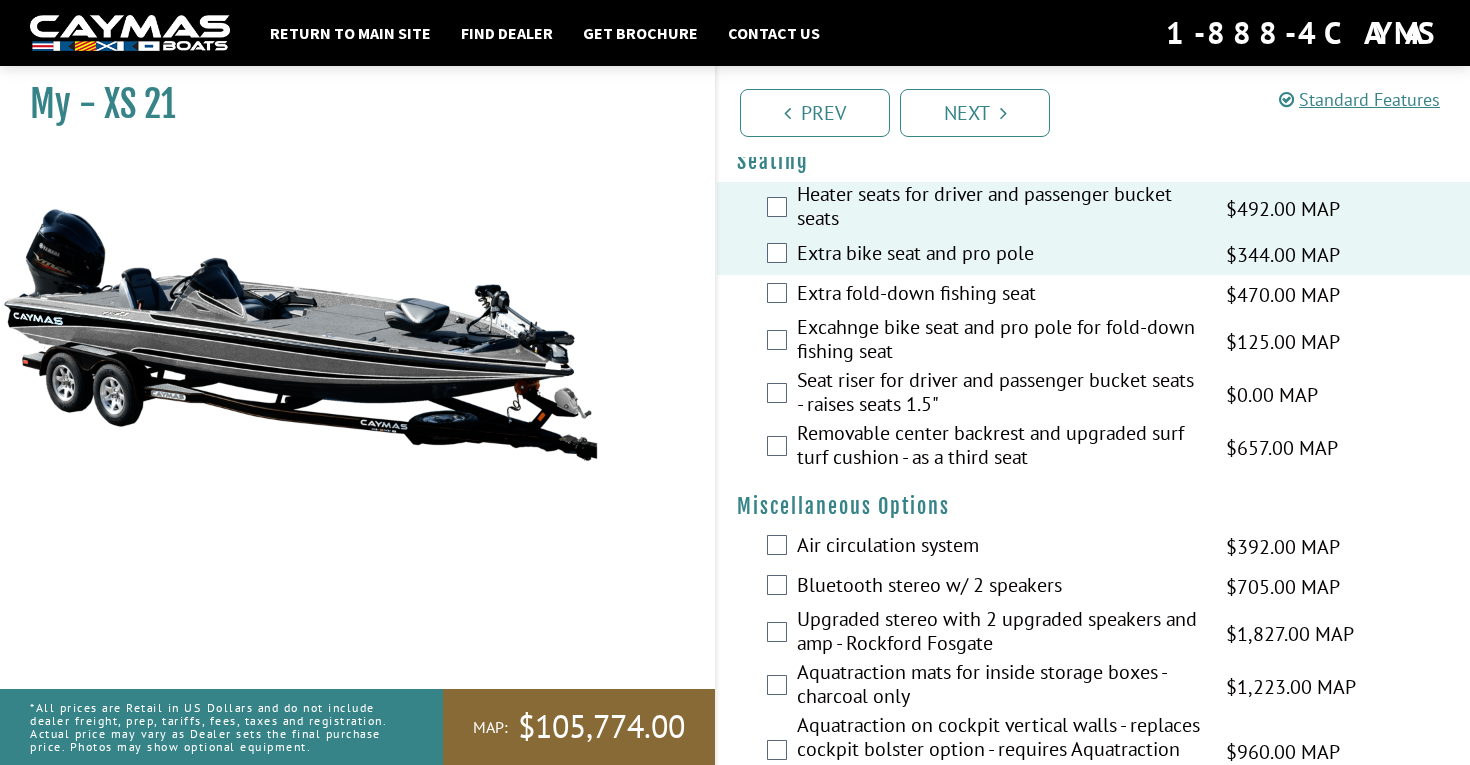 scroll, scrollTop: 1616, scrollLeft: 0, axis: vertical 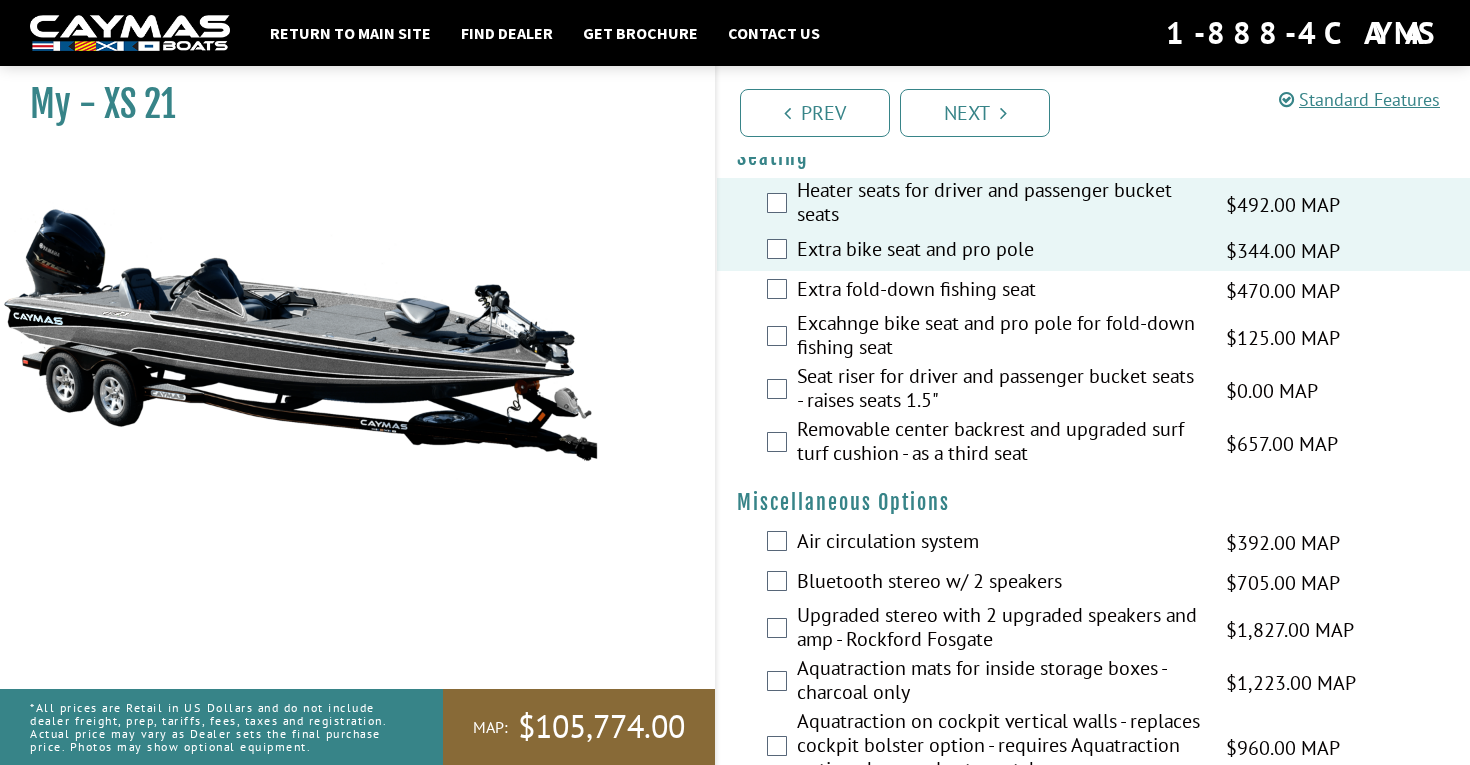 click on "Removable center backrest and upgraded surf turf cushion - as a third seat" at bounding box center [999, 443] 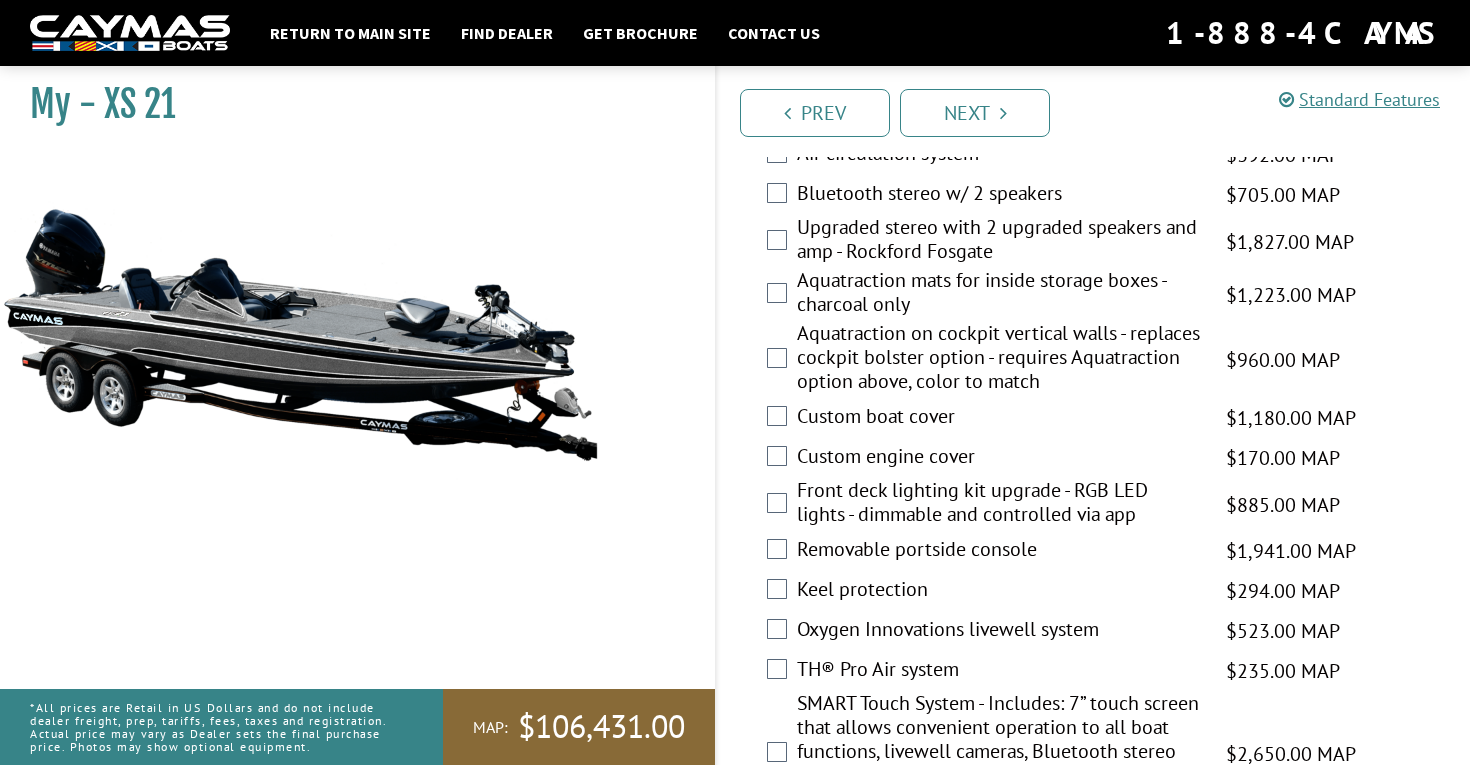scroll, scrollTop: 2010, scrollLeft: 0, axis: vertical 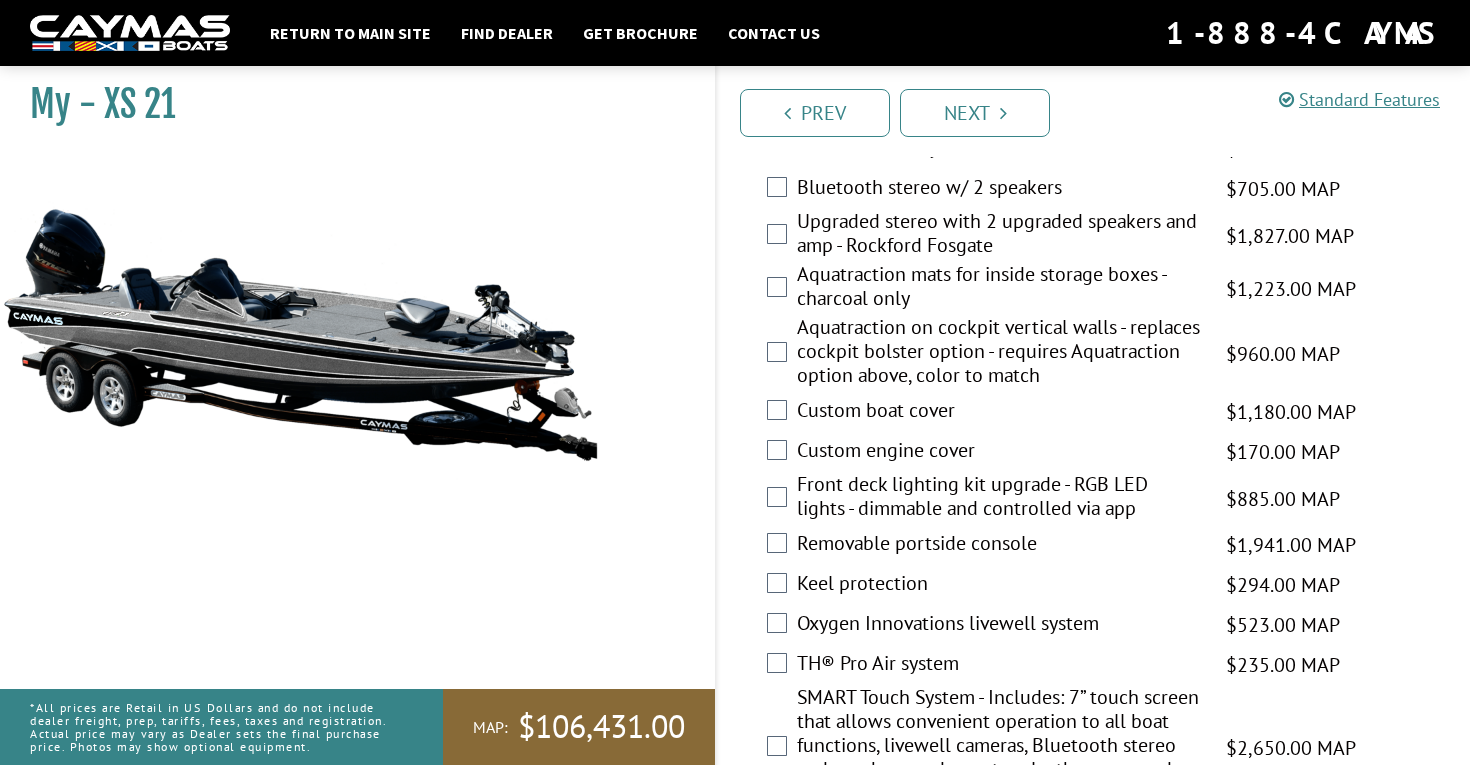 click on "Bluetooth stereo w/ 2 speakers" at bounding box center [999, 189] 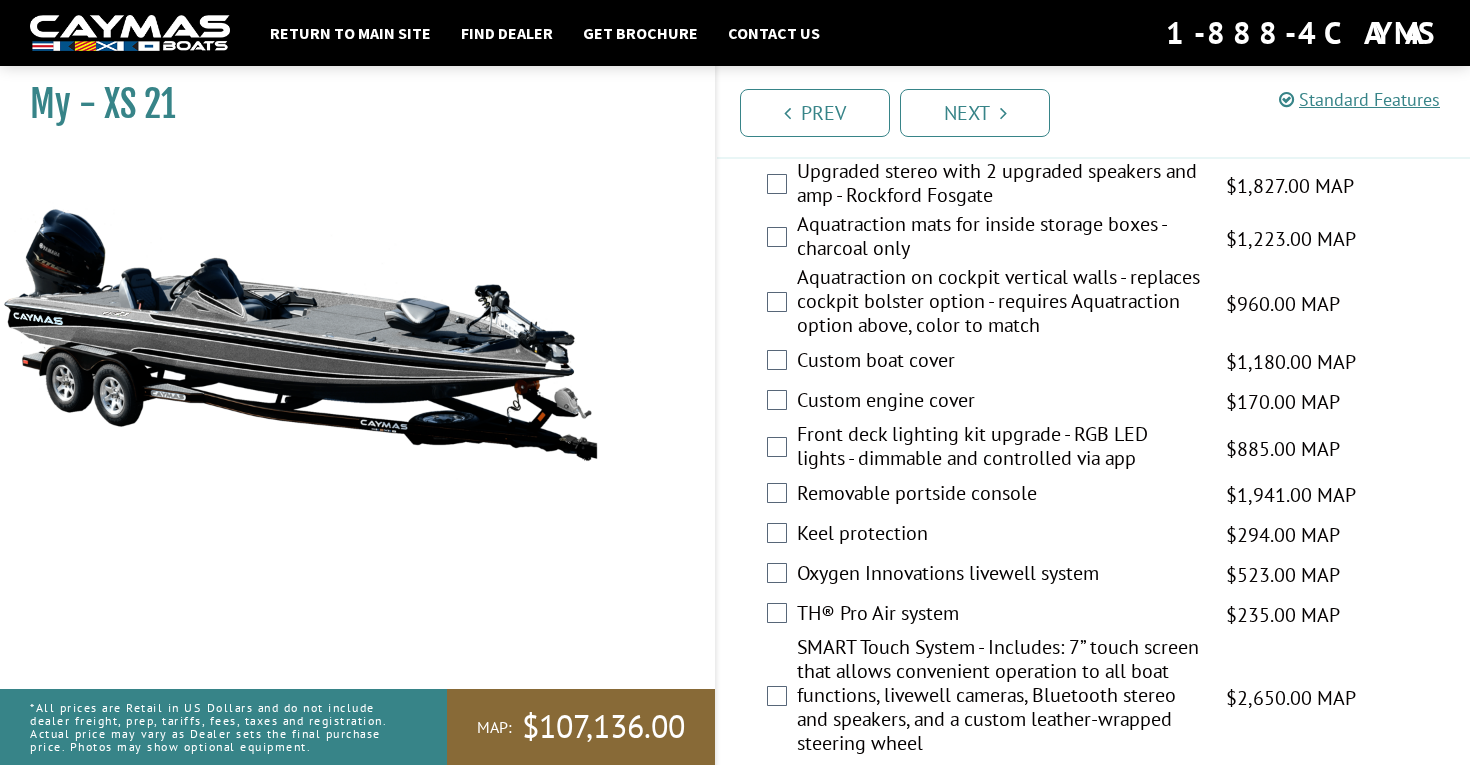 scroll, scrollTop: 2082, scrollLeft: 0, axis: vertical 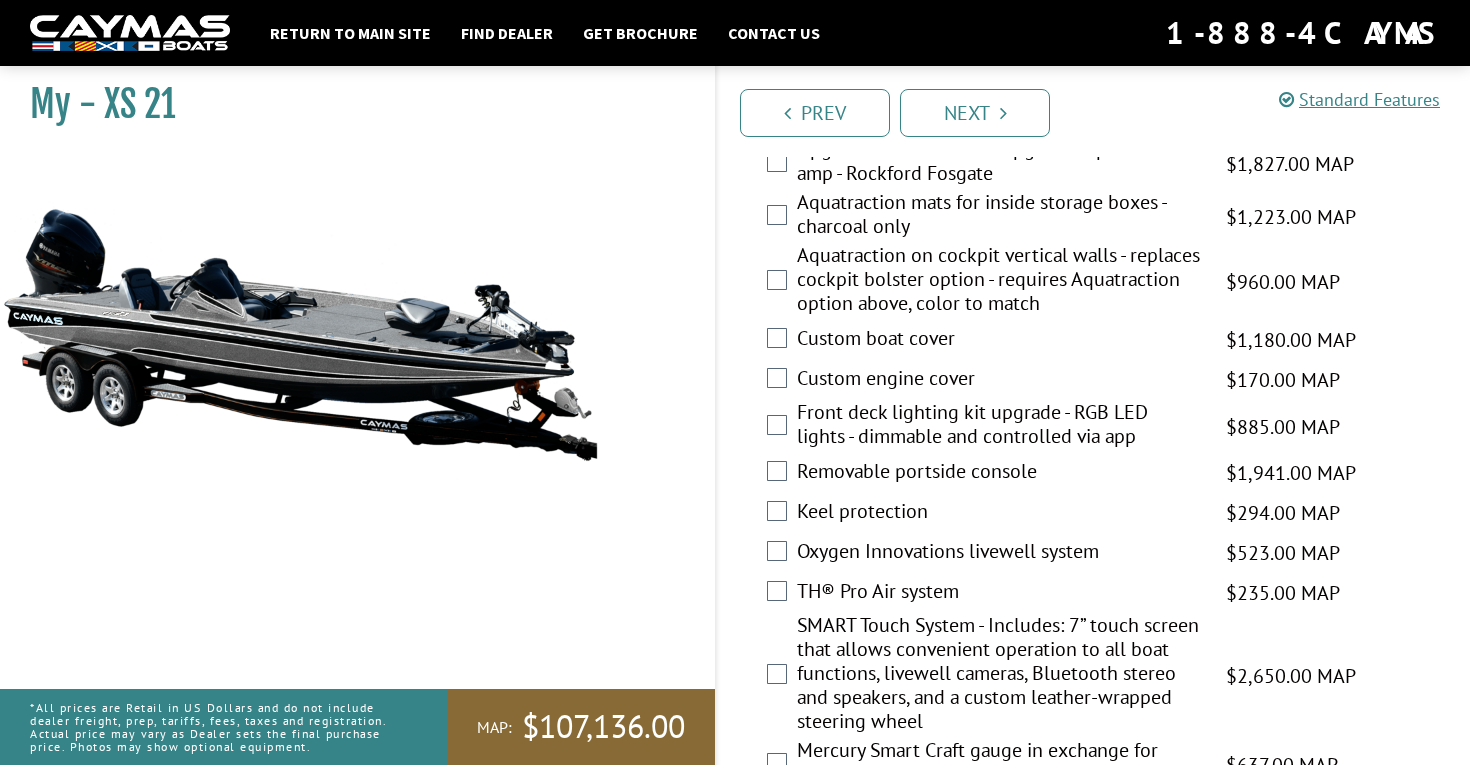 click on "Custom boat cover
$1,180.00 MAP
$1,393.00 MSRP" at bounding box center [1093, 340] 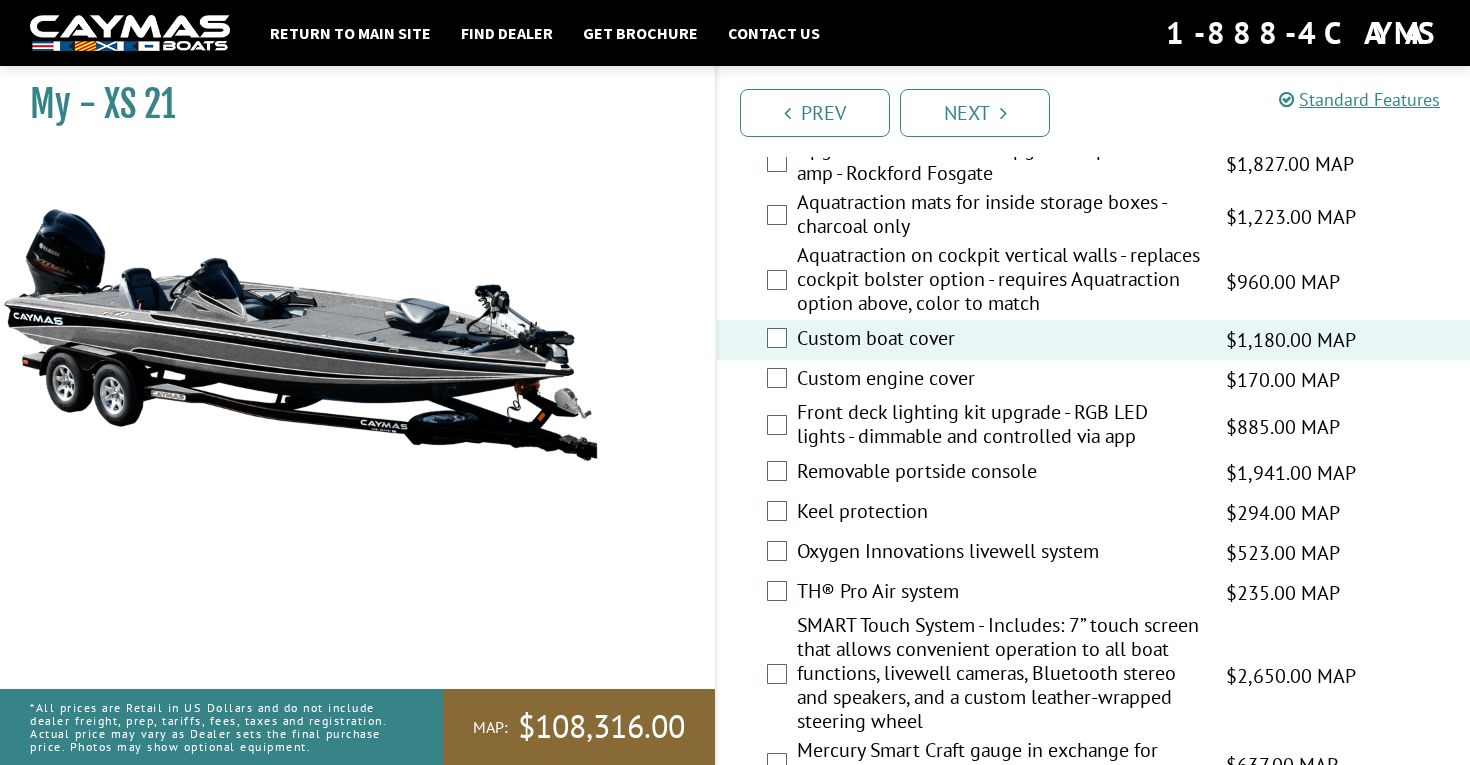 click on "Custom engine cover" at bounding box center [999, 380] 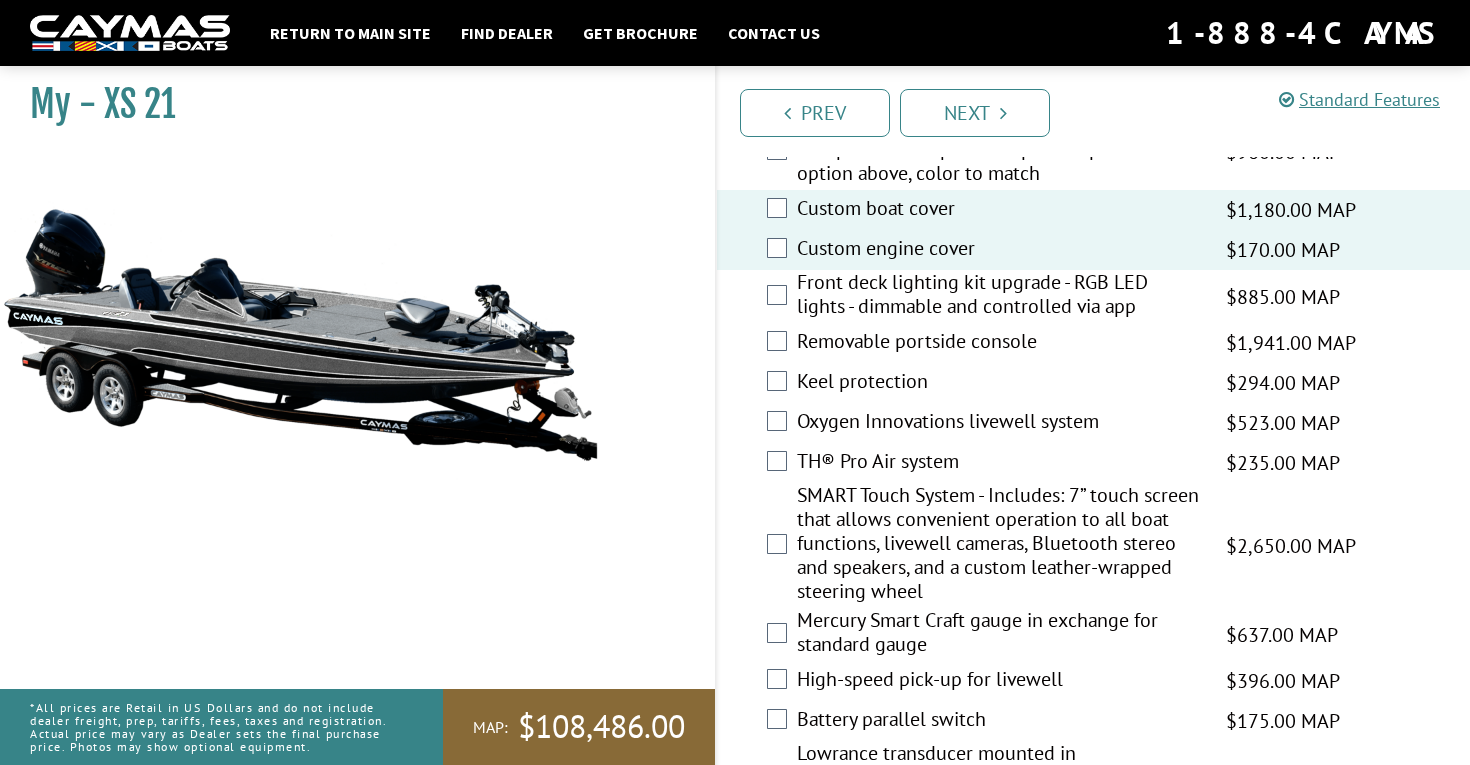 scroll, scrollTop: 2247, scrollLeft: 0, axis: vertical 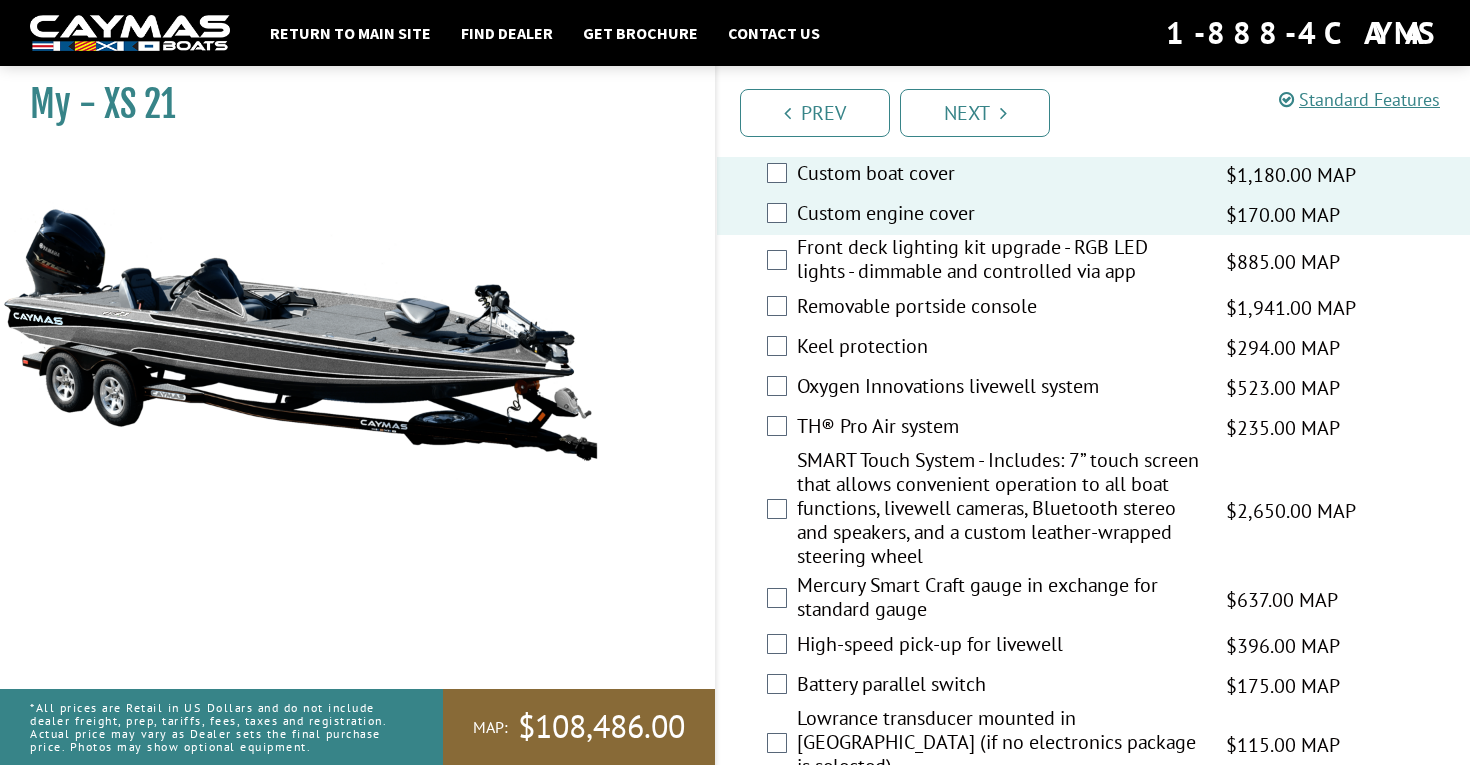 click on "Removable portside console" at bounding box center (999, 308) 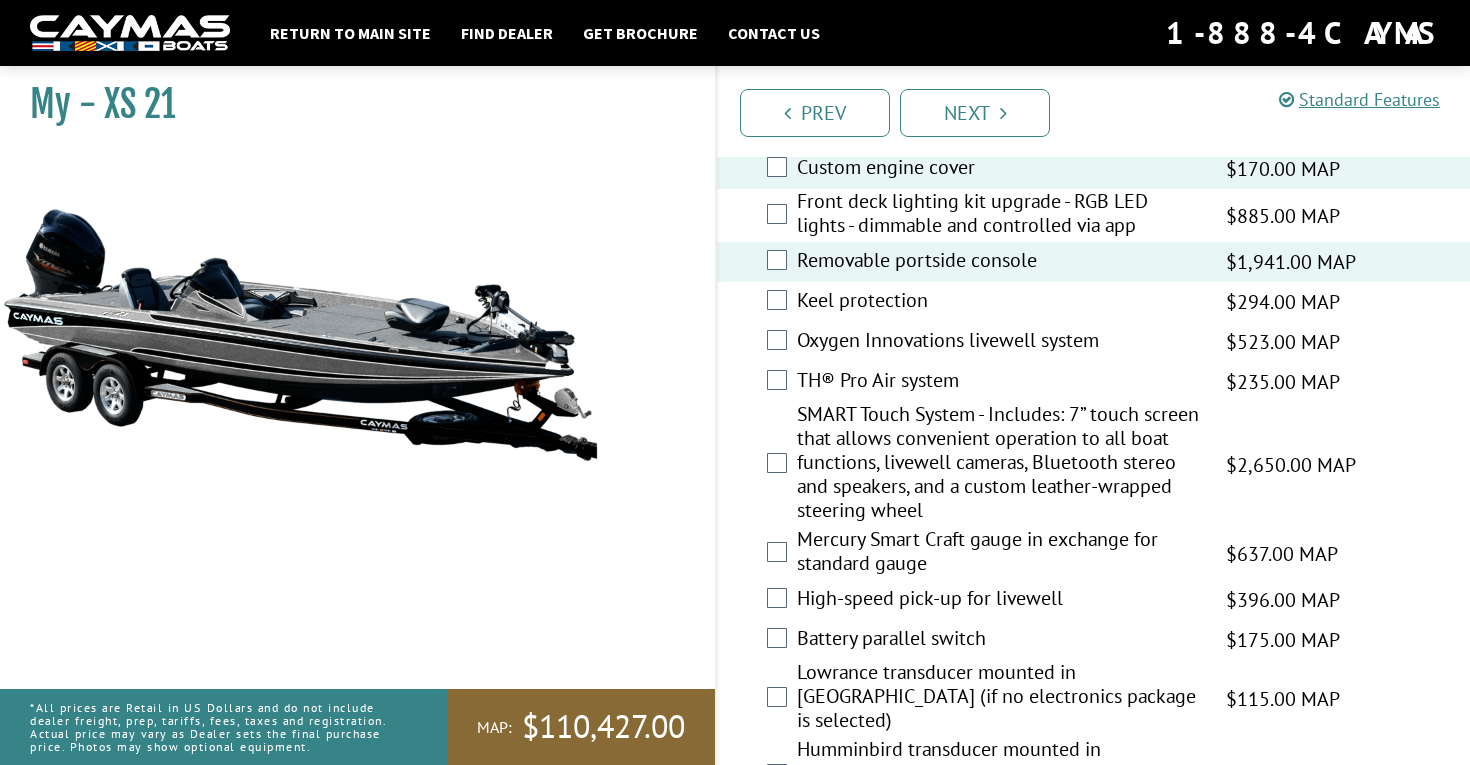 scroll, scrollTop: 2313, scrollLeft: 0, axis: vertical 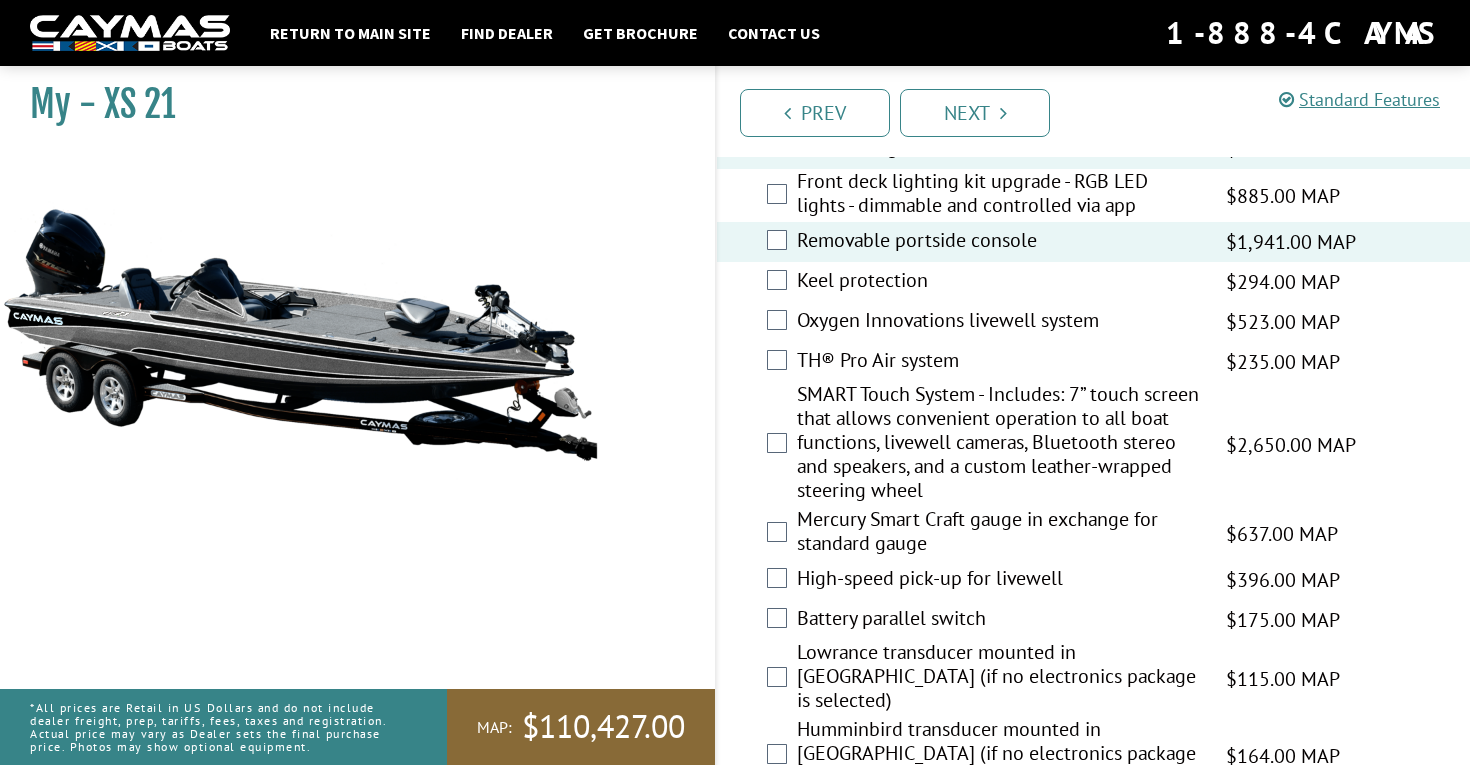 click on "Oxygen Innovations livewell system" at bounding box center (999, 322) 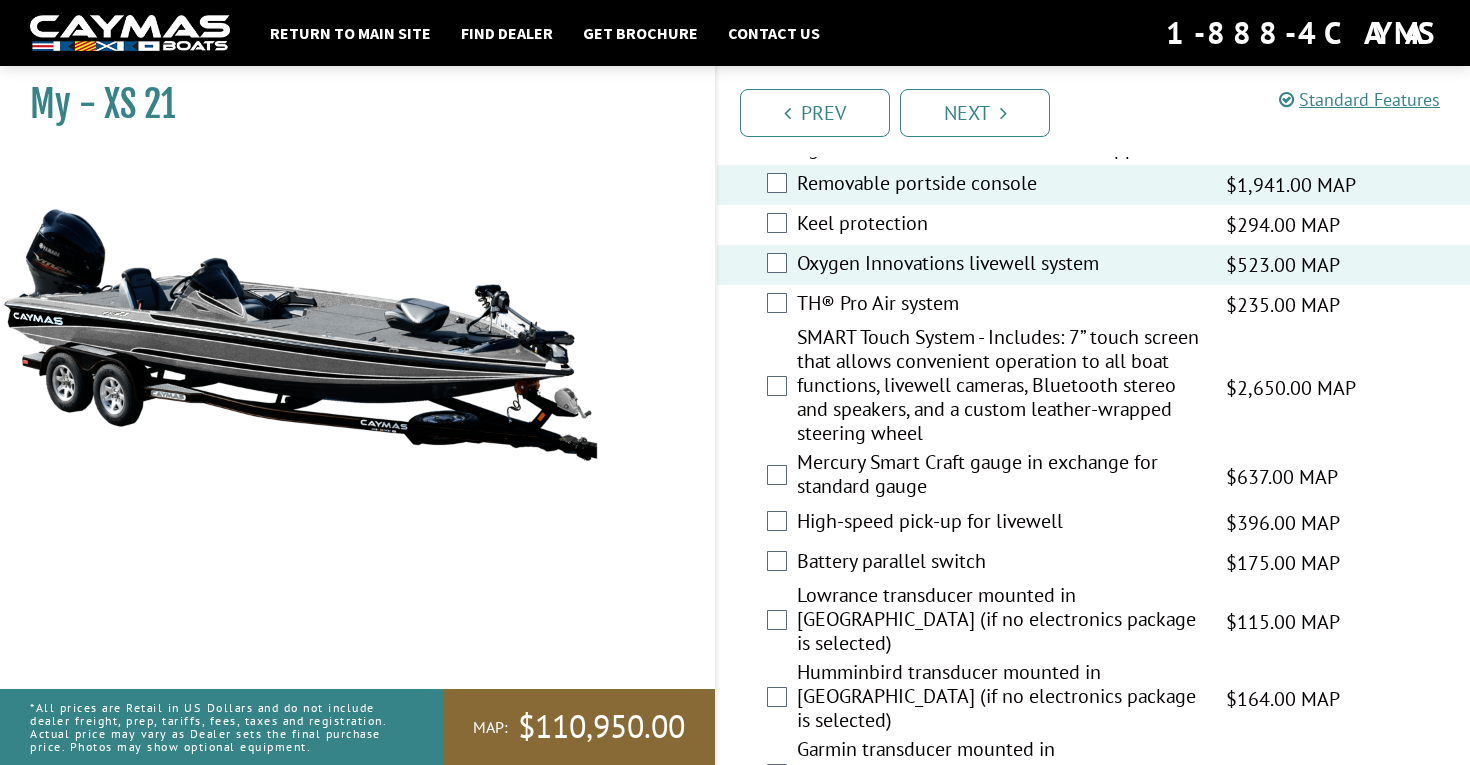 scroll, scrollTop: 2376, scrollLeft: 0, axis: vertical 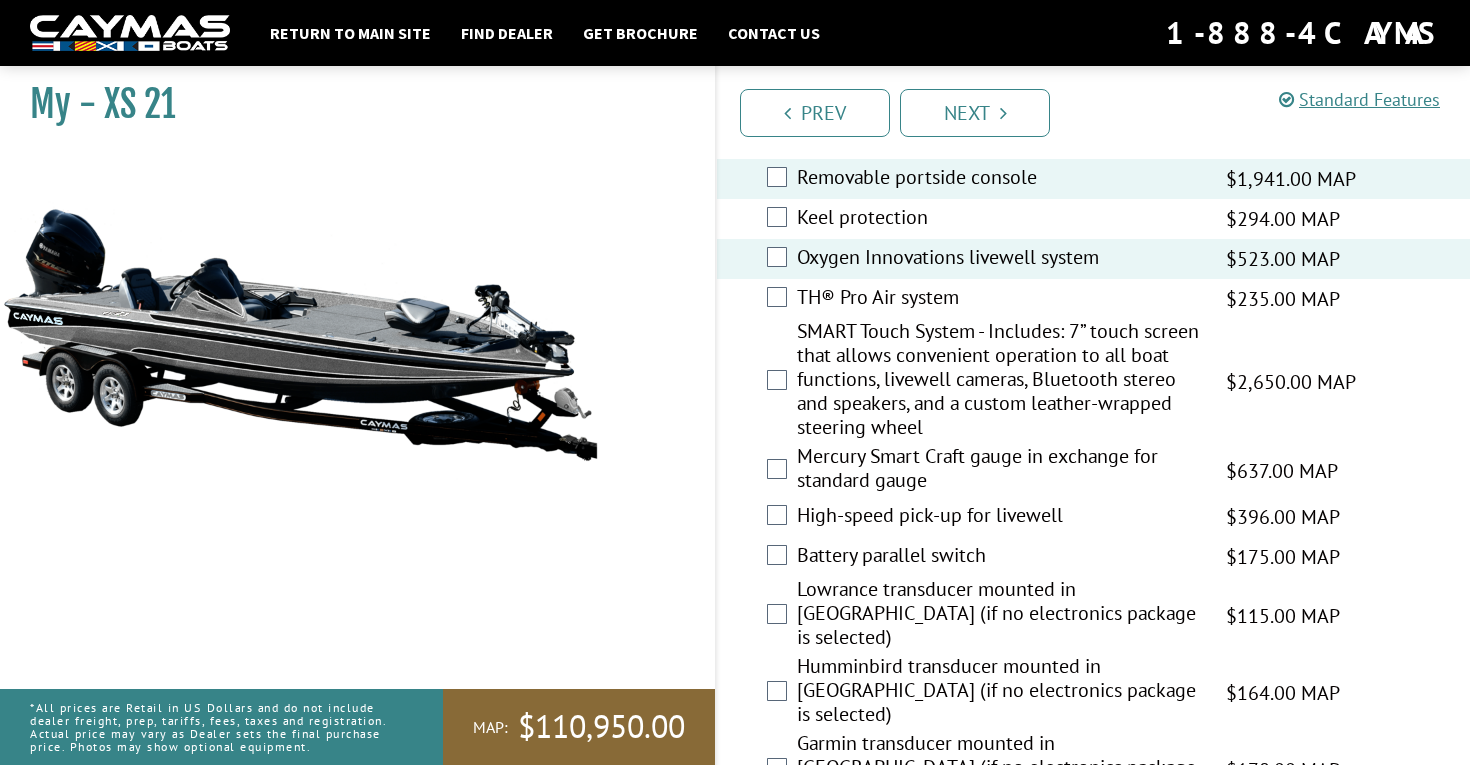 click on "SMART Touch System - Includes: 7” touch screen that allows convenient operation to all boat functions, livewell cameras, Bluetooth stereo and speakers, and a custom leather-wrapped steering wheel" at bounding box center [999, 381] 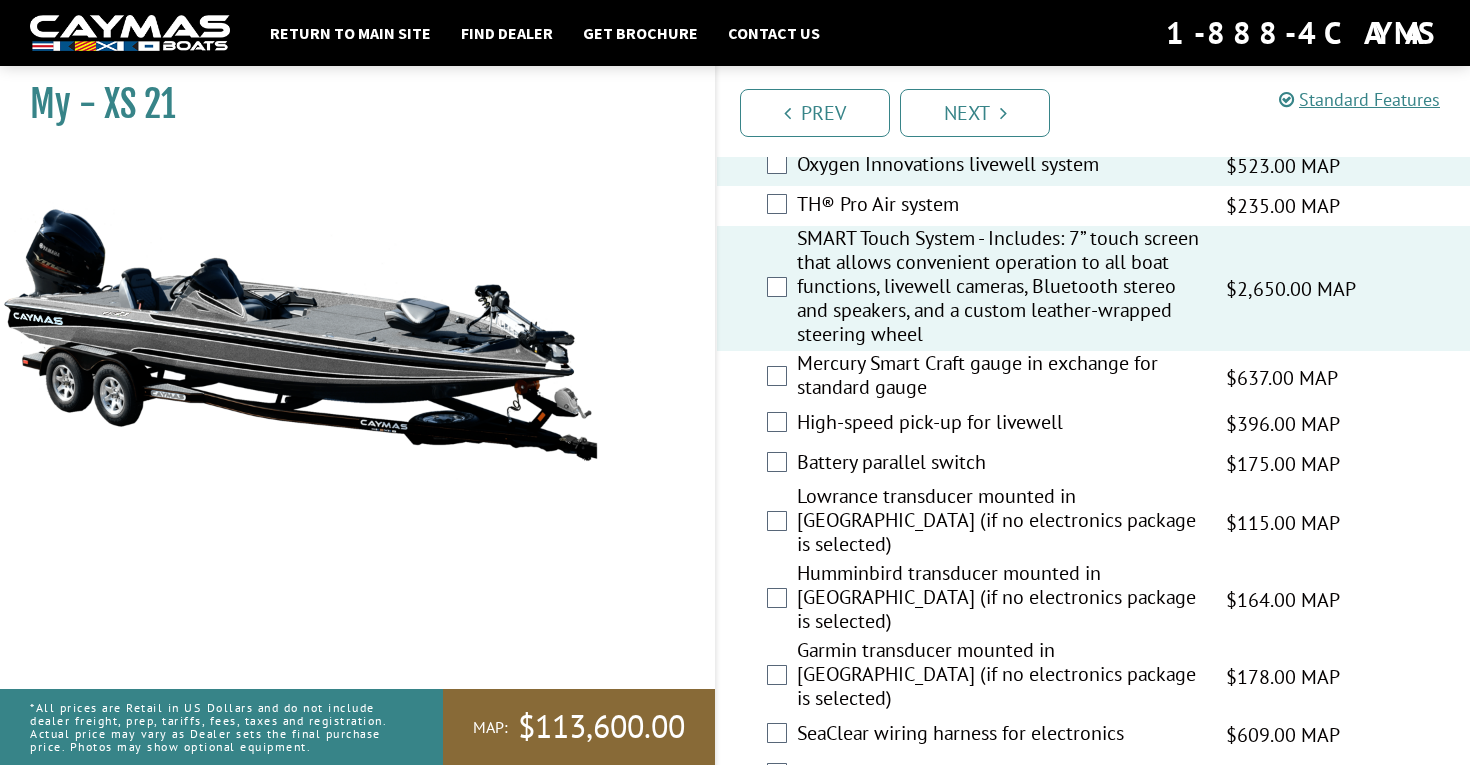 scroll, scrollTop: 2477, scrollLeft: 0, axis: vertical 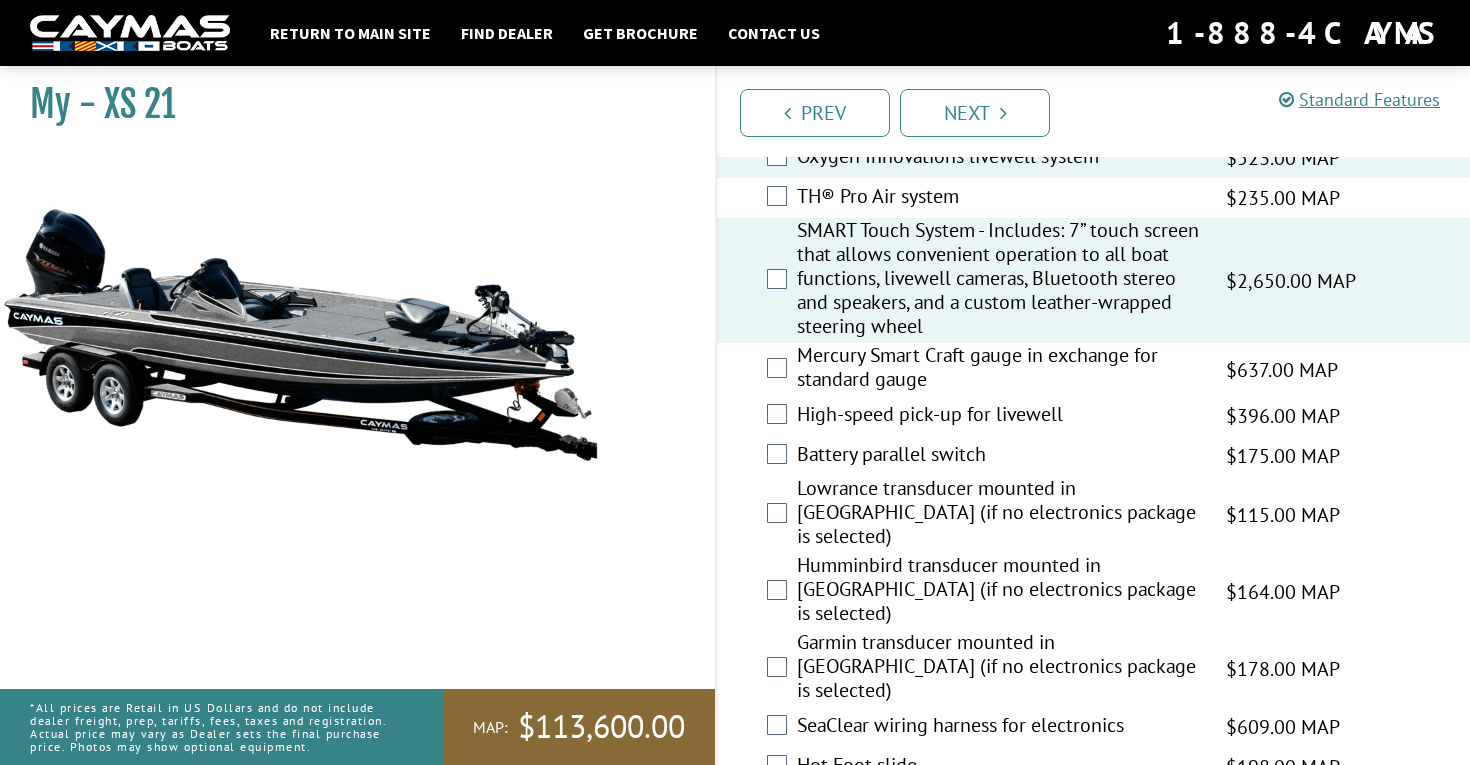 click on "Mercury Smart Craft gauge in exchange for standard gauge" at bounding box center [999, 369] 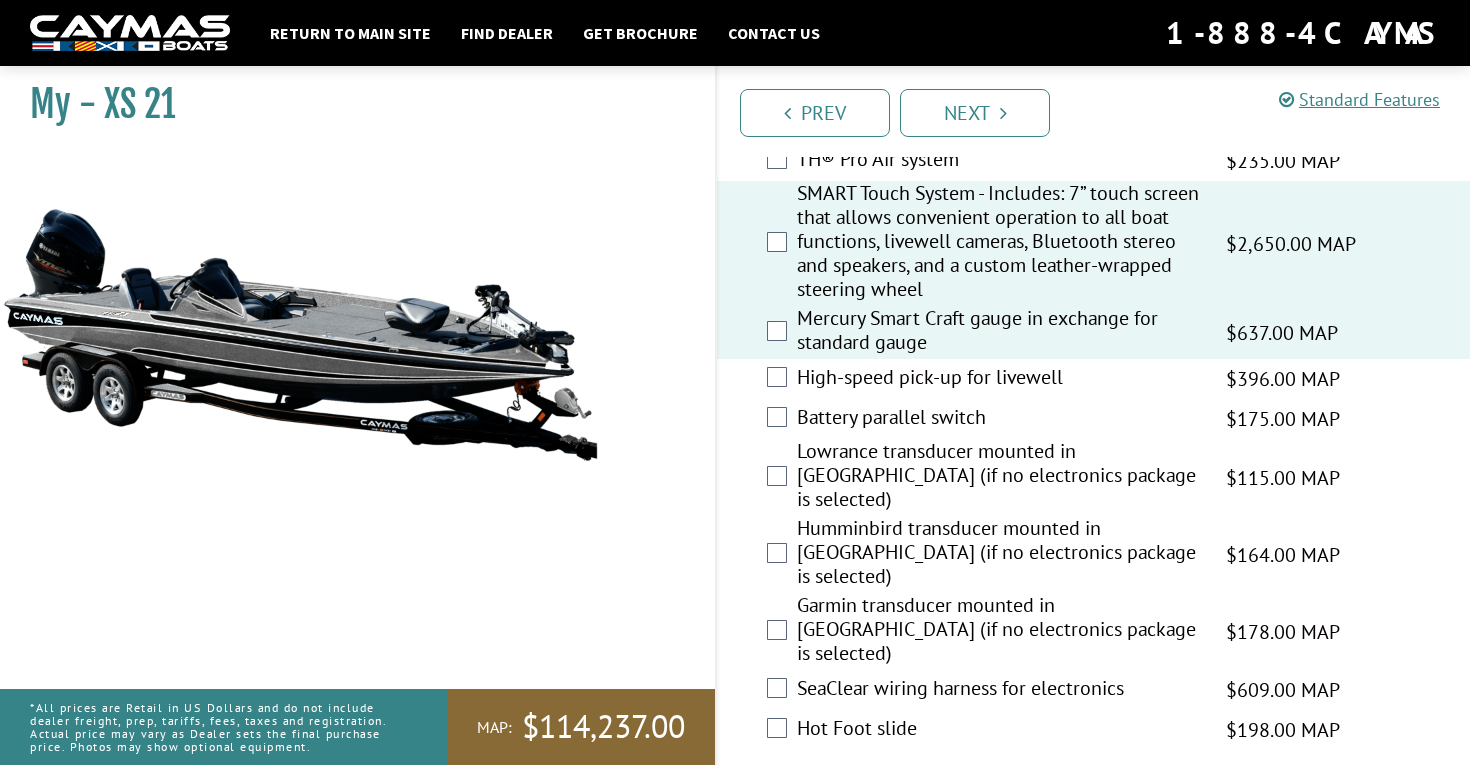 scroll, scrollTop: 2524, scrollLeft: 0, axis: vertical 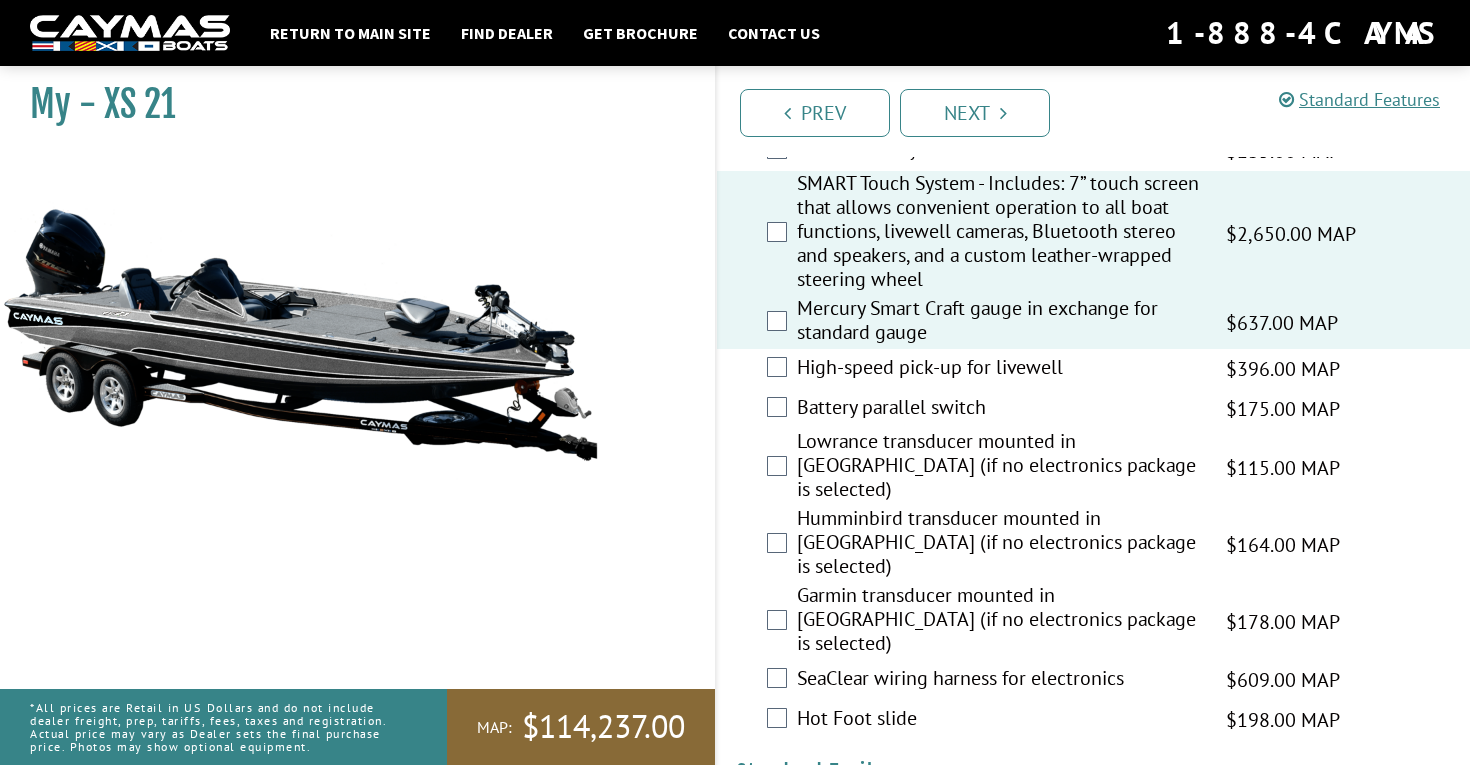 click on "High-speed pick-up for livewell" at bounding box center [999, 369] 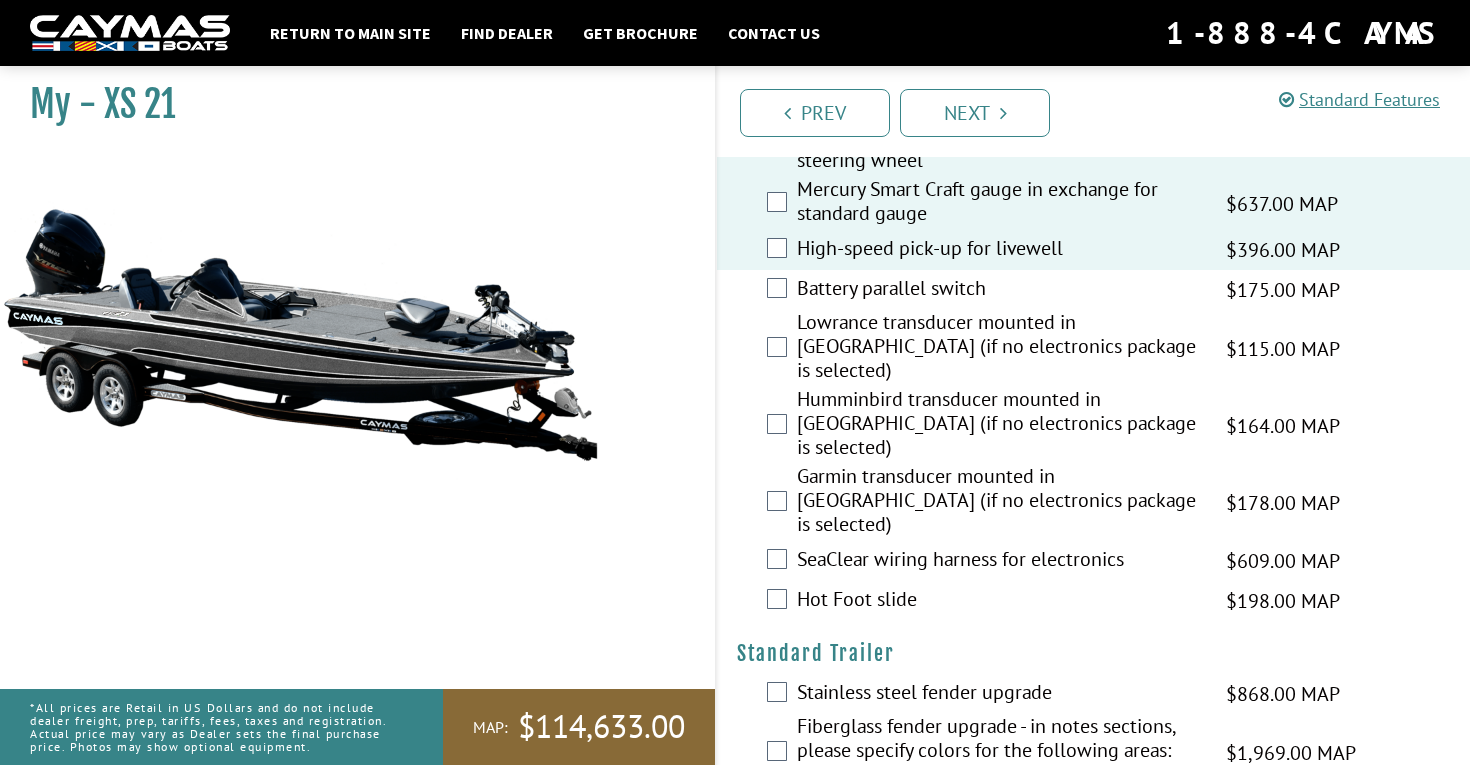 scroll, scrollTop: 2644, scrollLeft: 0, axis: vertical 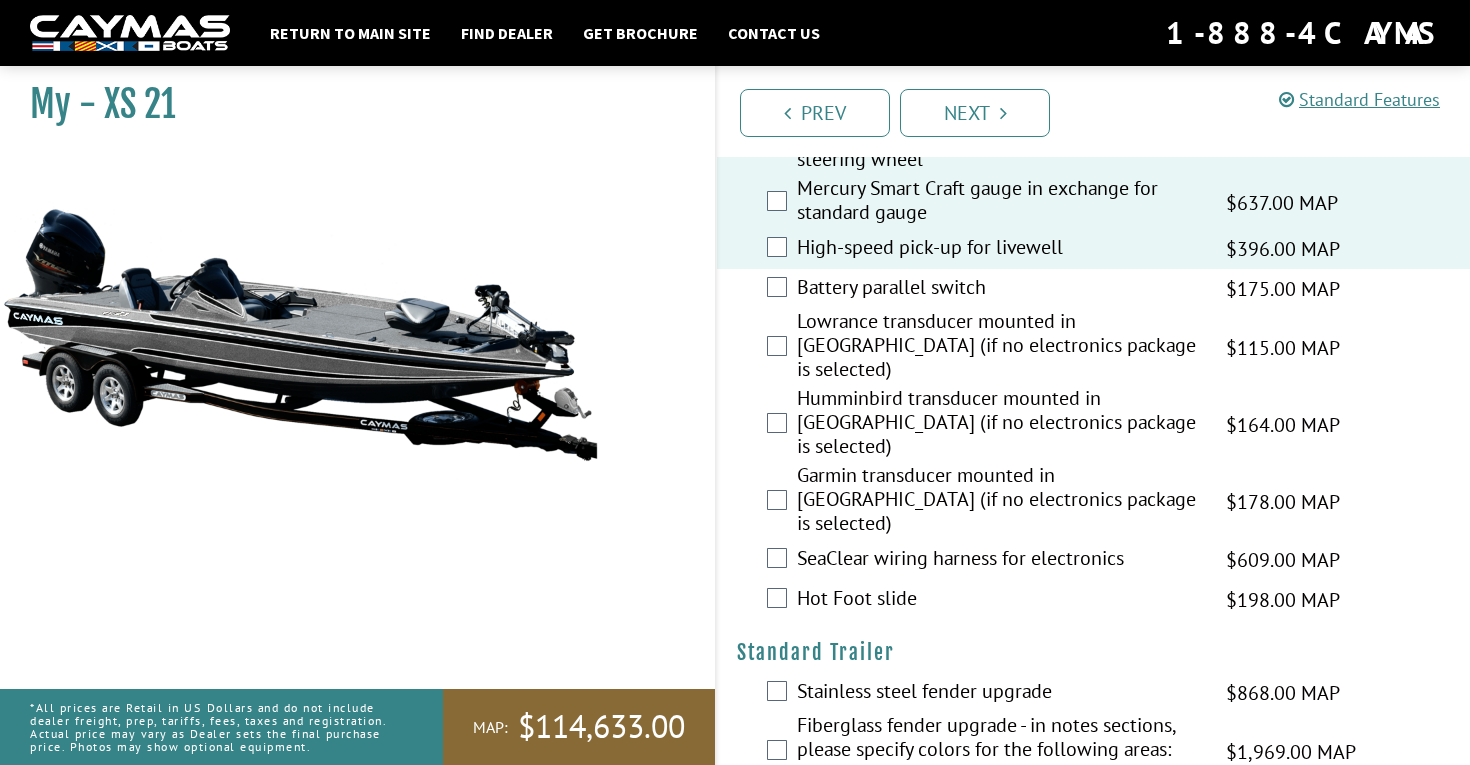 click on "Garmin transducer mounted in [GEOGRAPHIC_DATA] (if no electronics package is selected)" at bounding box center (999, 501) 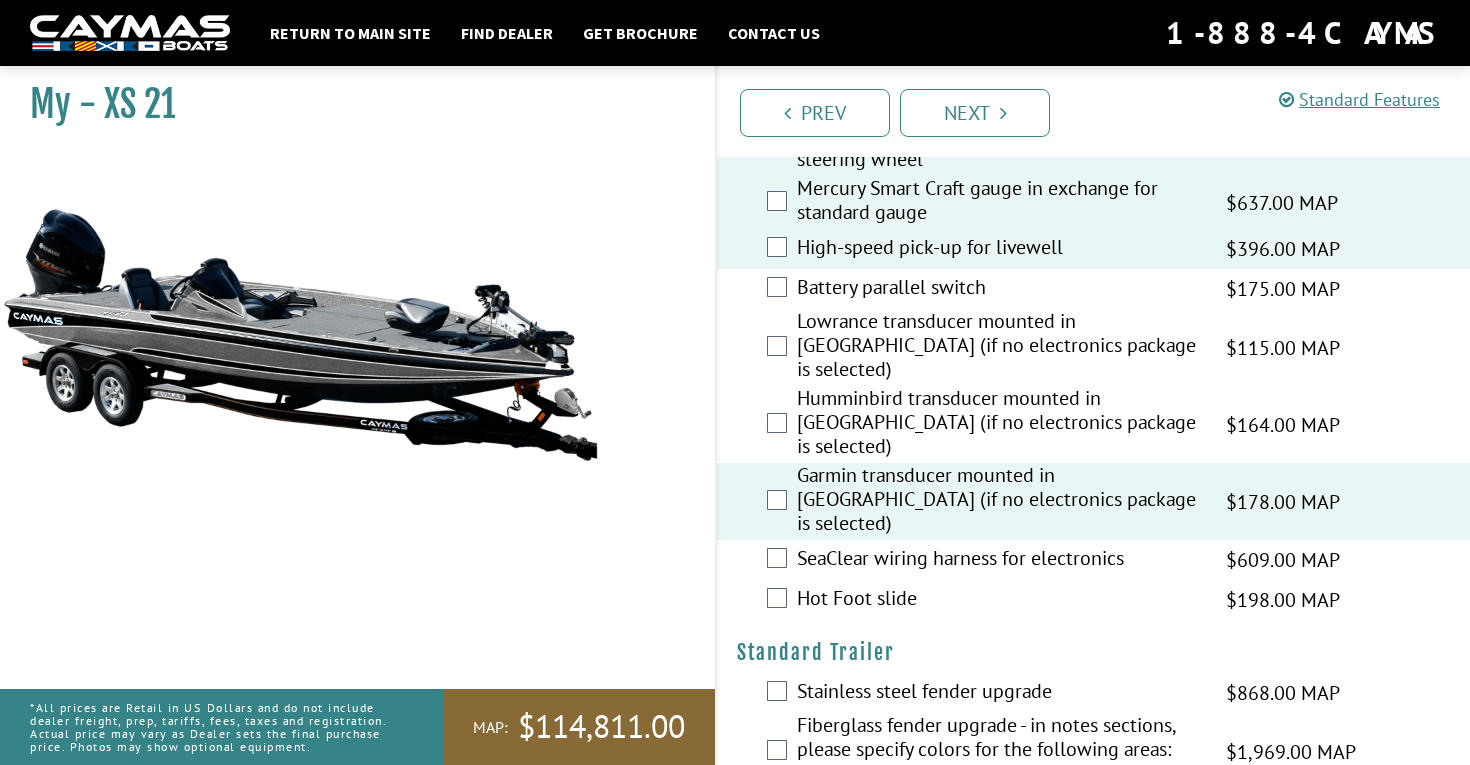 click on "Hot Foot slide" at bounding box center (999, 600) 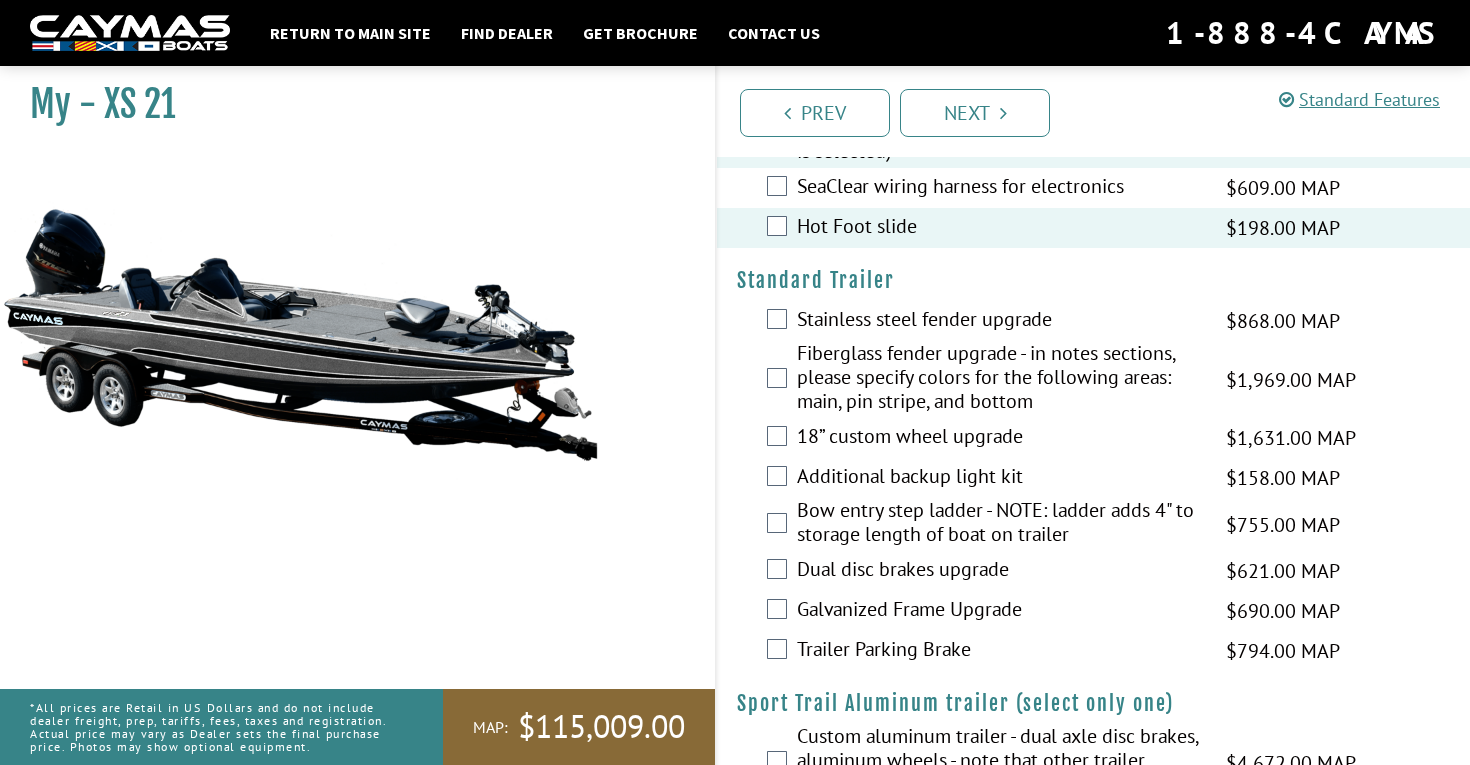 scroll, scrollTop: 3031, scrollLeft: 0, axis: vertical 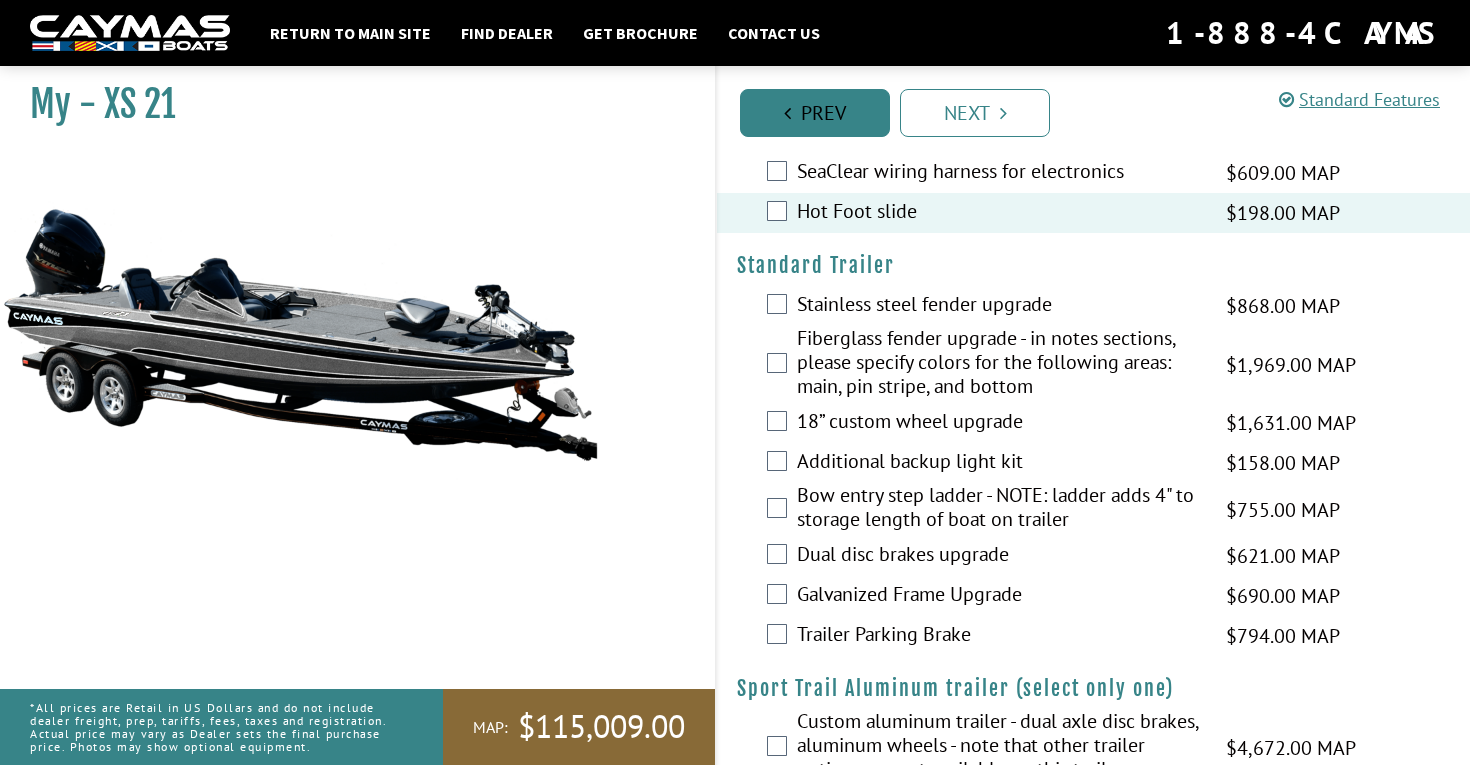 click on "Prev" at bounding box center [815, 113] 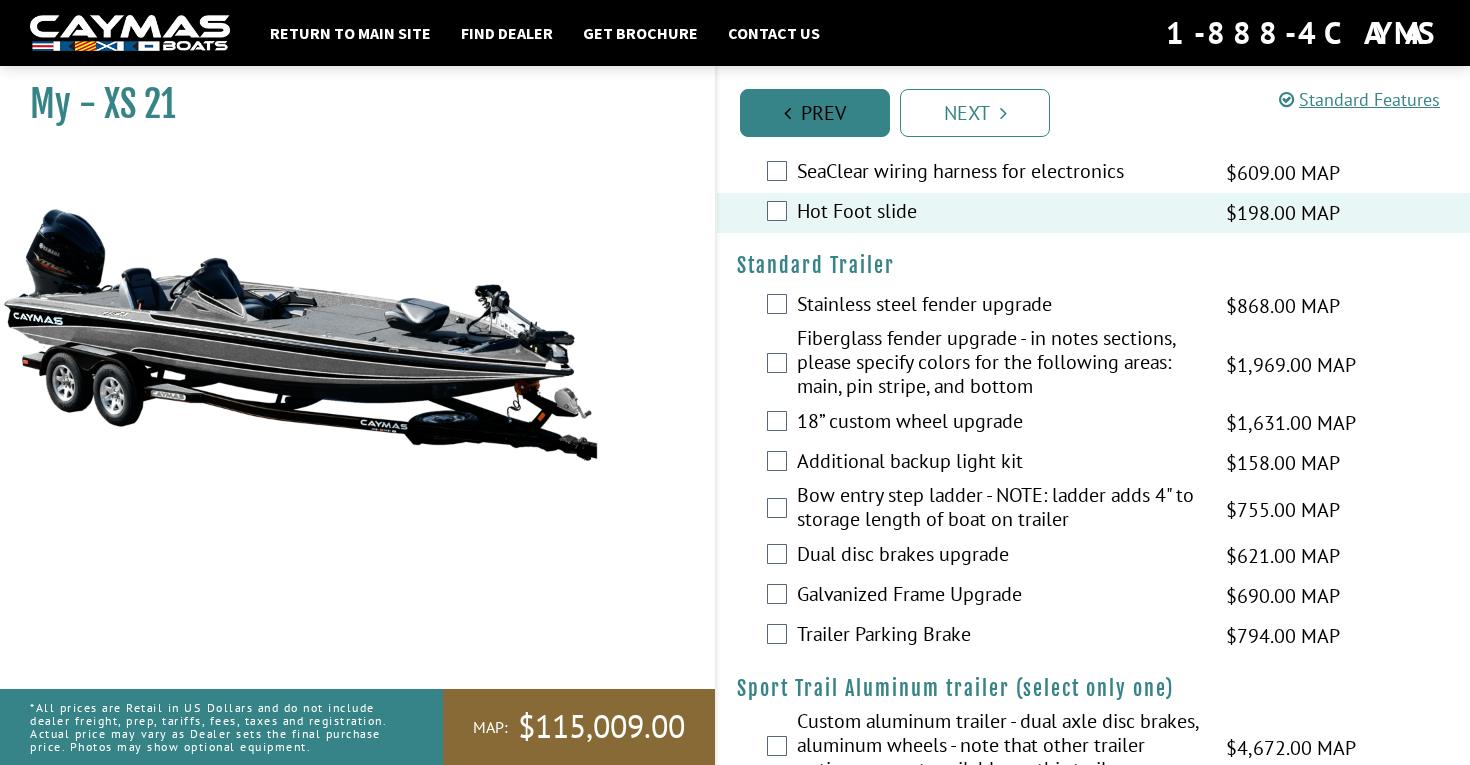 scroll, scrollTop: 0, scrollLeft: 0, axis: both 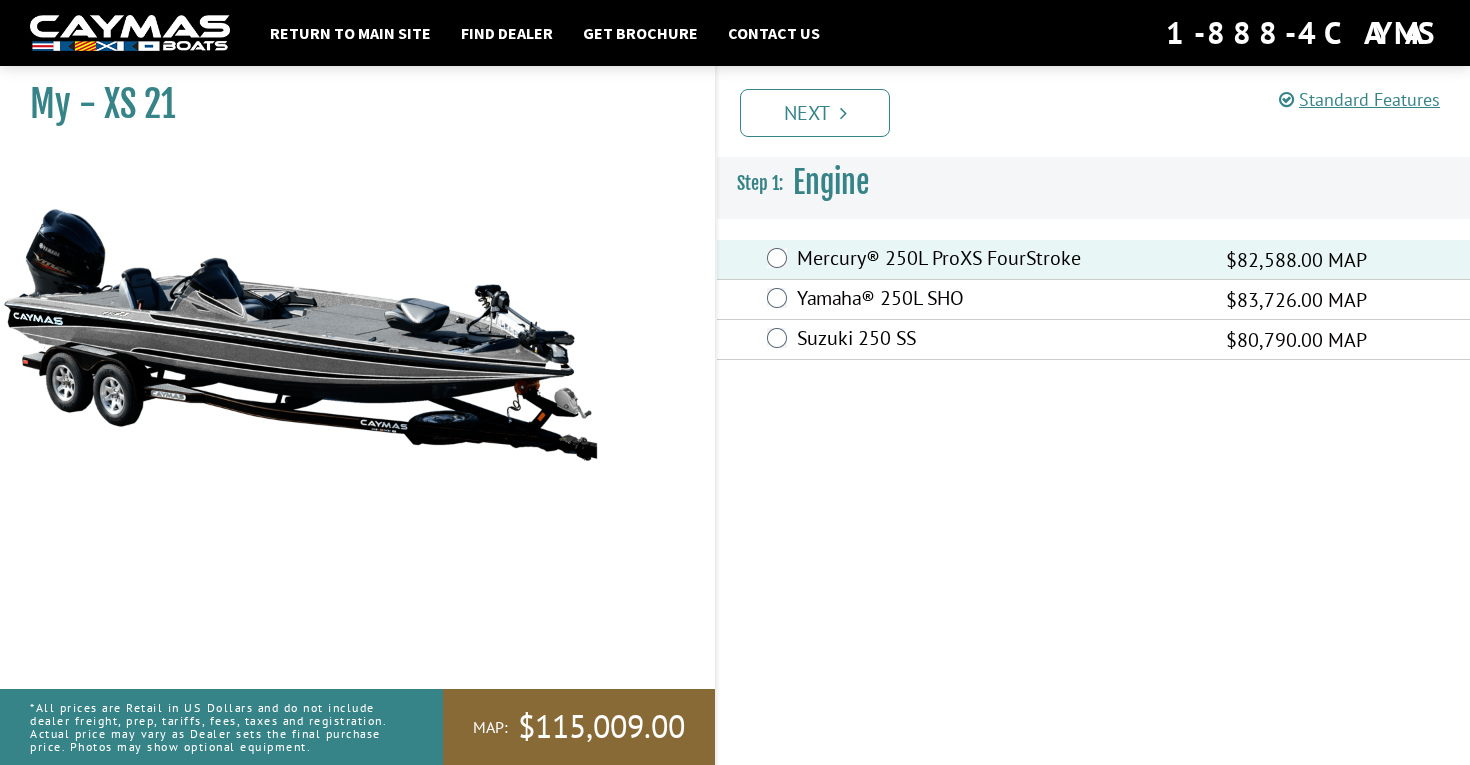 click on "Prev Next" at bounding box center [1102, 111] 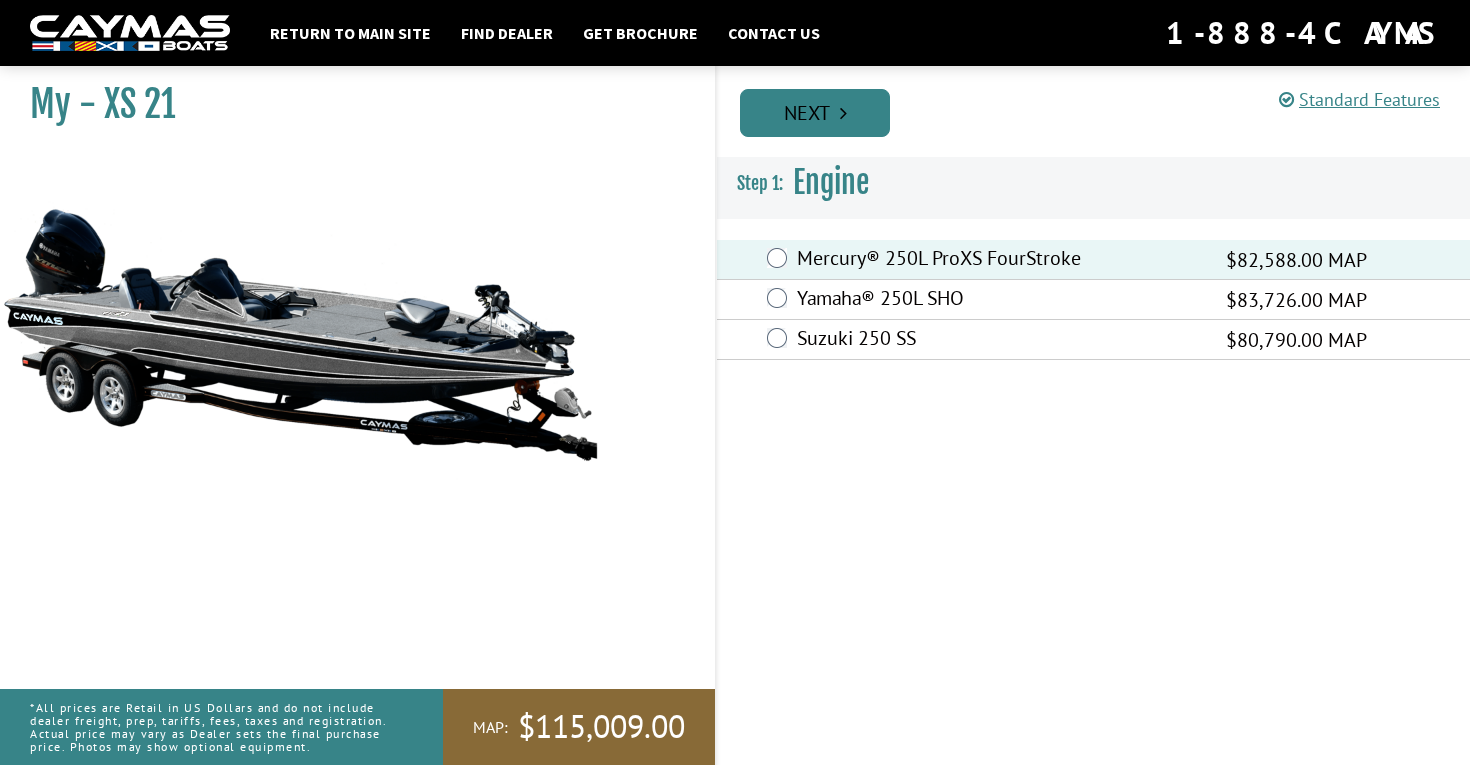 click on "Next" at bounding box center (815, 113) 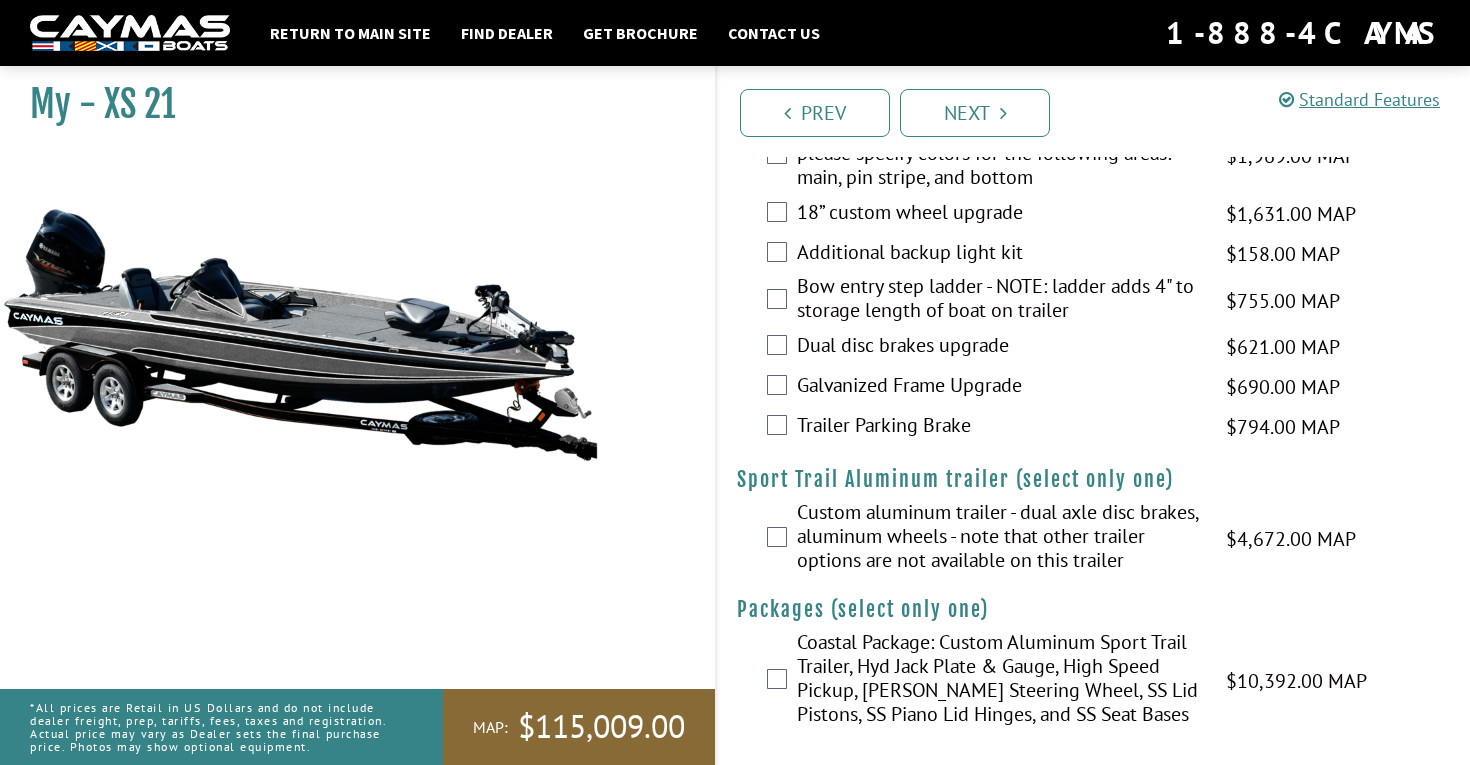 scroll, scrollTop: 3258, scrollLeft: 0, axis: vertical 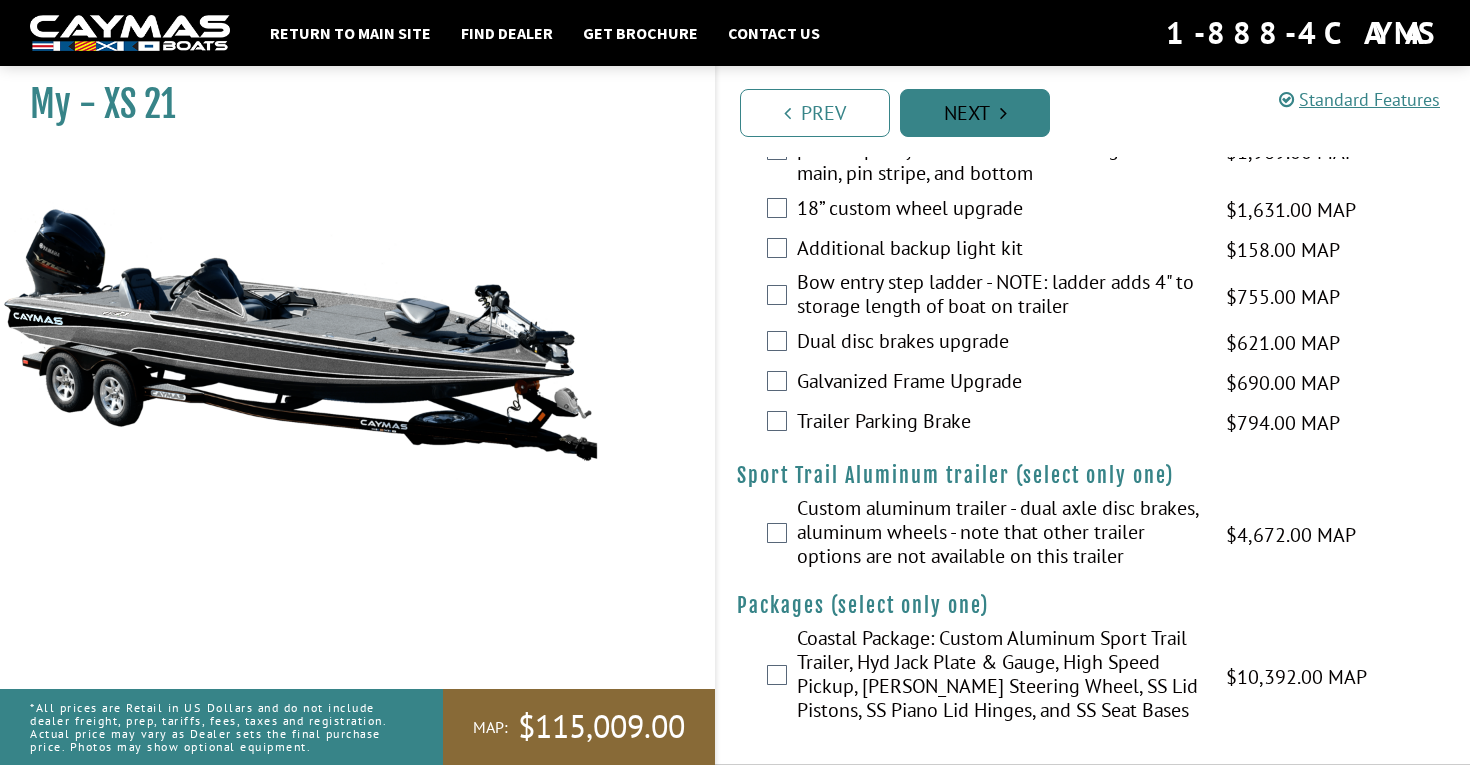 click on "Next" at bounding box center (975, 113) 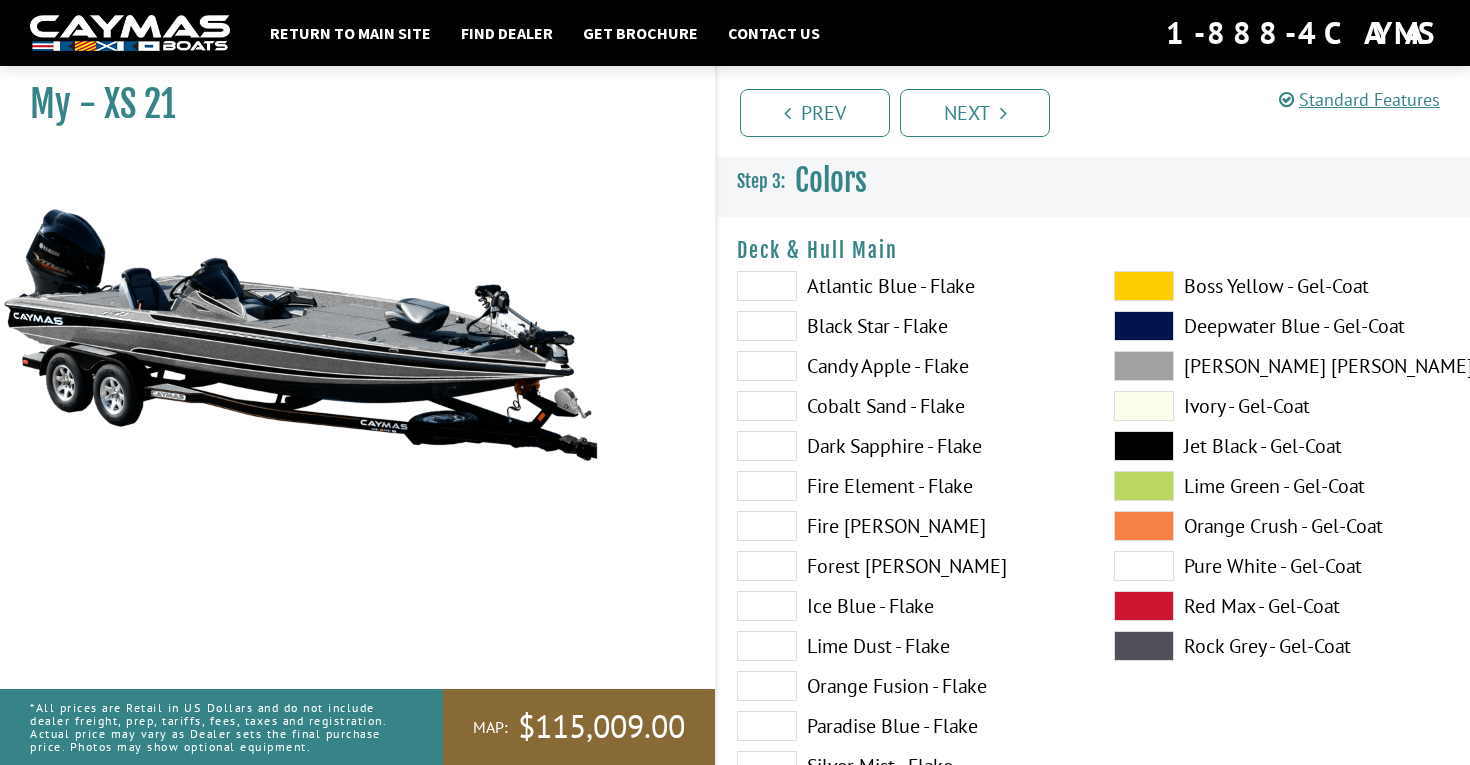 scroll, scrollTop: 18, scrollLeft: 0, axis: vertical 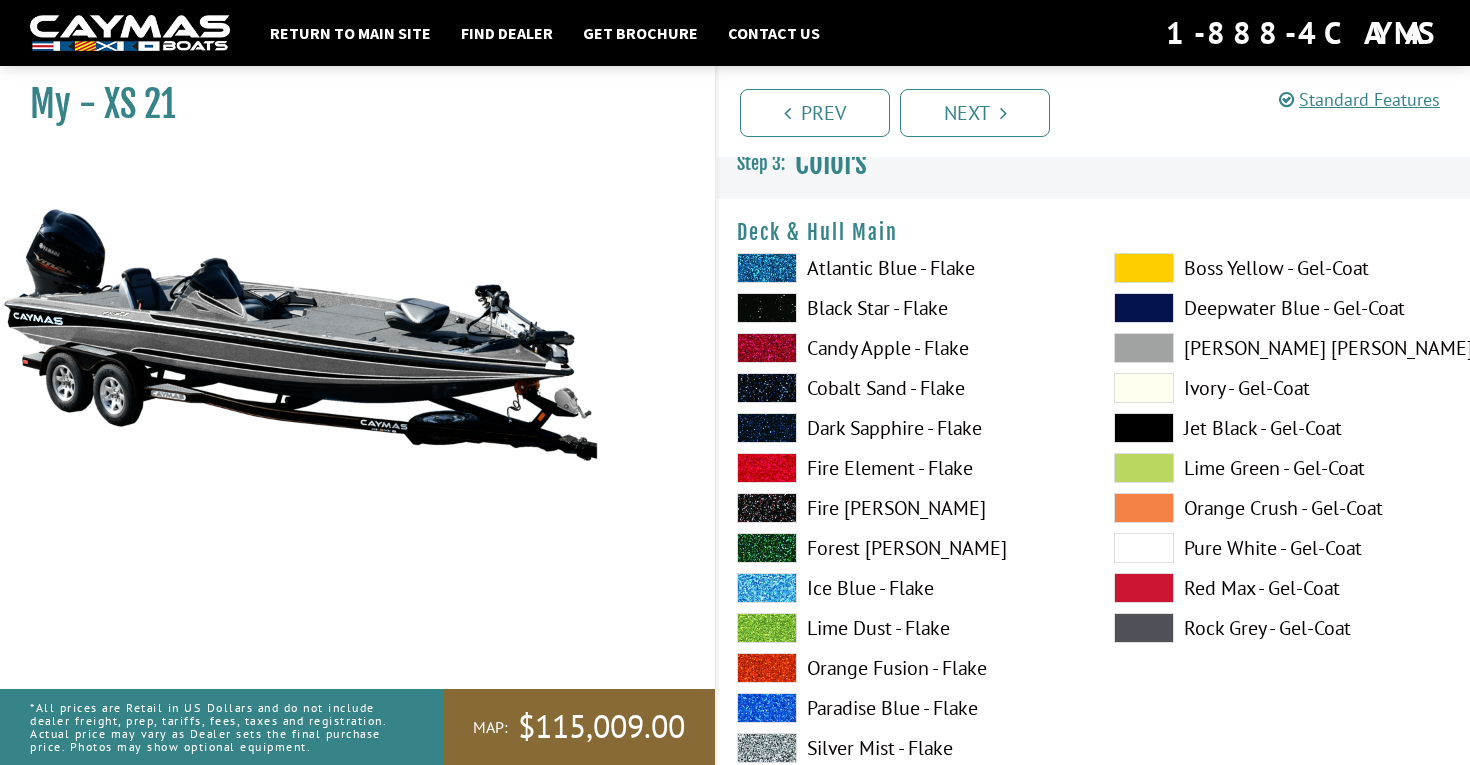 click on "Atlantic Blue - Flake" at bounding box center (905, 268) 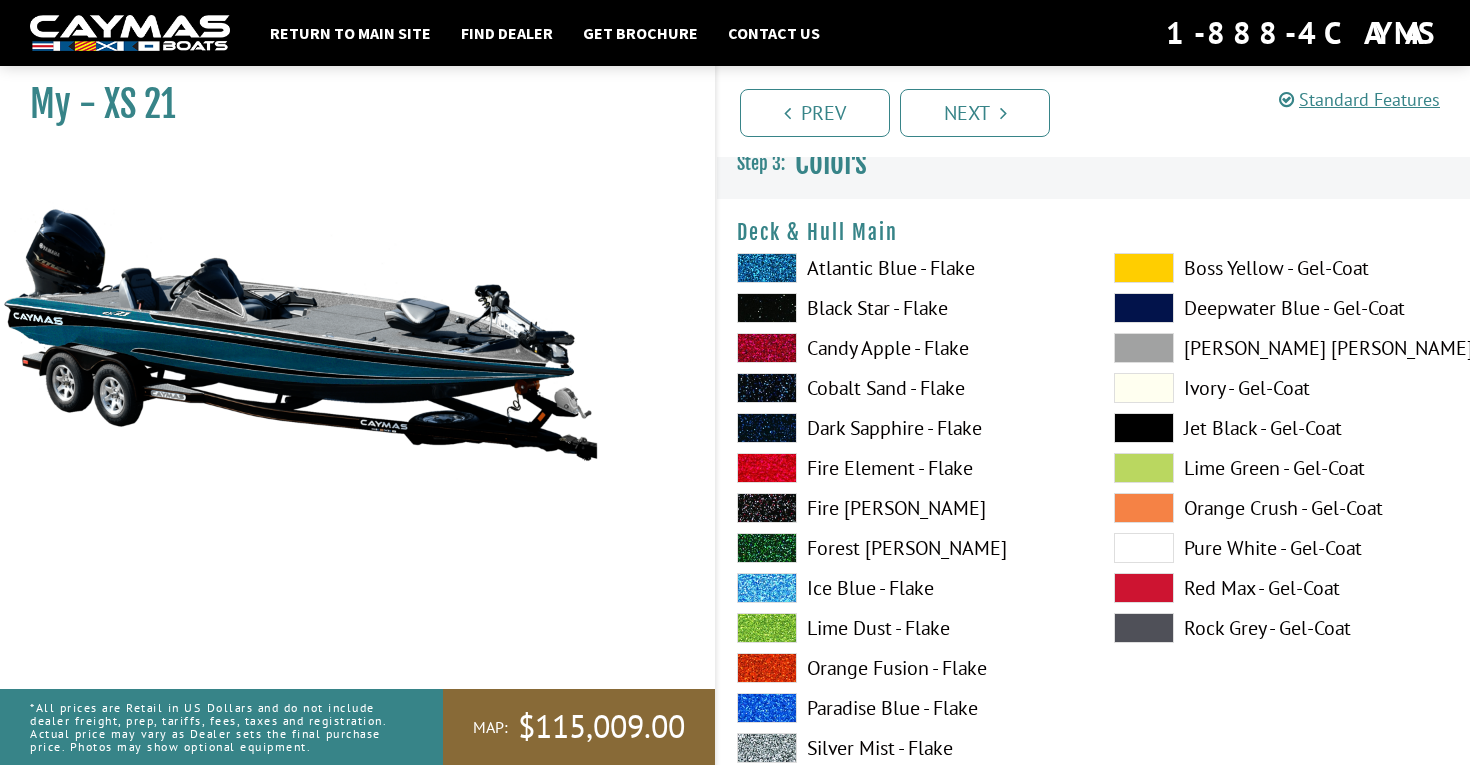 click at bounding box center [767, 308] 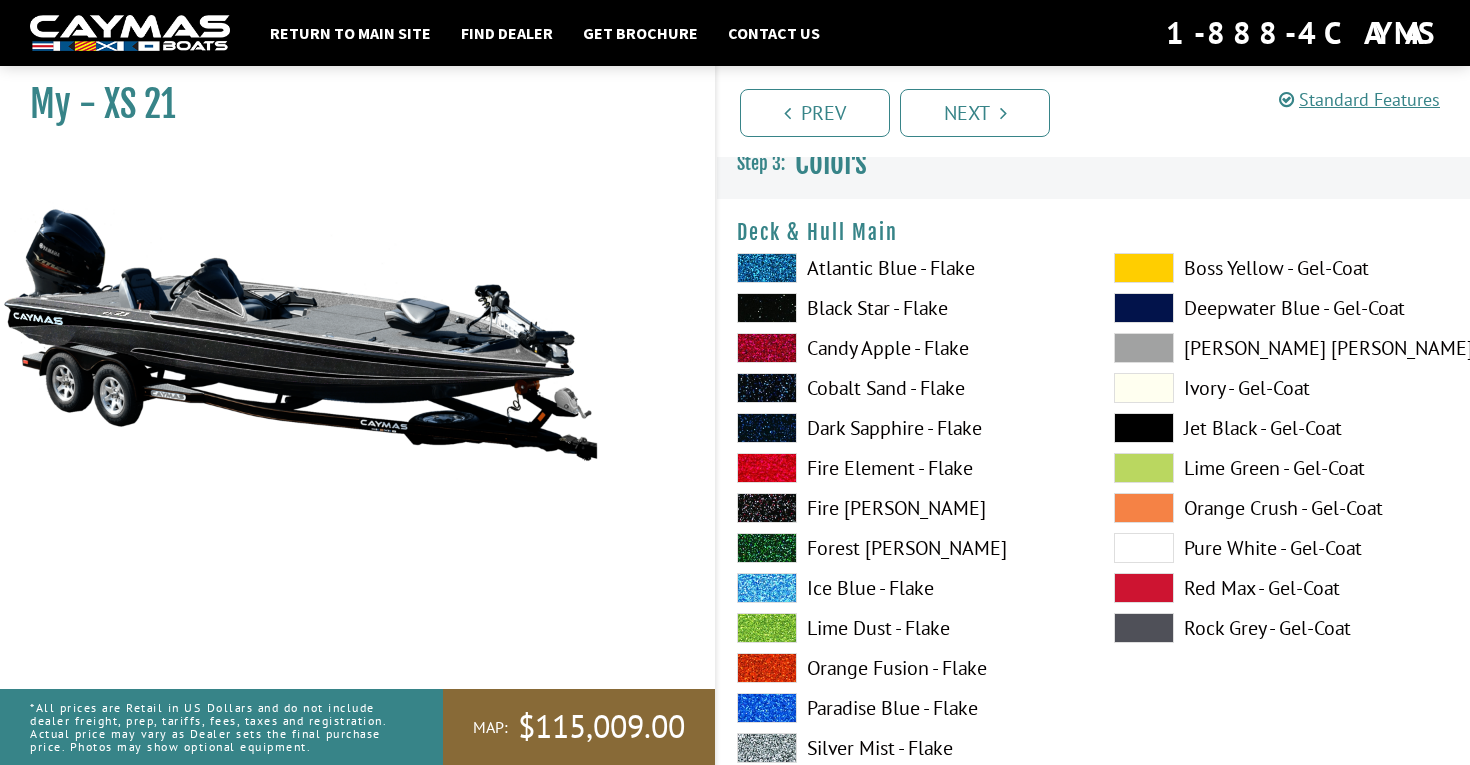 click on "Atlantic Blue - Flake
Black Star - Flake
Candy Apple - Flake
Cobalt Sand - Flake
Dark Sapphire - Flake" at bounding box center (905, 633) 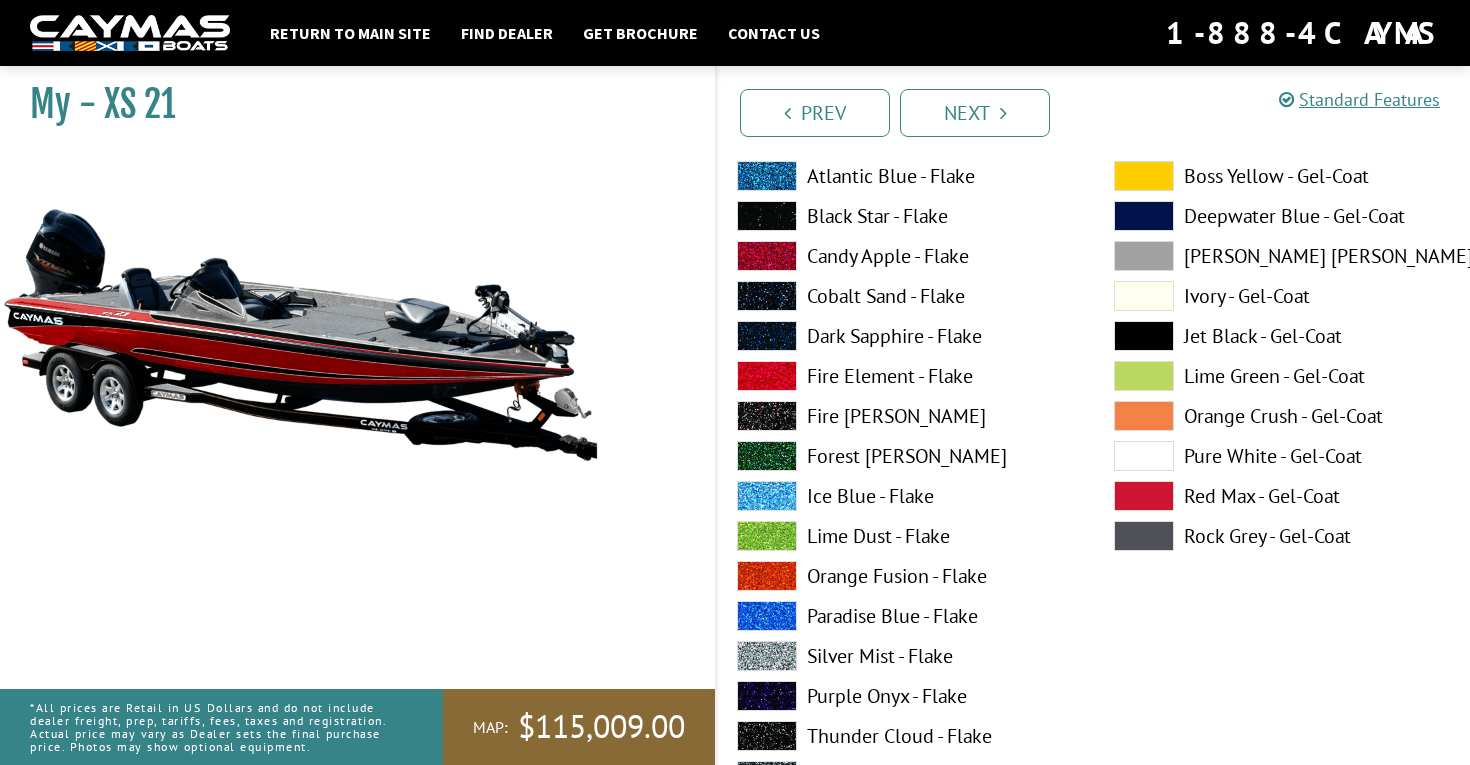 scroll, scrollTop: 0, scrollLeft: 0, axis: both 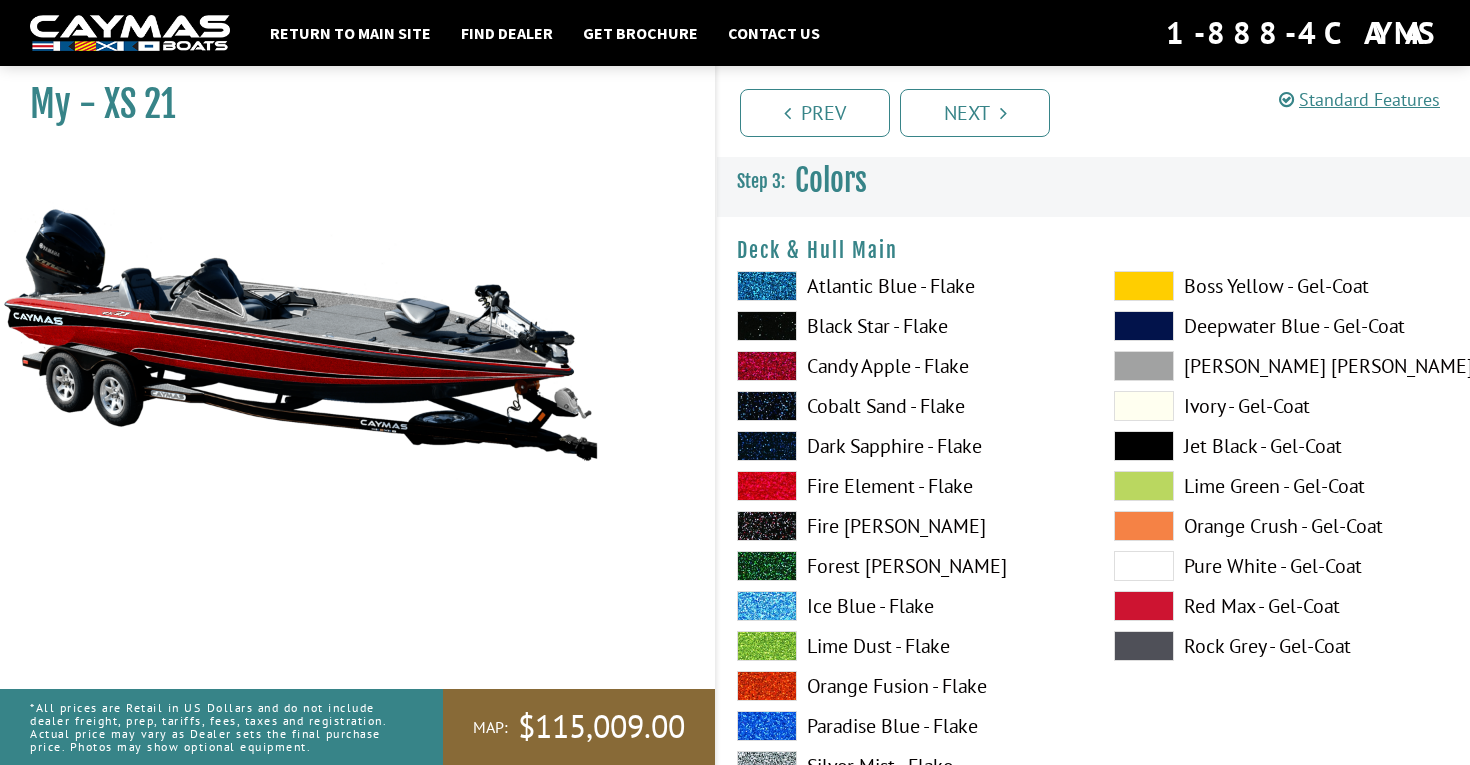 click at bounding box center (767, 326) 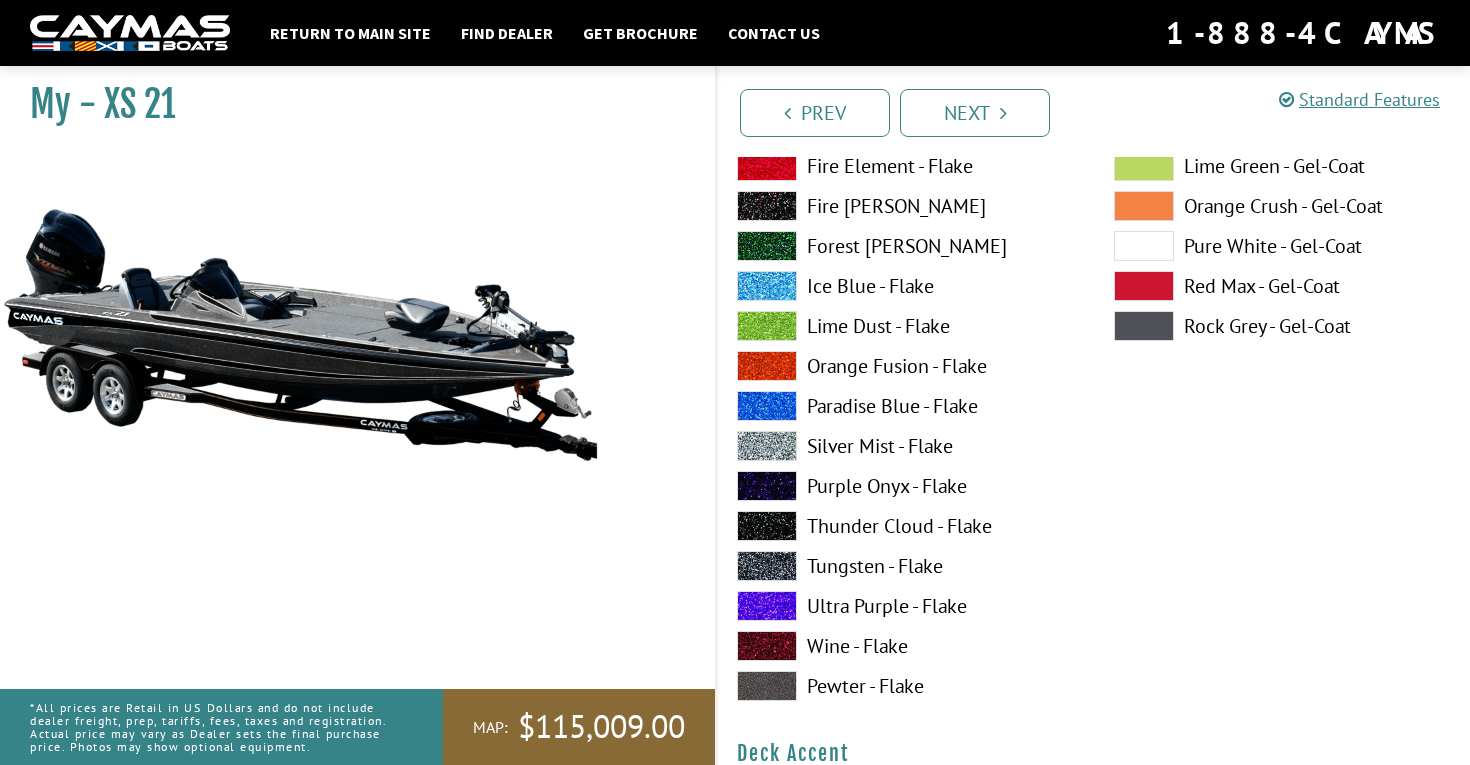 scroll, scrollTop: 372, scrollLeft: 0, axis: vertical 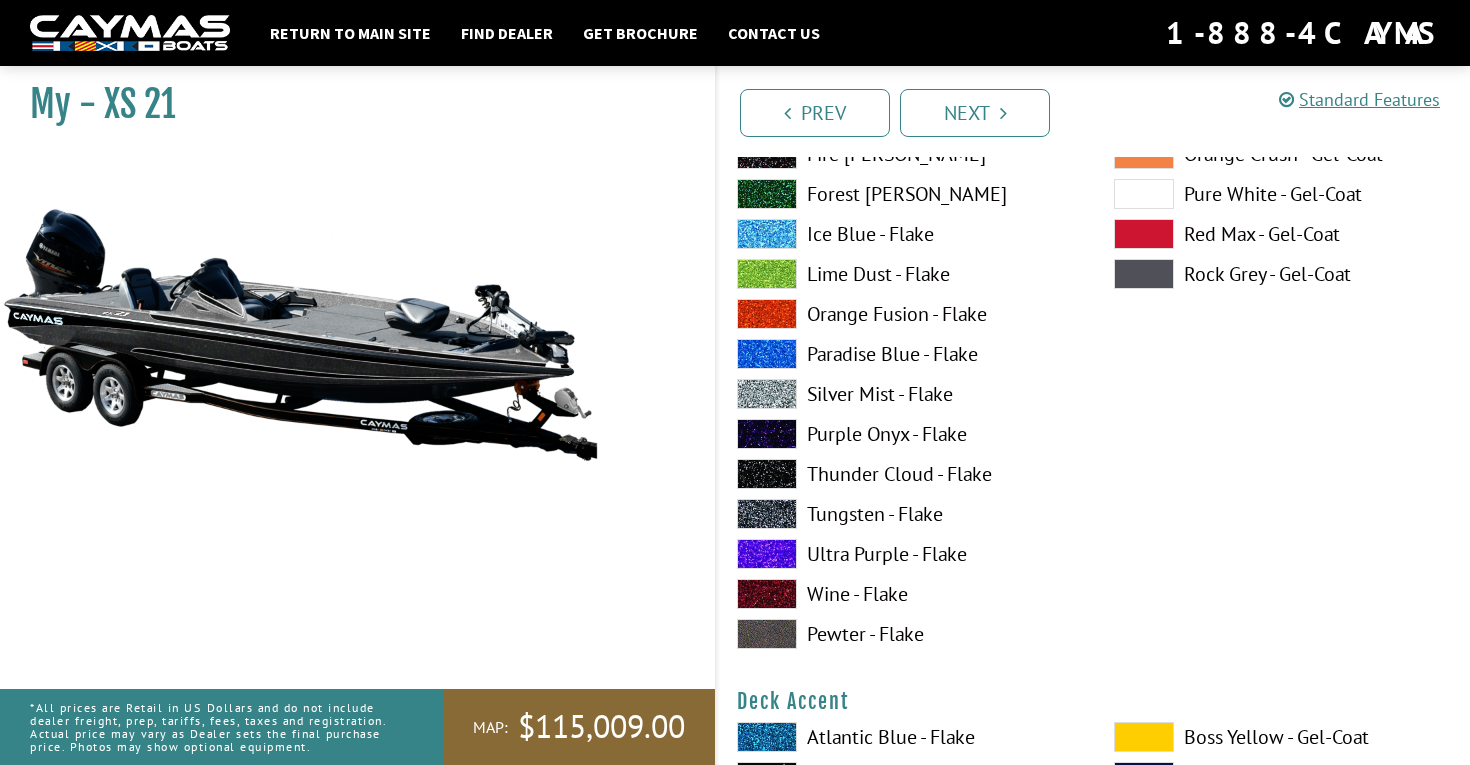 click at bounding box center [767, 474] 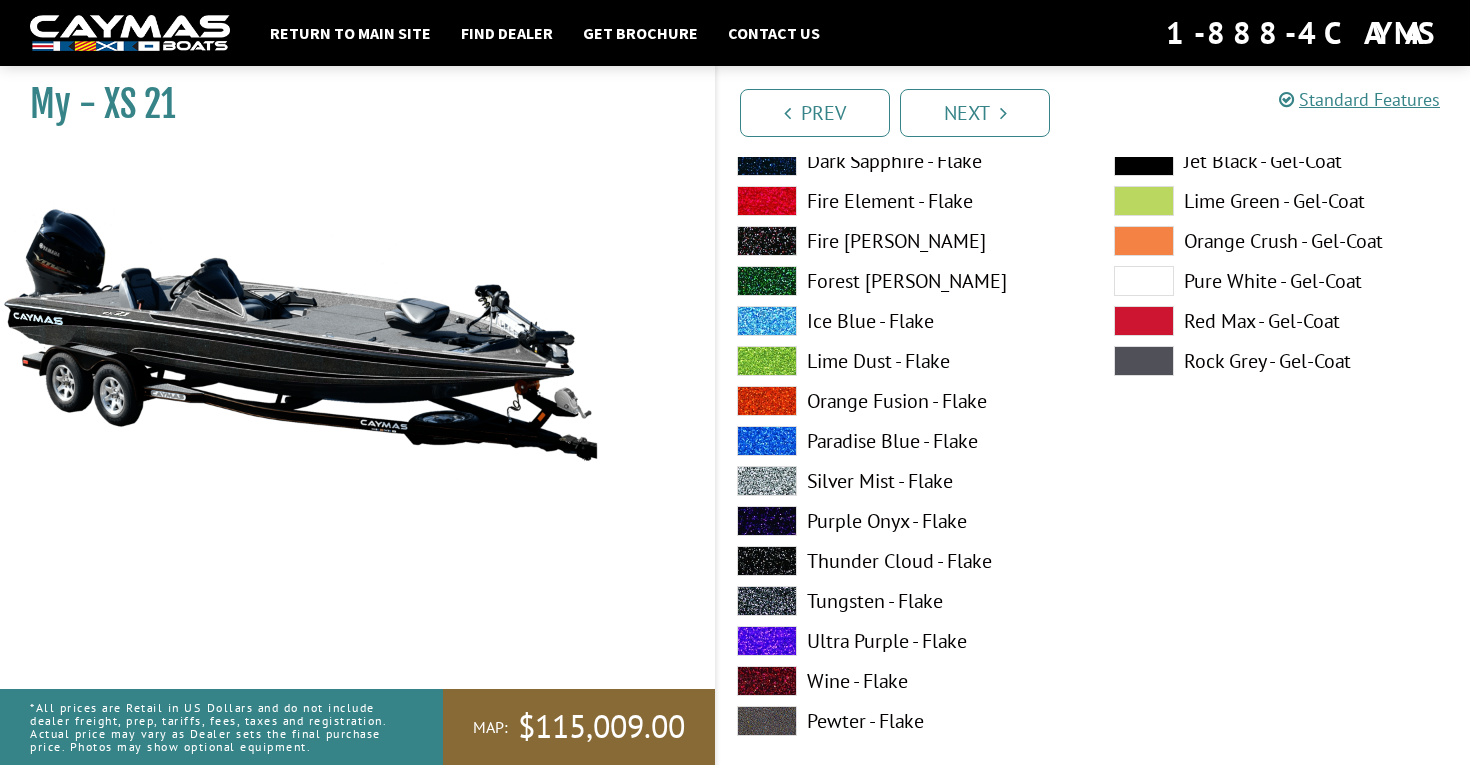 scroll, scrollTop: 291, scrollLeft: 0, axis: vertical 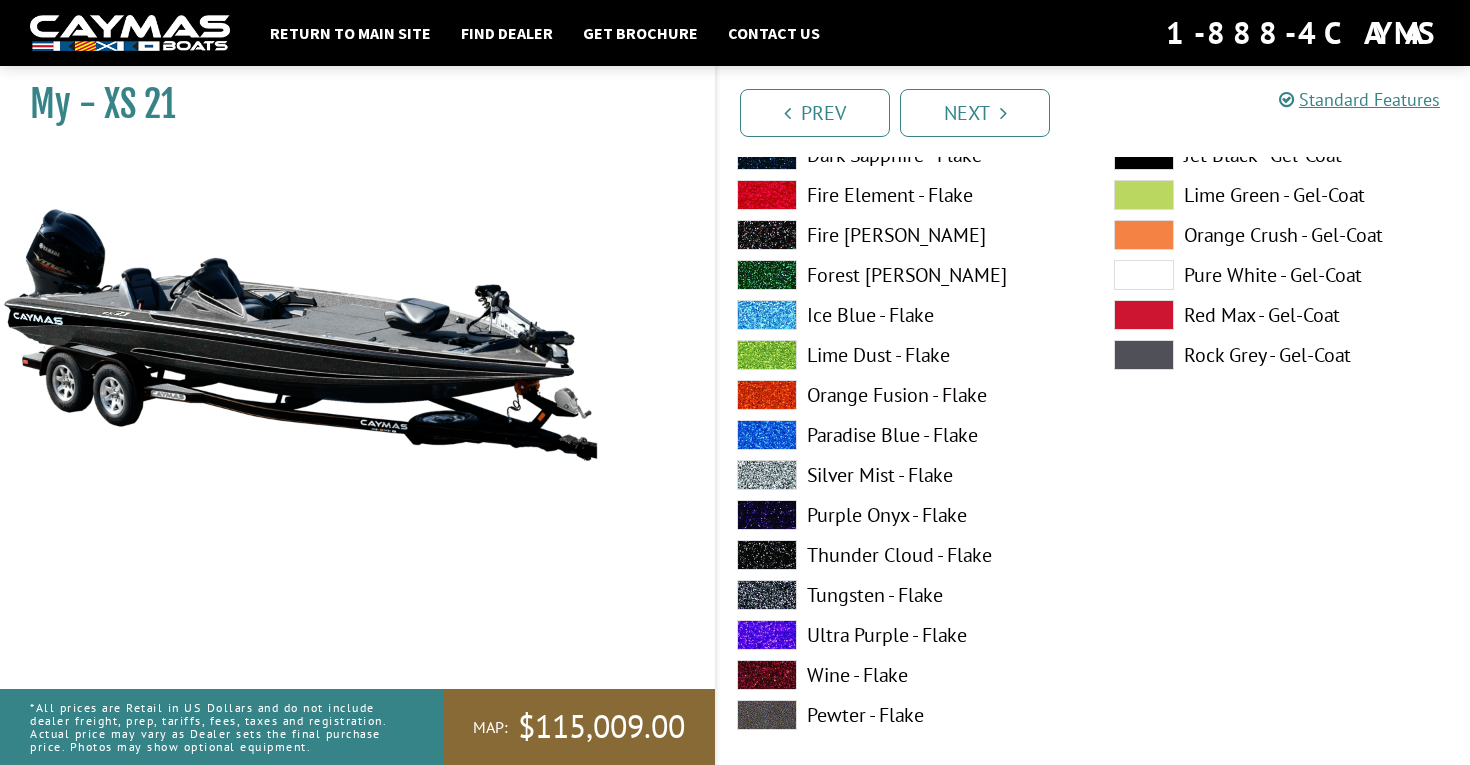 click at bounding box center (767, 475) 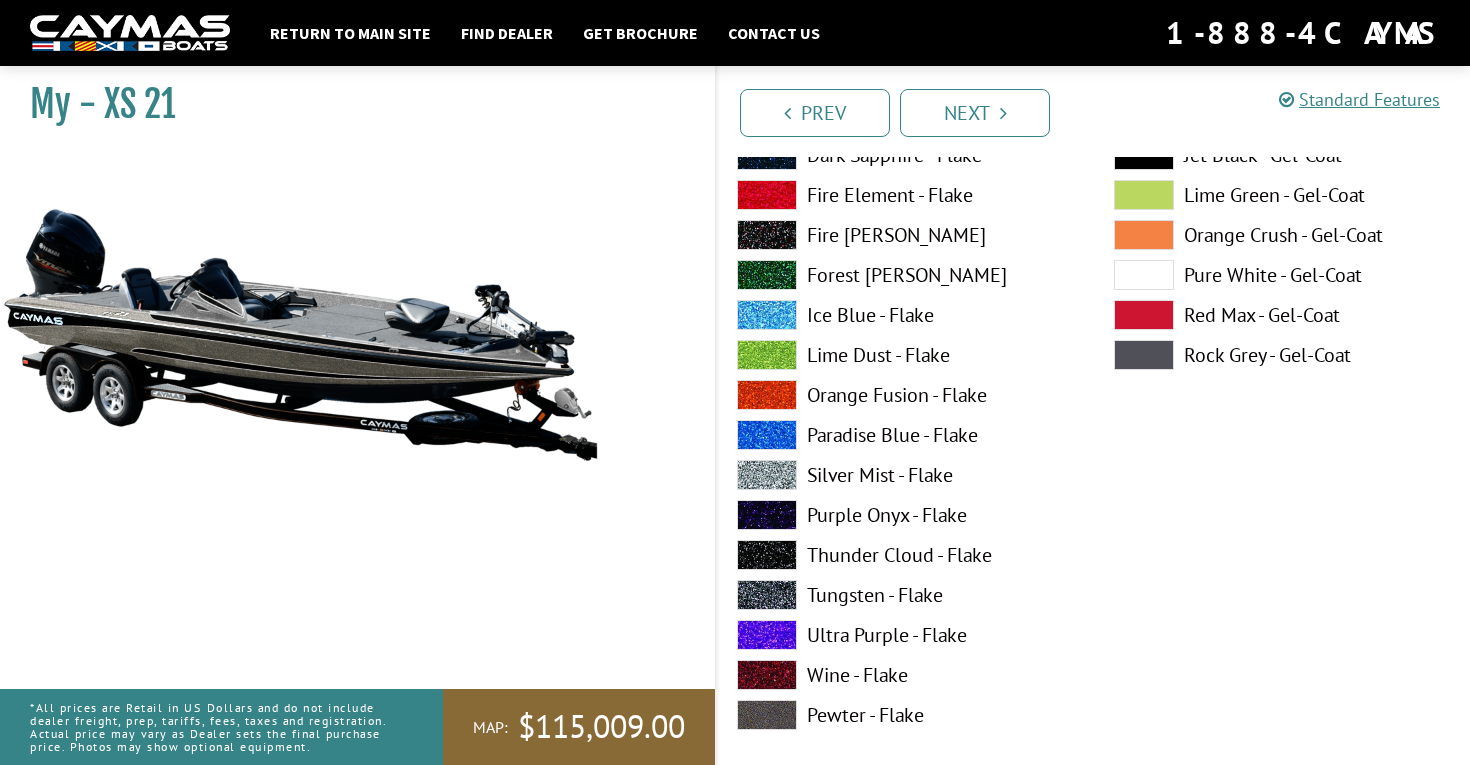 click at bounding box center (767, 555) 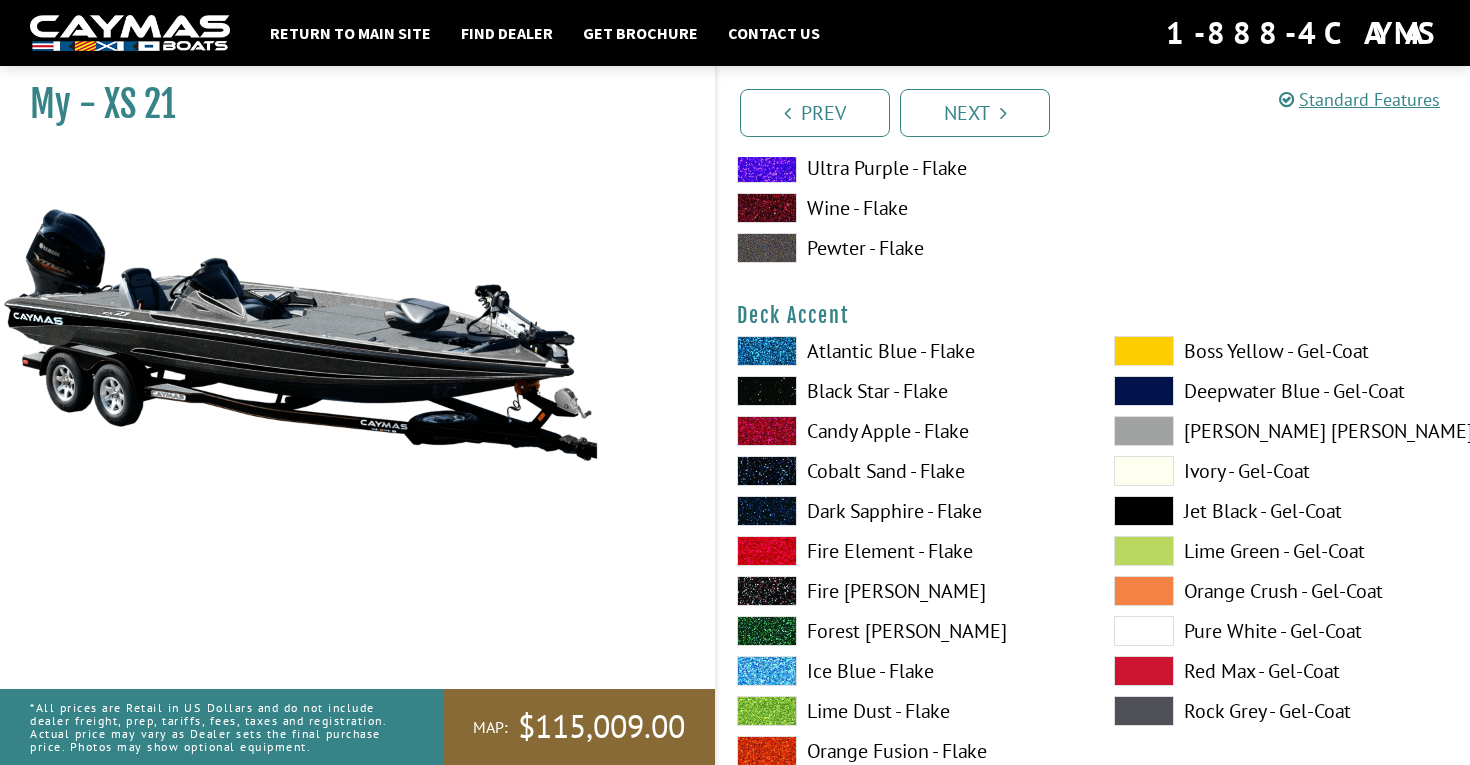 scroll, scrollTop: 760, scrollLeft: 0, axis: vertical 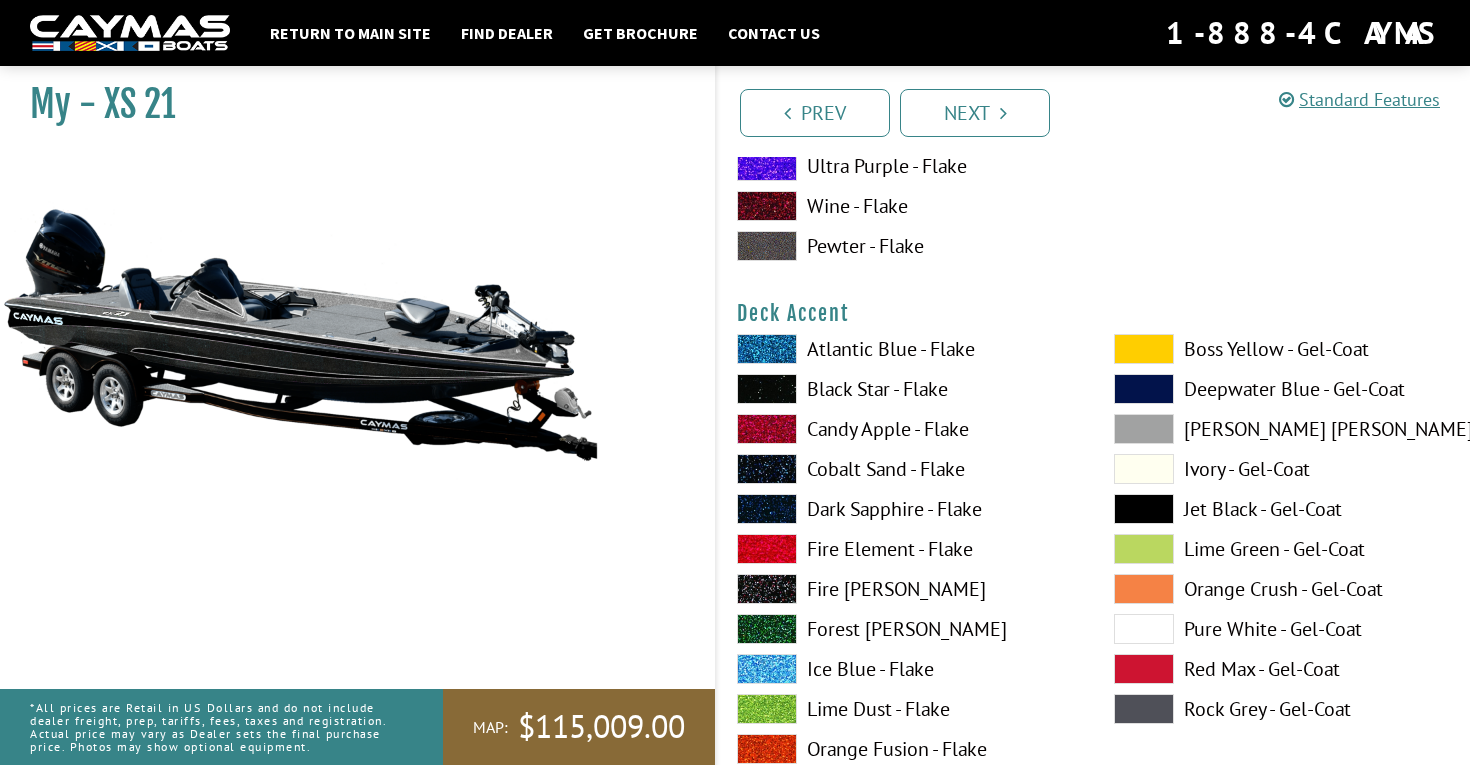 click on "Atlantic Blue - Flake" at bounding box center [905, 349] 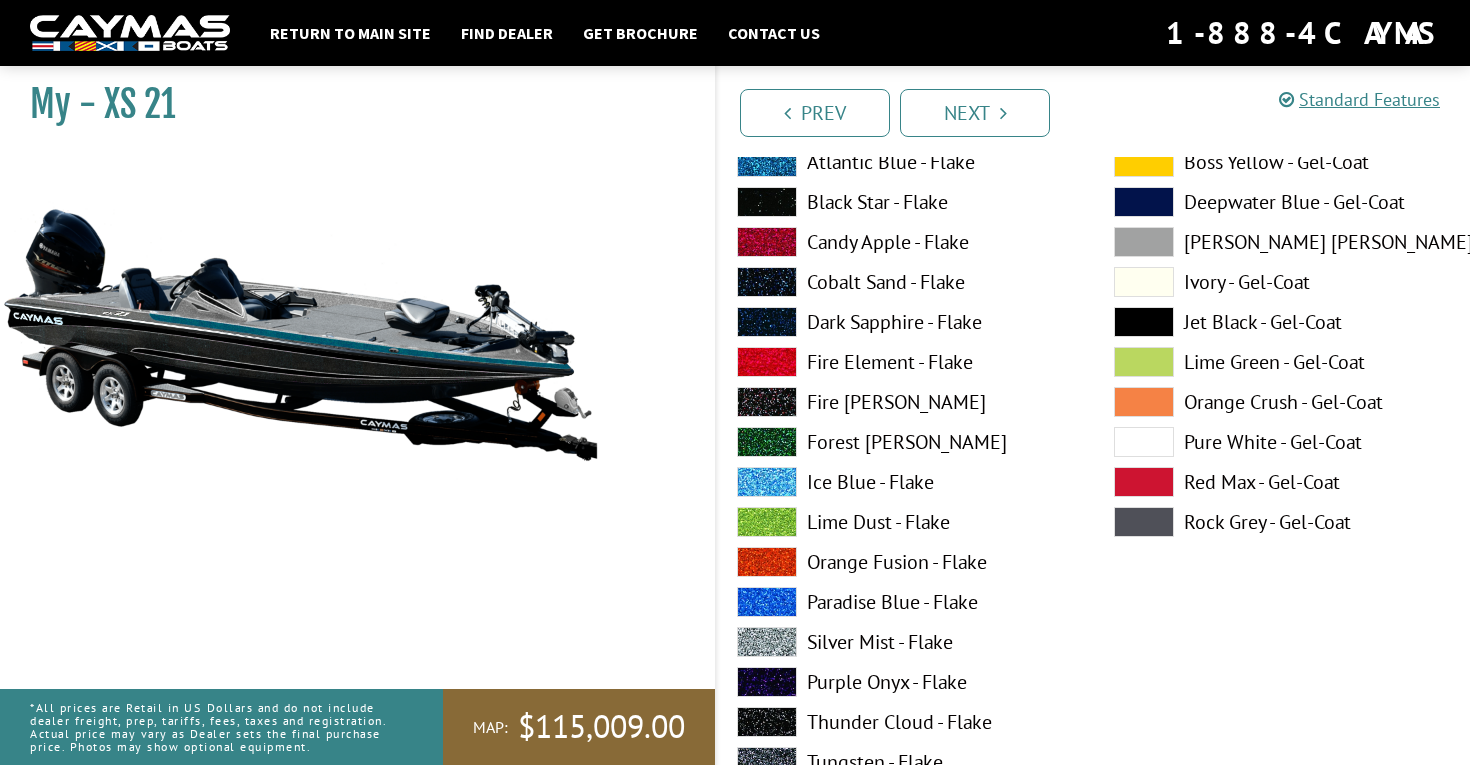 scroll, scrollTop: 948, scrollLeft: 0, axis: vertical 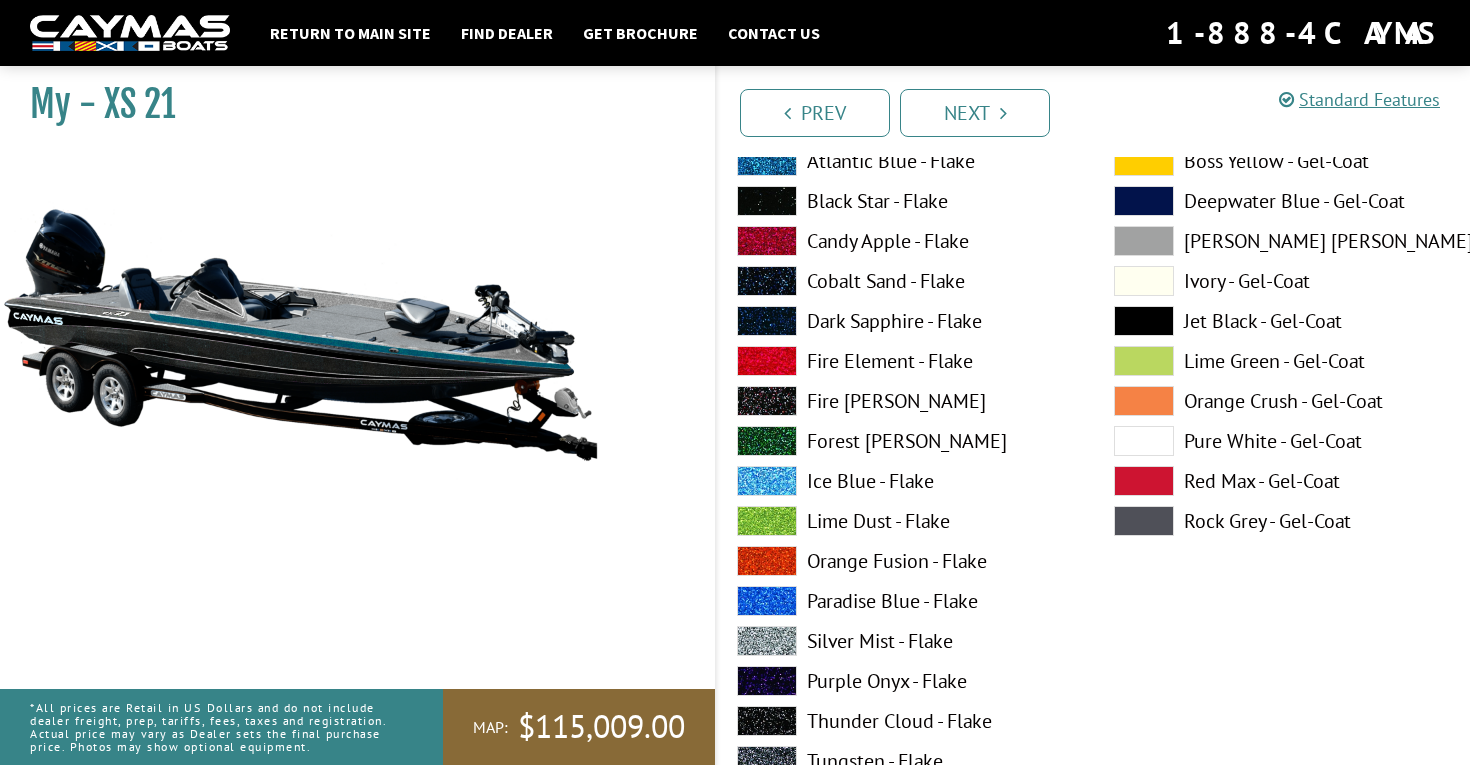 click at bounding box center (767, 721) 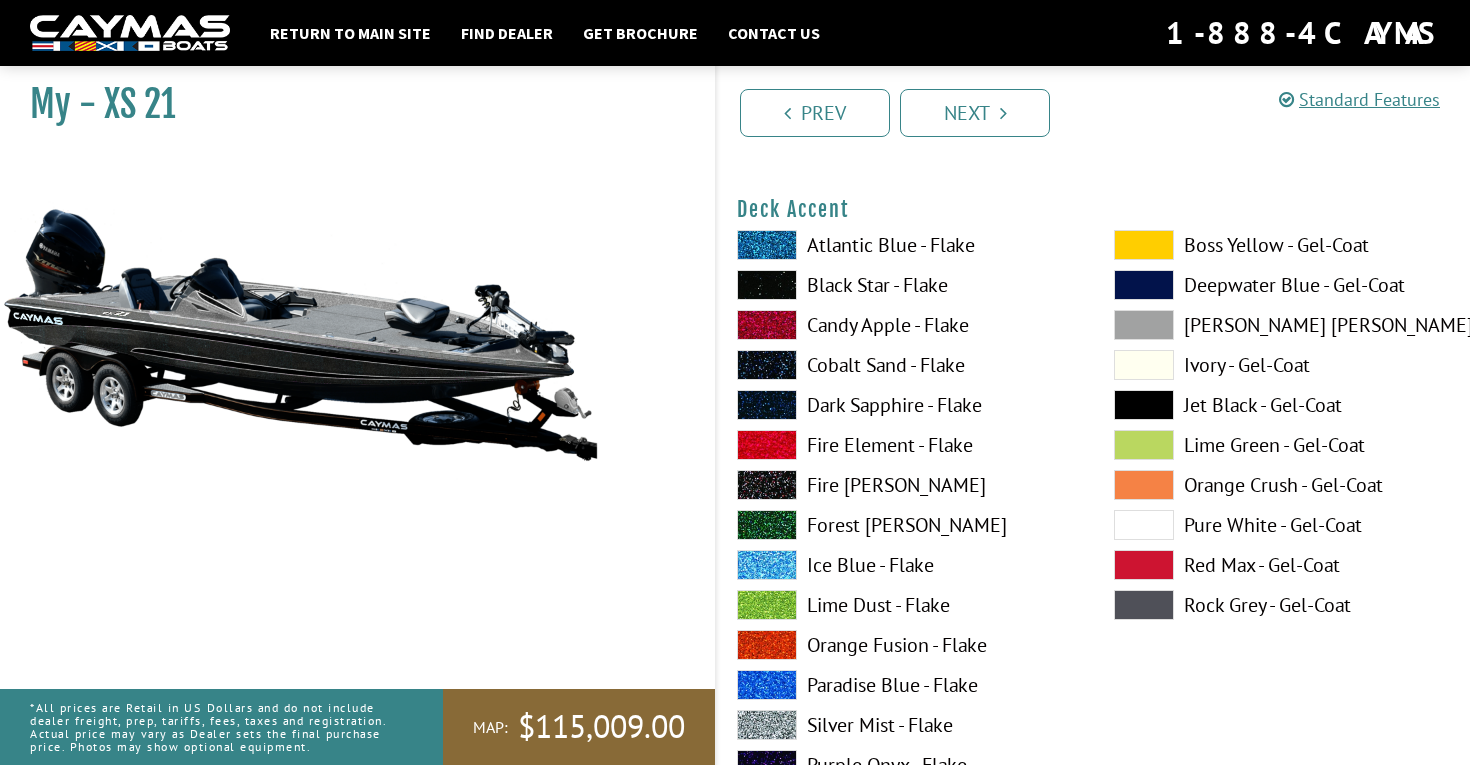 scroll, scrollTop: 810, scrollLeft: 0, axis: vertical 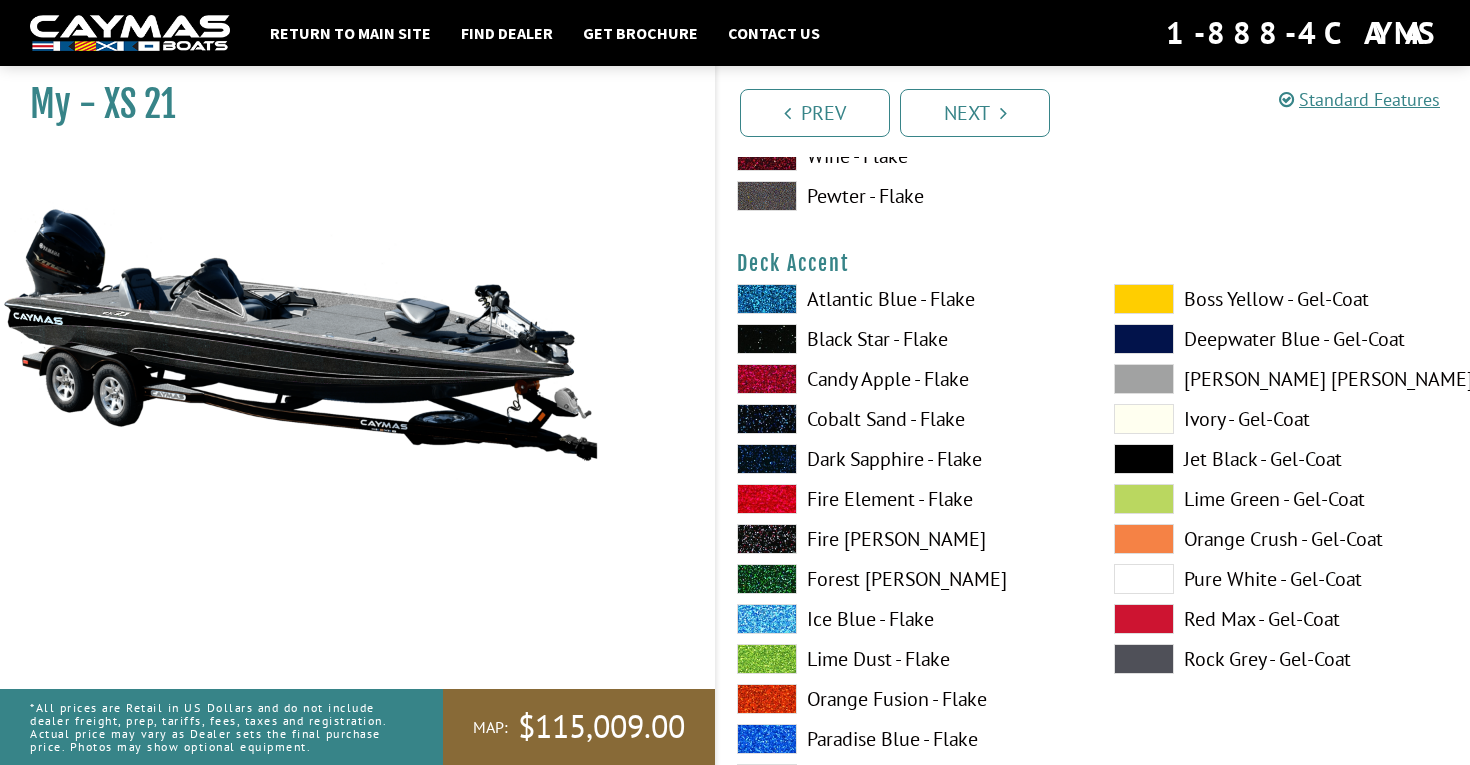 click at bounding box center (1144, 379) 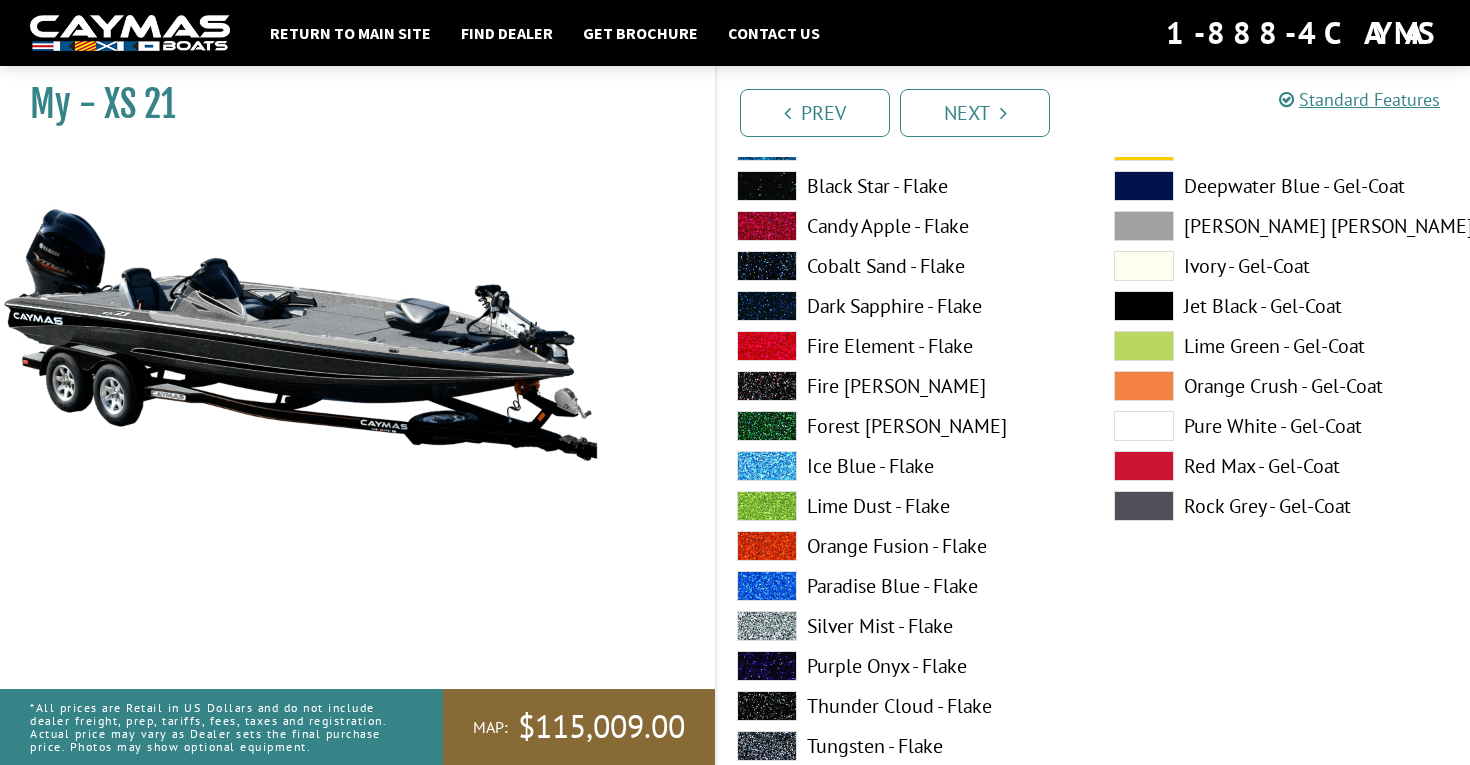 scroll, scrollTop: 0, scrollLeft: 0, axis: both 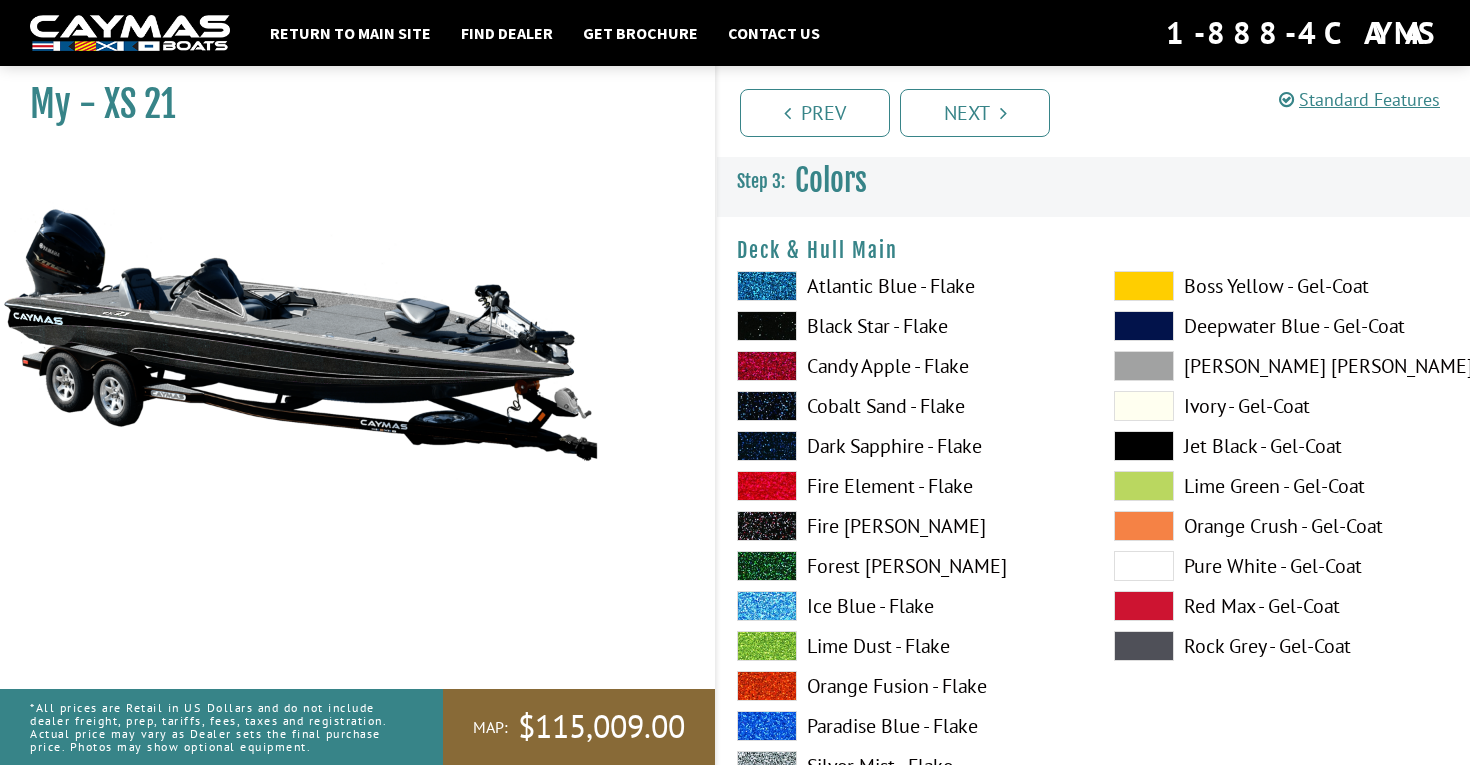 click at bounding box center [1144, 366] 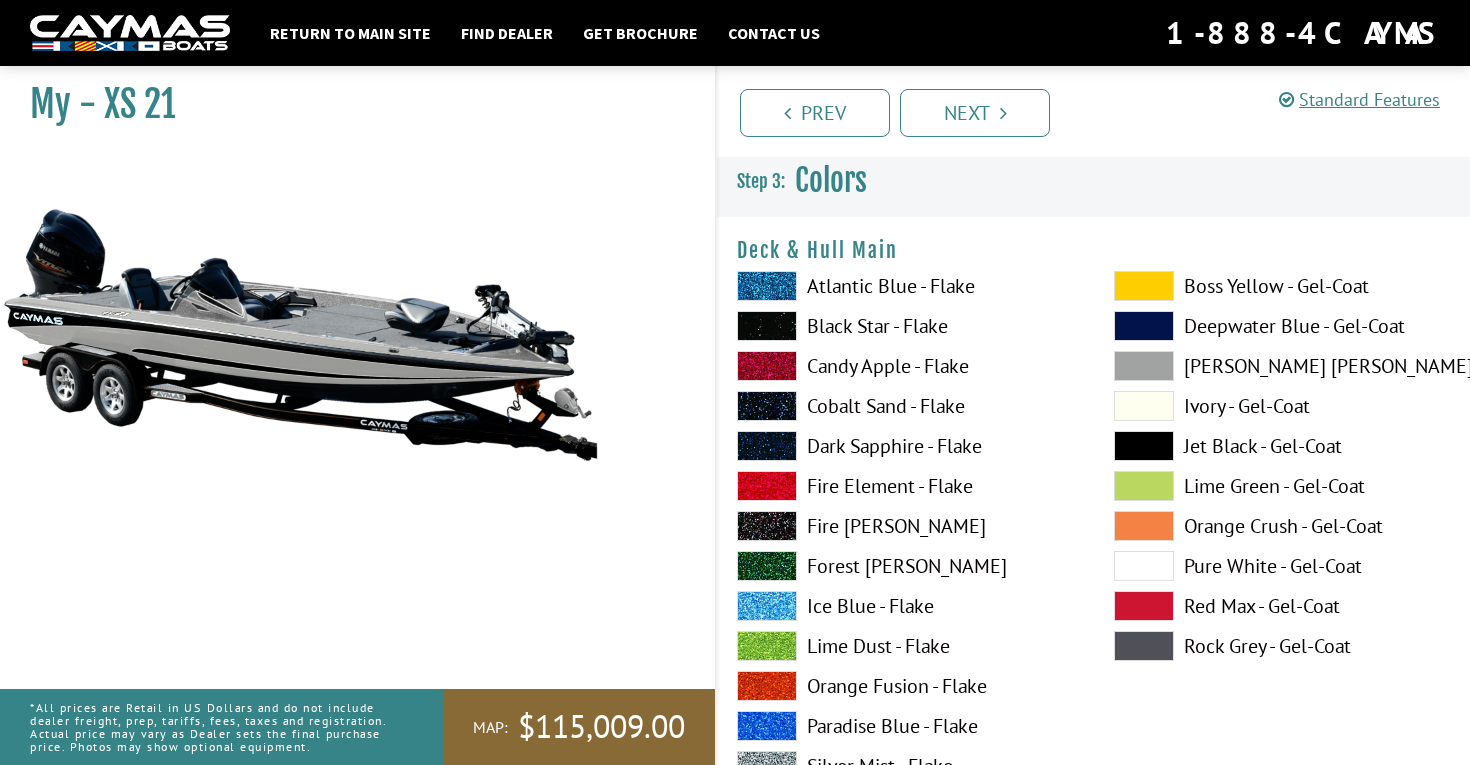 click at bounding box center (1144, 646) 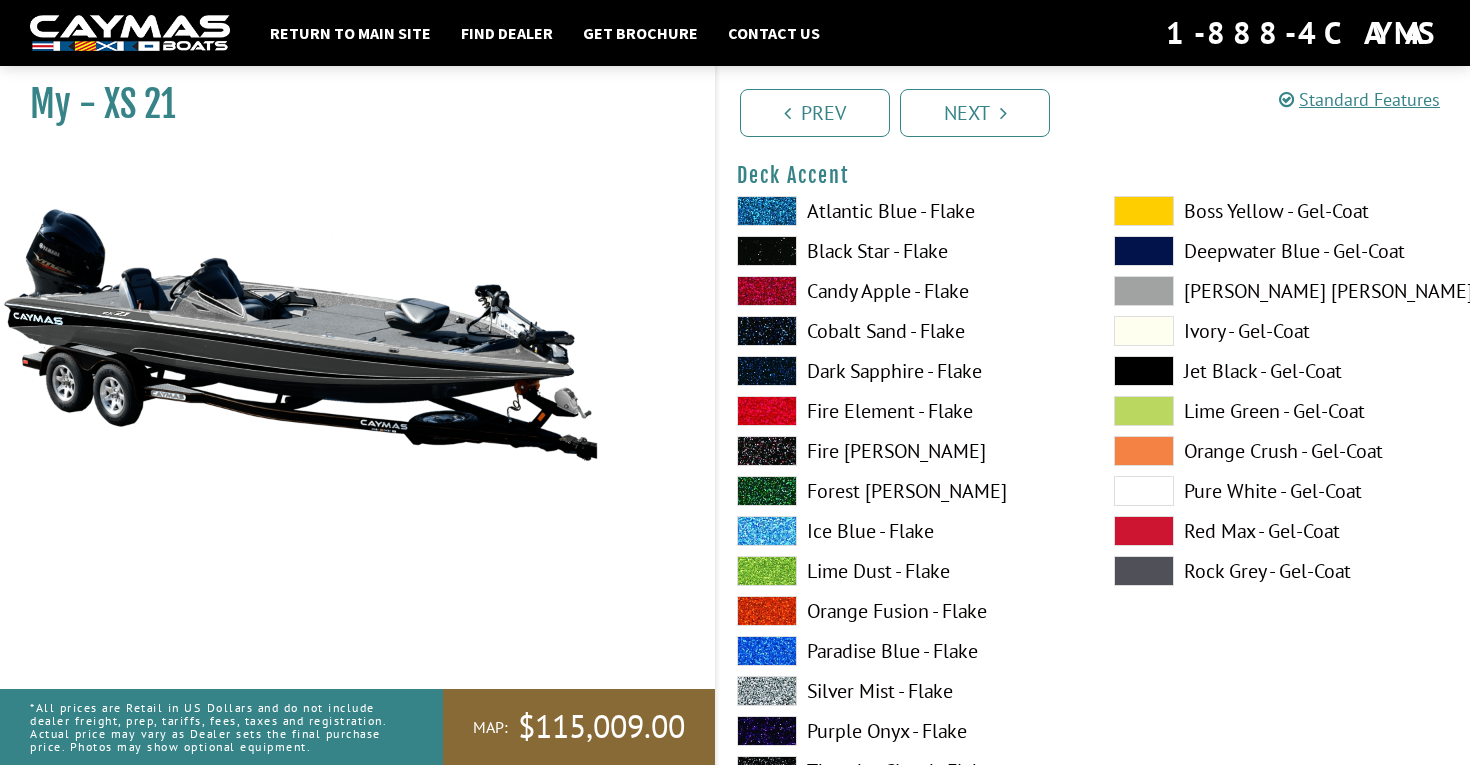 scroll, scrollTop: 906, scrollLeft: 0, axis: vertical 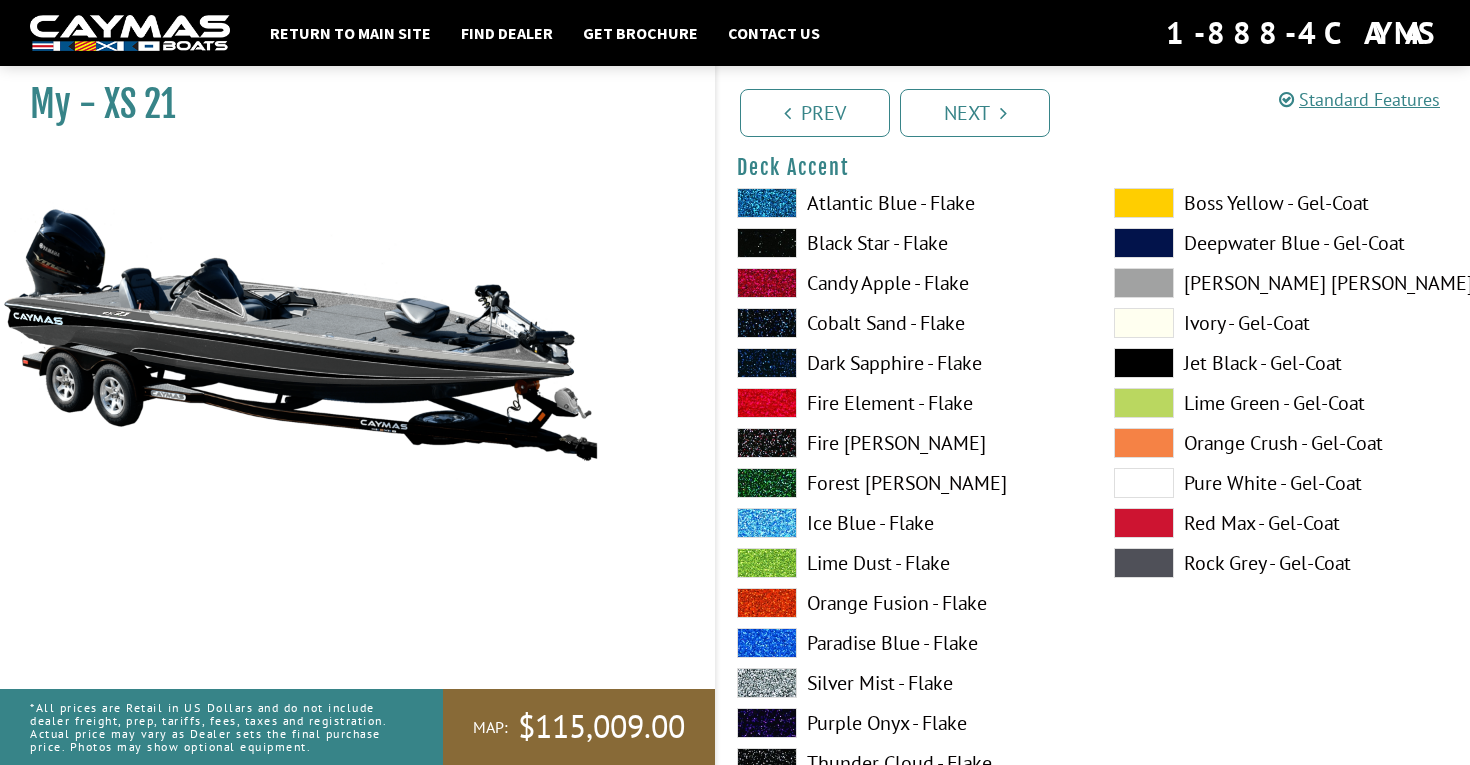 click at bounding box center [1144, 563] 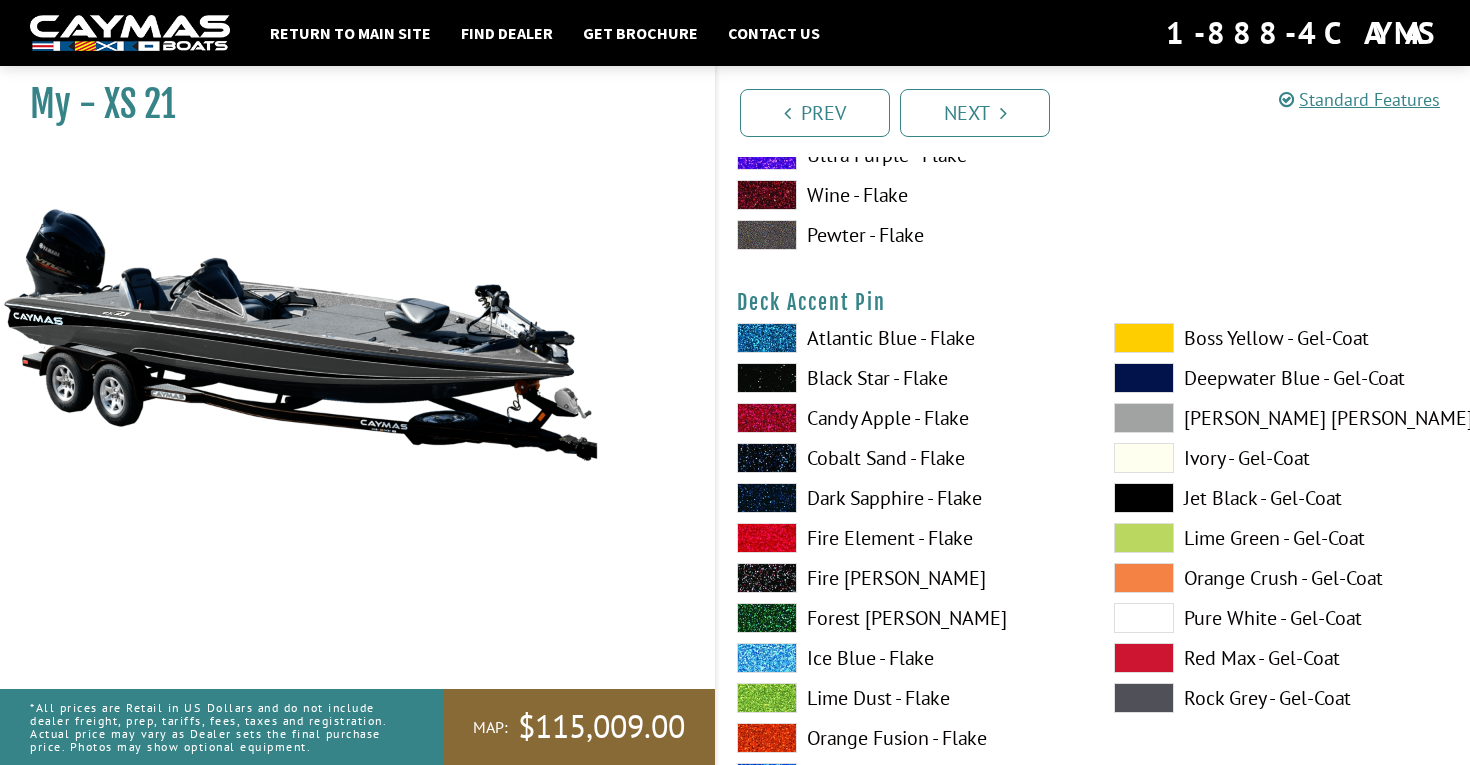scroll, scrollTop: 1598, scrollLeft: 0, axis: vertical 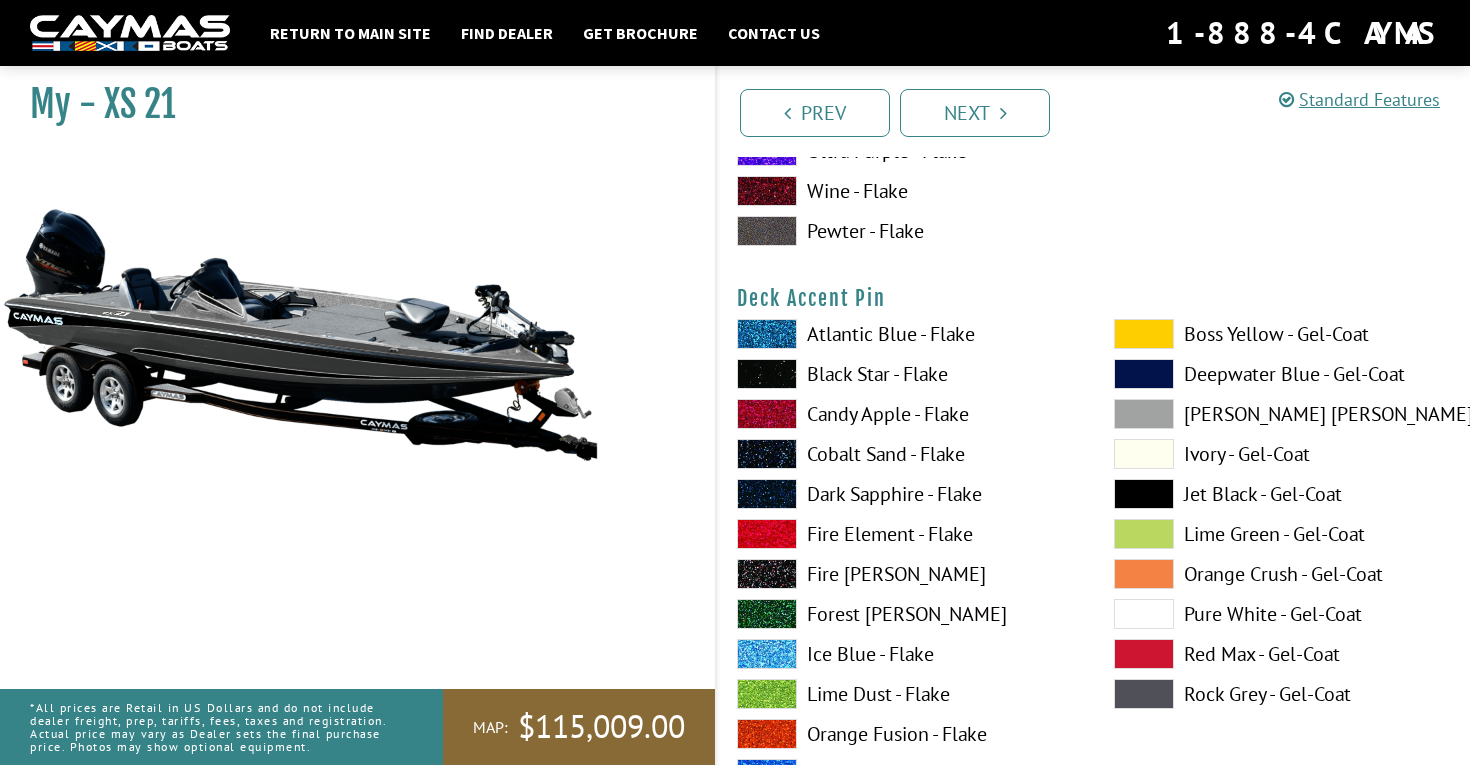 click on "Atlantic Blue - Flake
Black Star - Flake
Candy Apple - Flake
Cobalt Sand - Flake
Dark Sapphire - Flake" at bounding box center (905, 699) 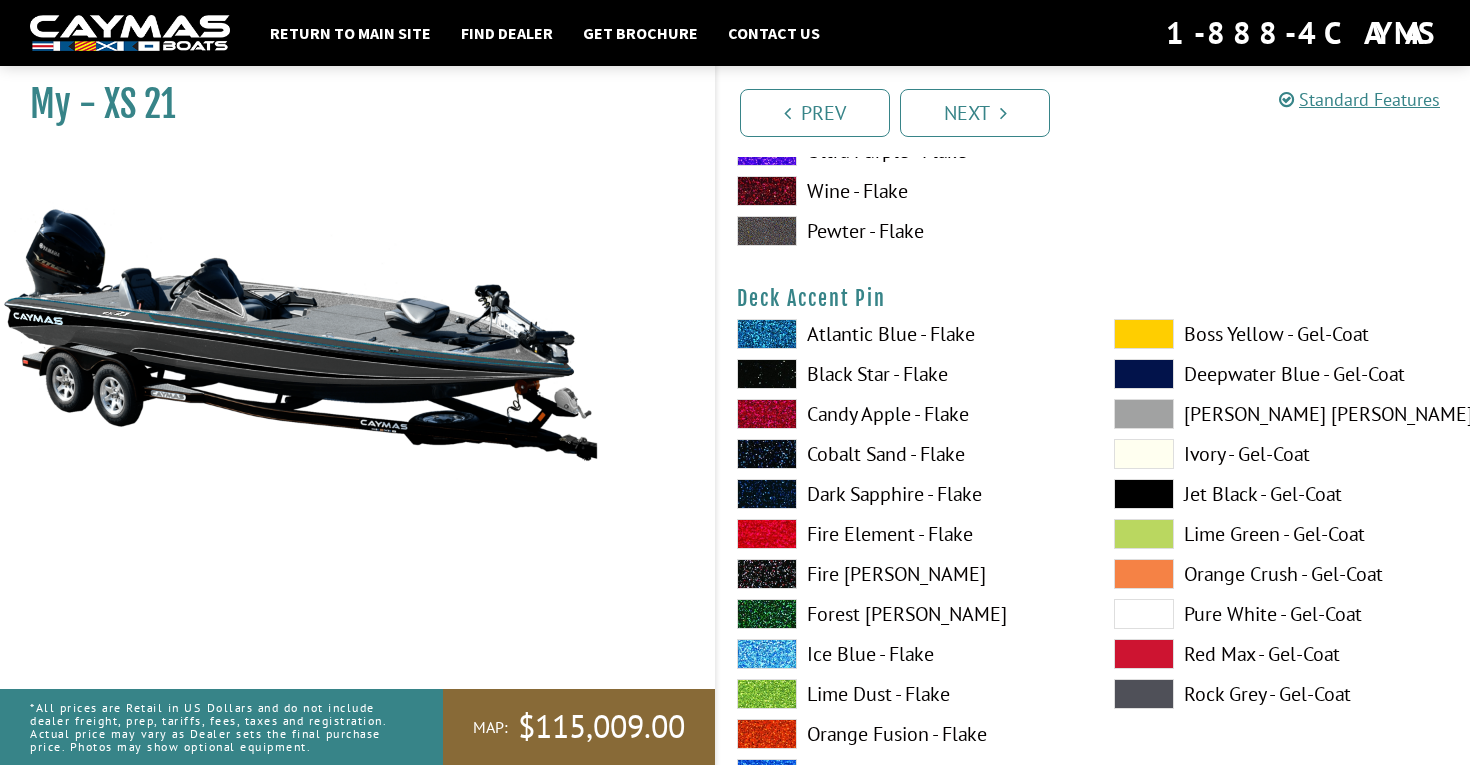 click on "Atlantic Blue - Flake" at bounding box center [905, 334] 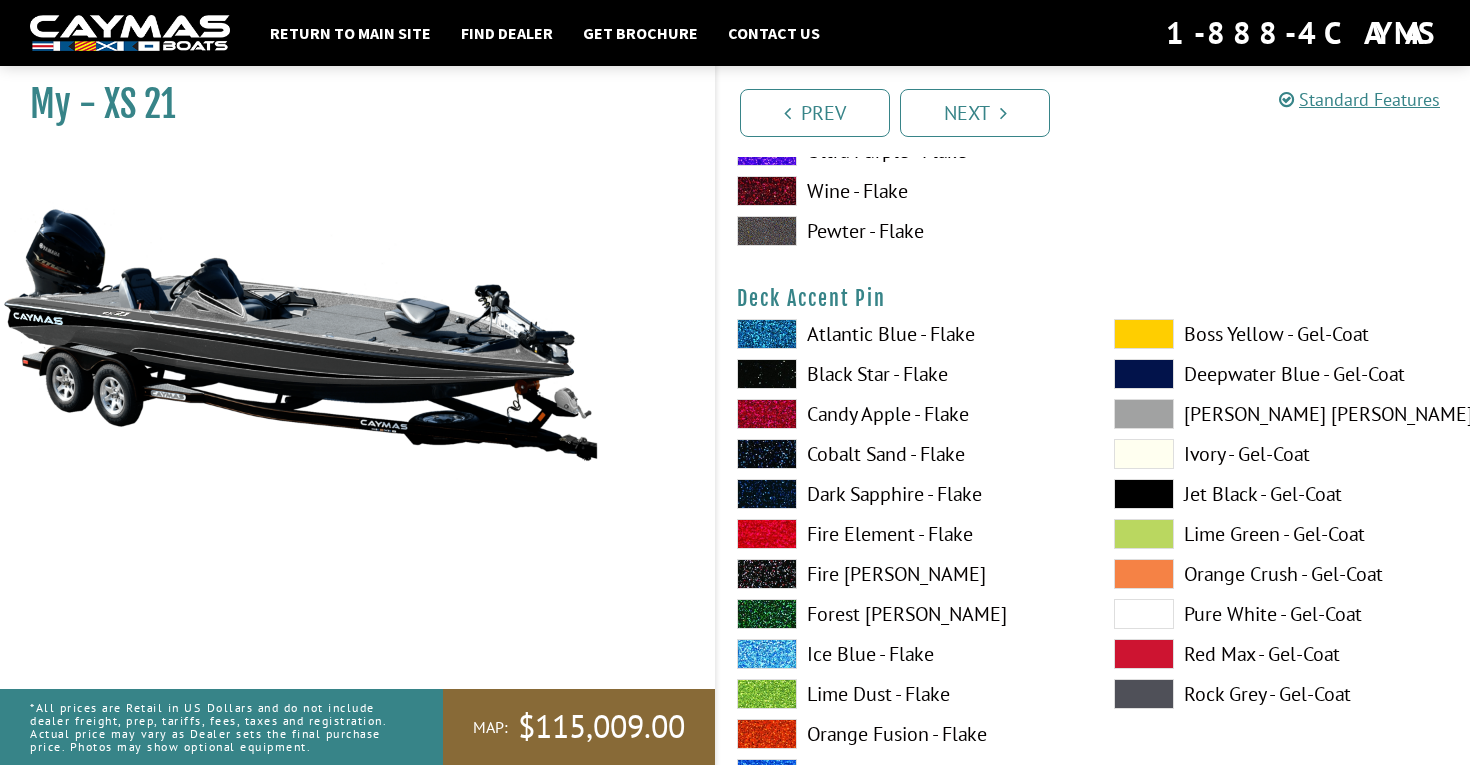 click at bounding box center (1144, 694) 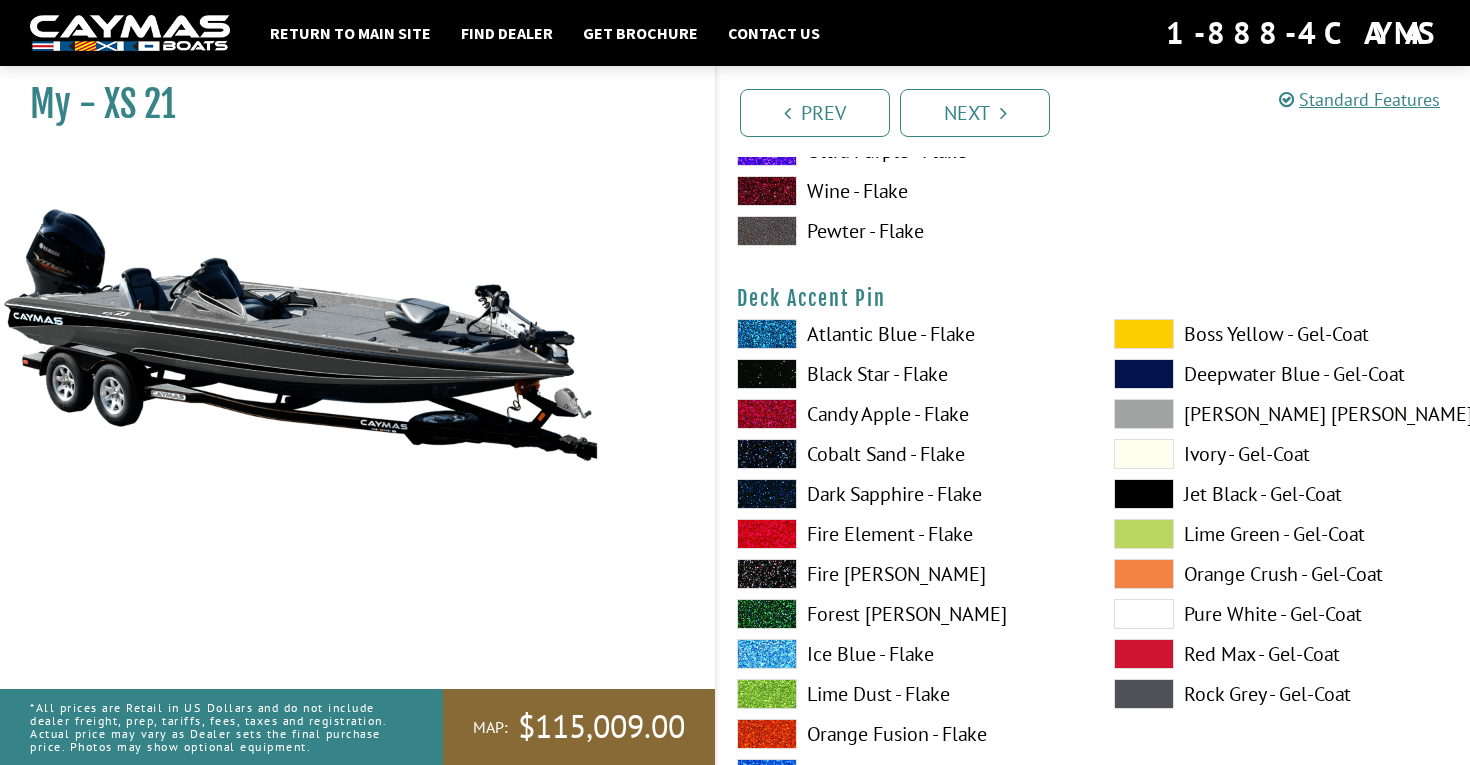 click at bounding box center [767, 374] 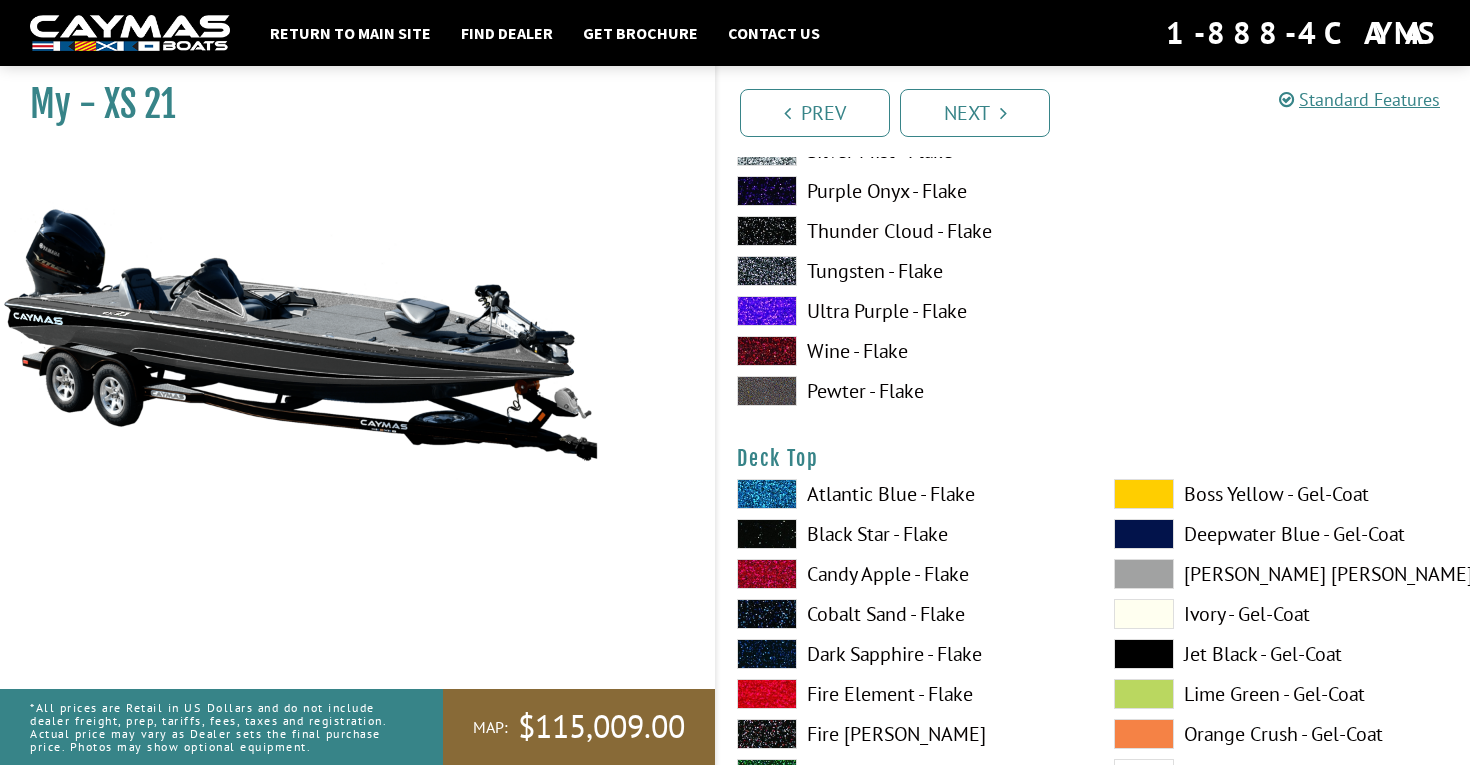 scroll, scrollTop: 2359, scrollLeft: 0, axis: vertical 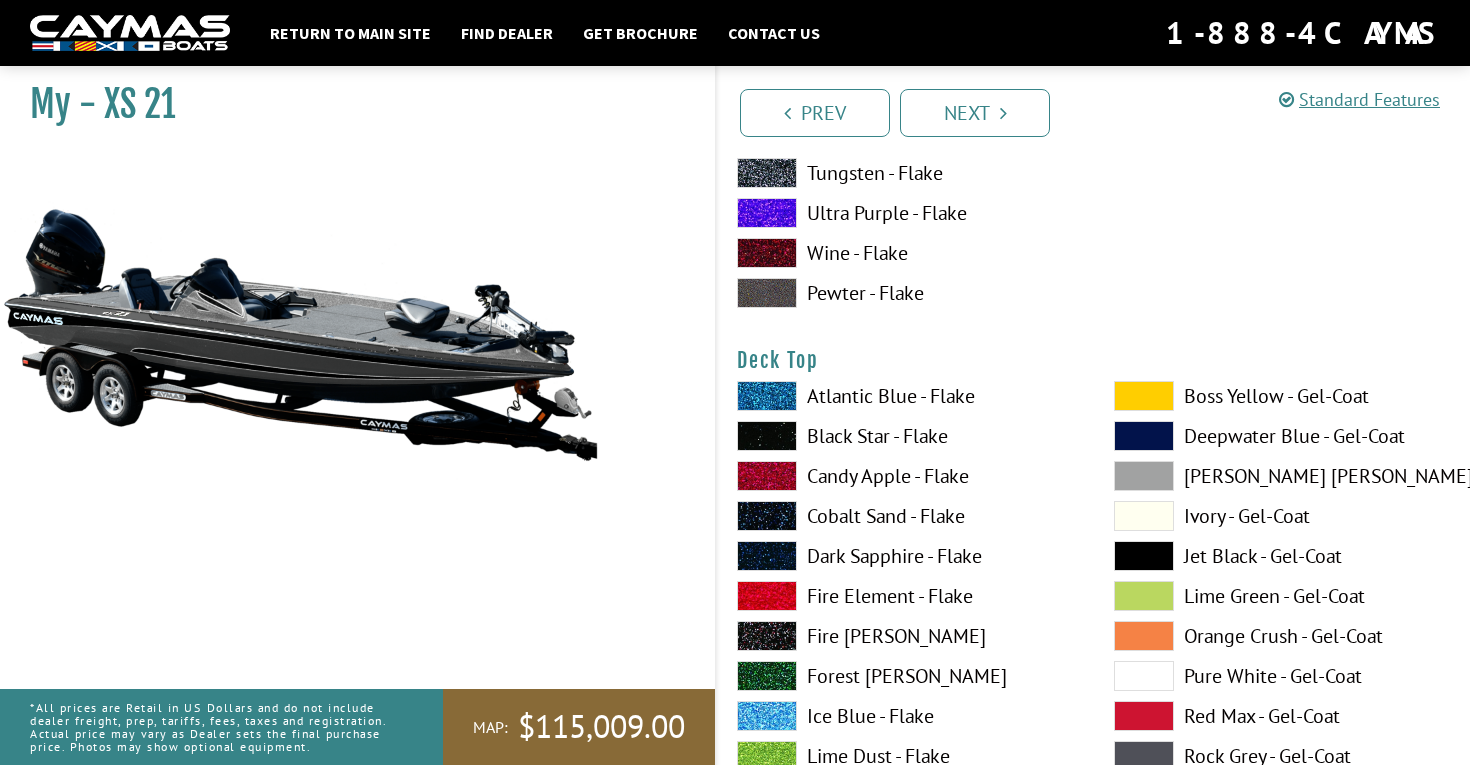 click at bounding box center [767, 396] 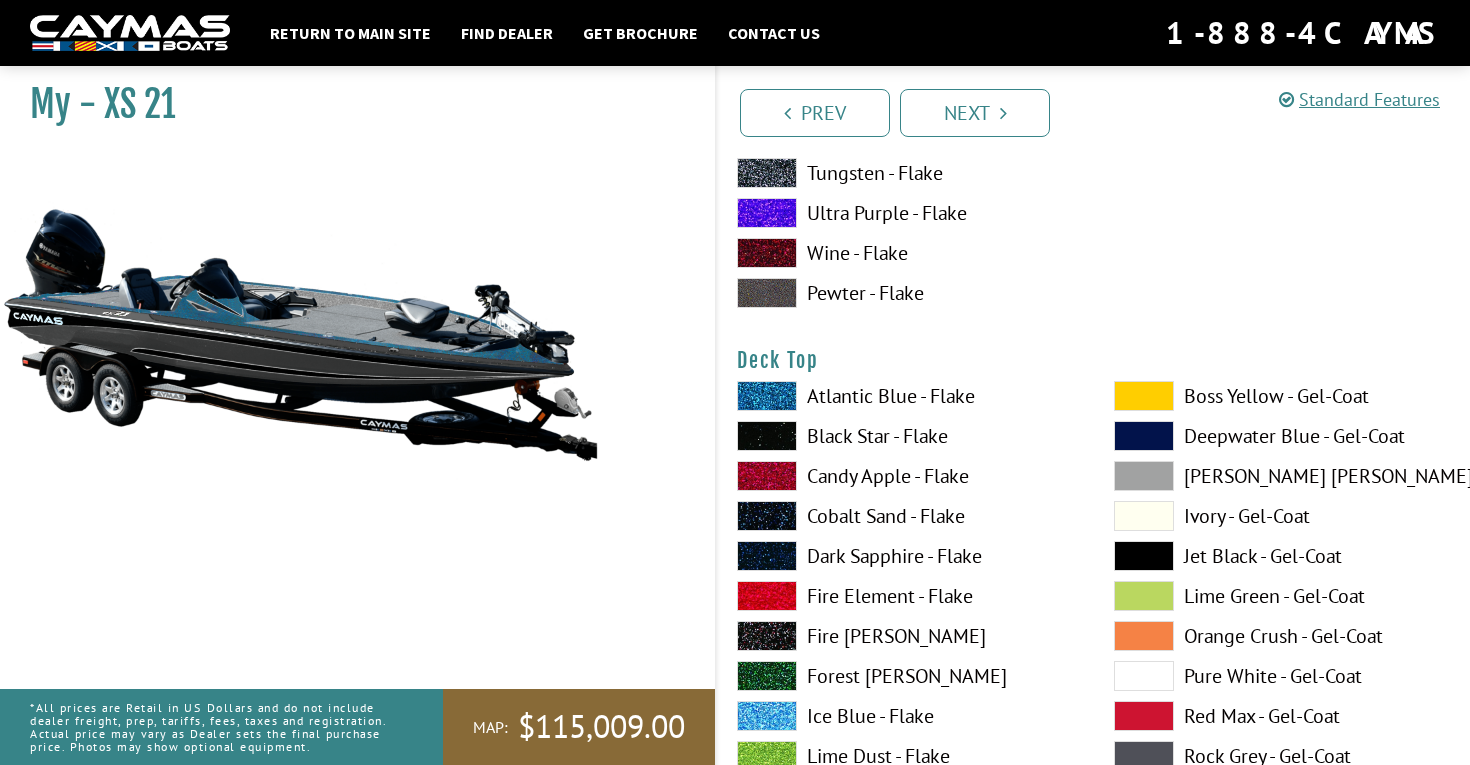 click on "Atlantic Blue - Flake
Black Star - Flake
Candy Apple - Flake
Cobalt Sand - Flake
Dark Sapphire - Flake" at bounding box center (905, 761) 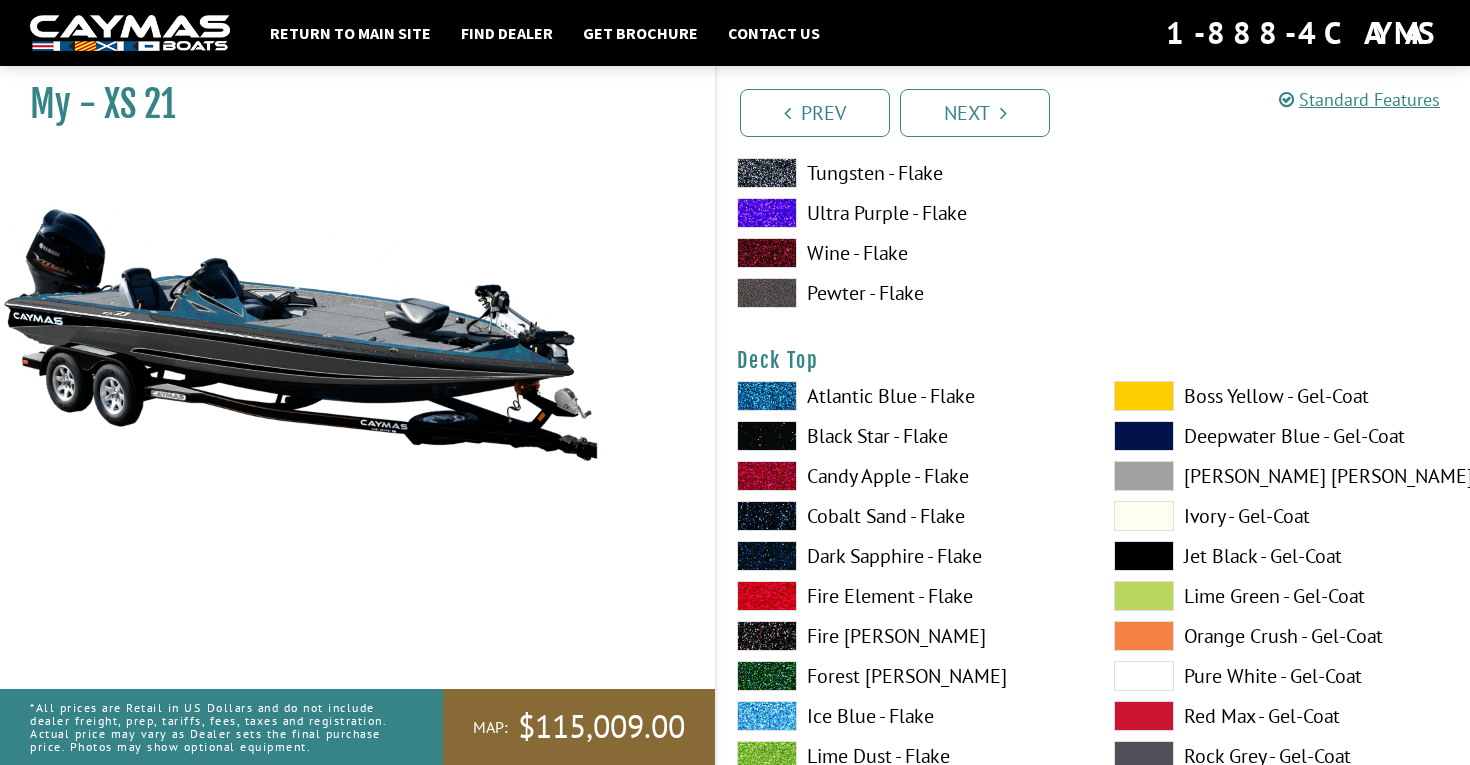 click at bounding box center (767, 436) 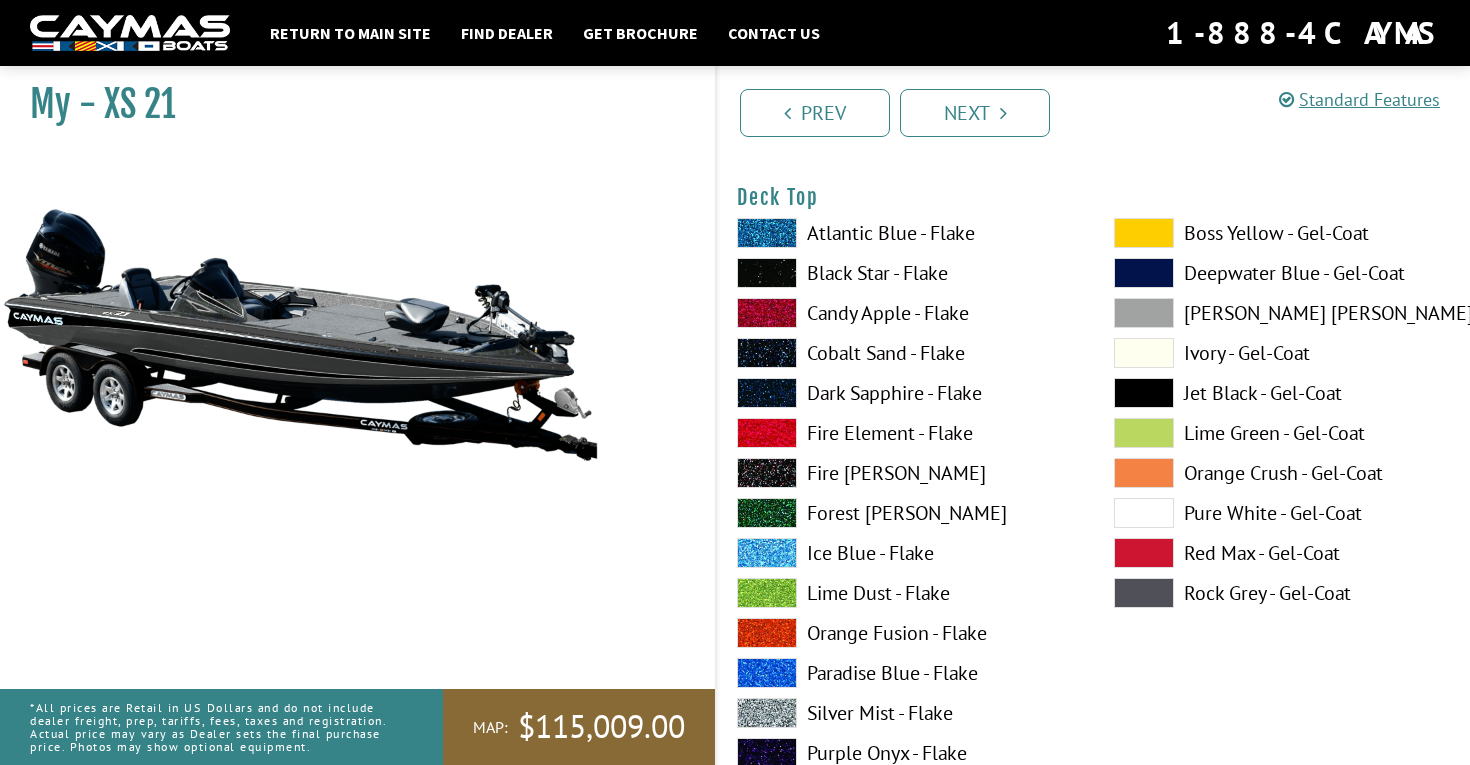 scroll, scrollTop: 2525, scrollLeft: 0, axis: vertical 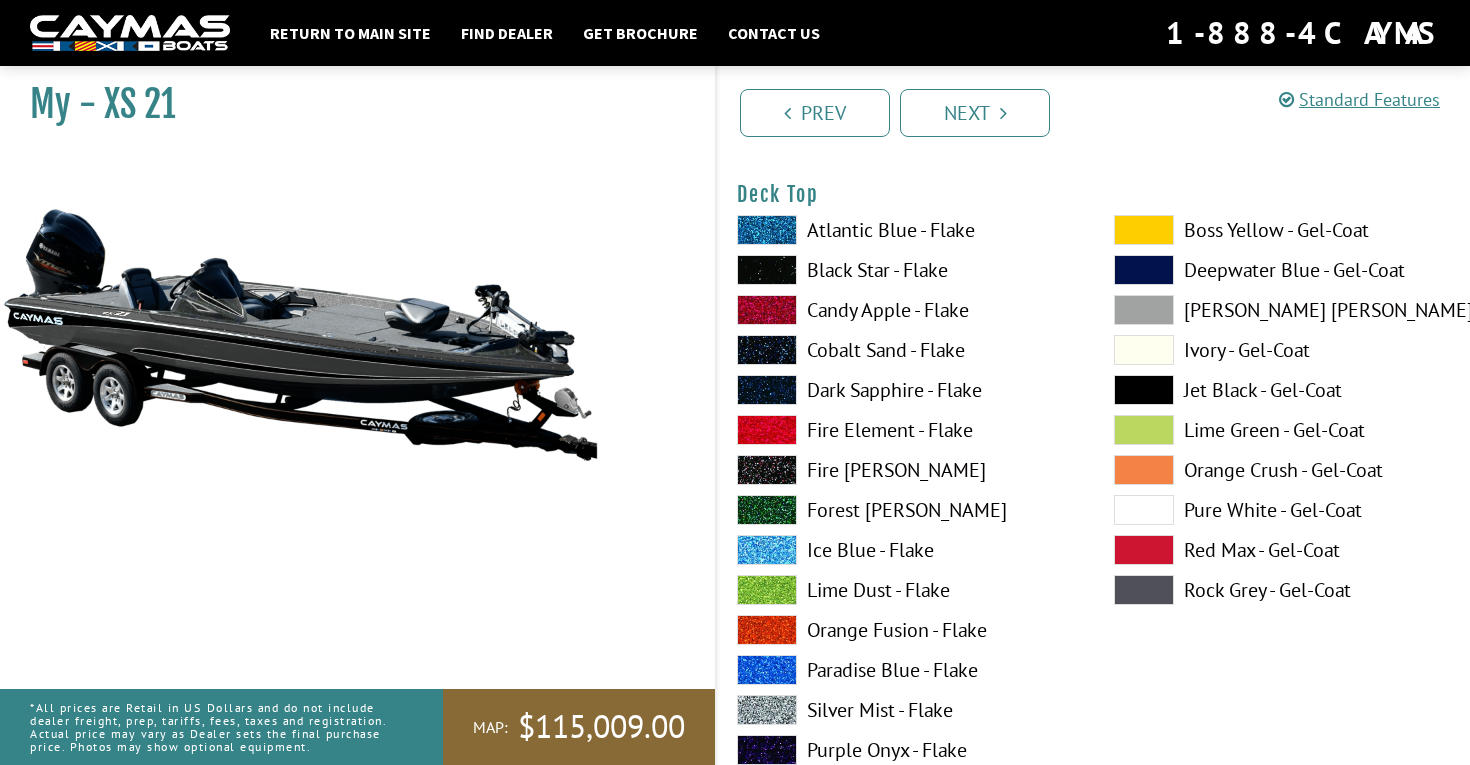 click at bounding box center [767, 310] 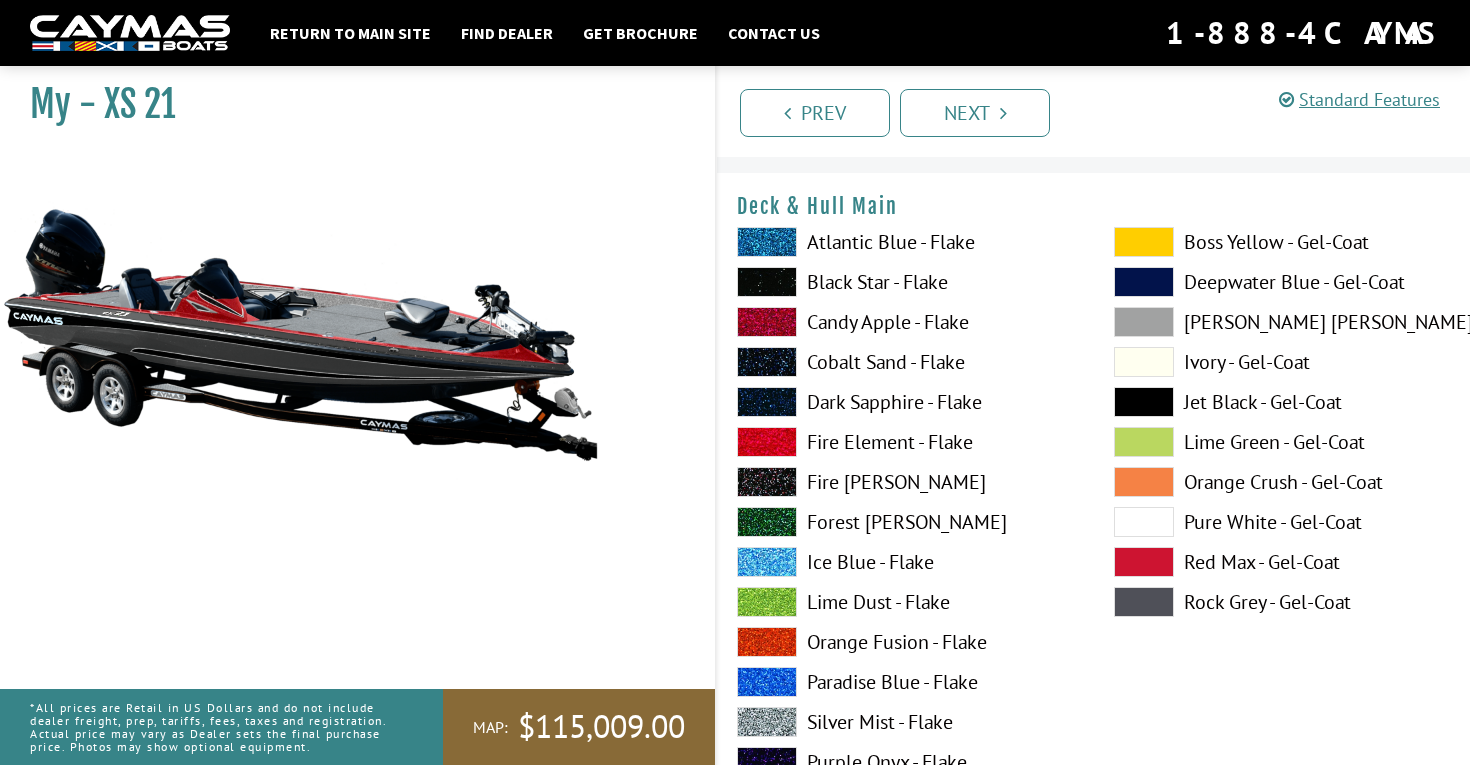 scroll, scrollTop: 0, scrollLeft: 0, axis: both 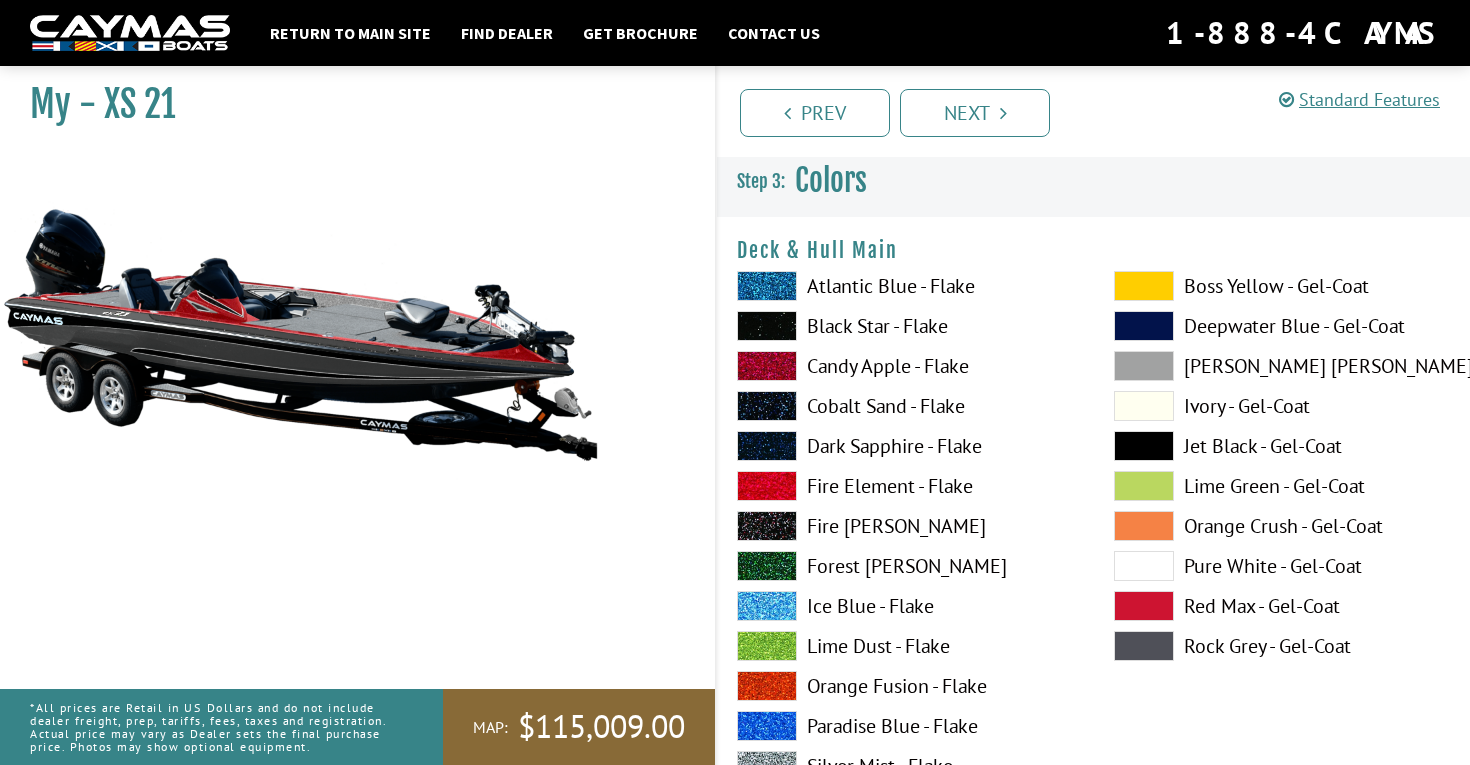 click on "Candy Apple - Flake" at bounding box center (905, 366) 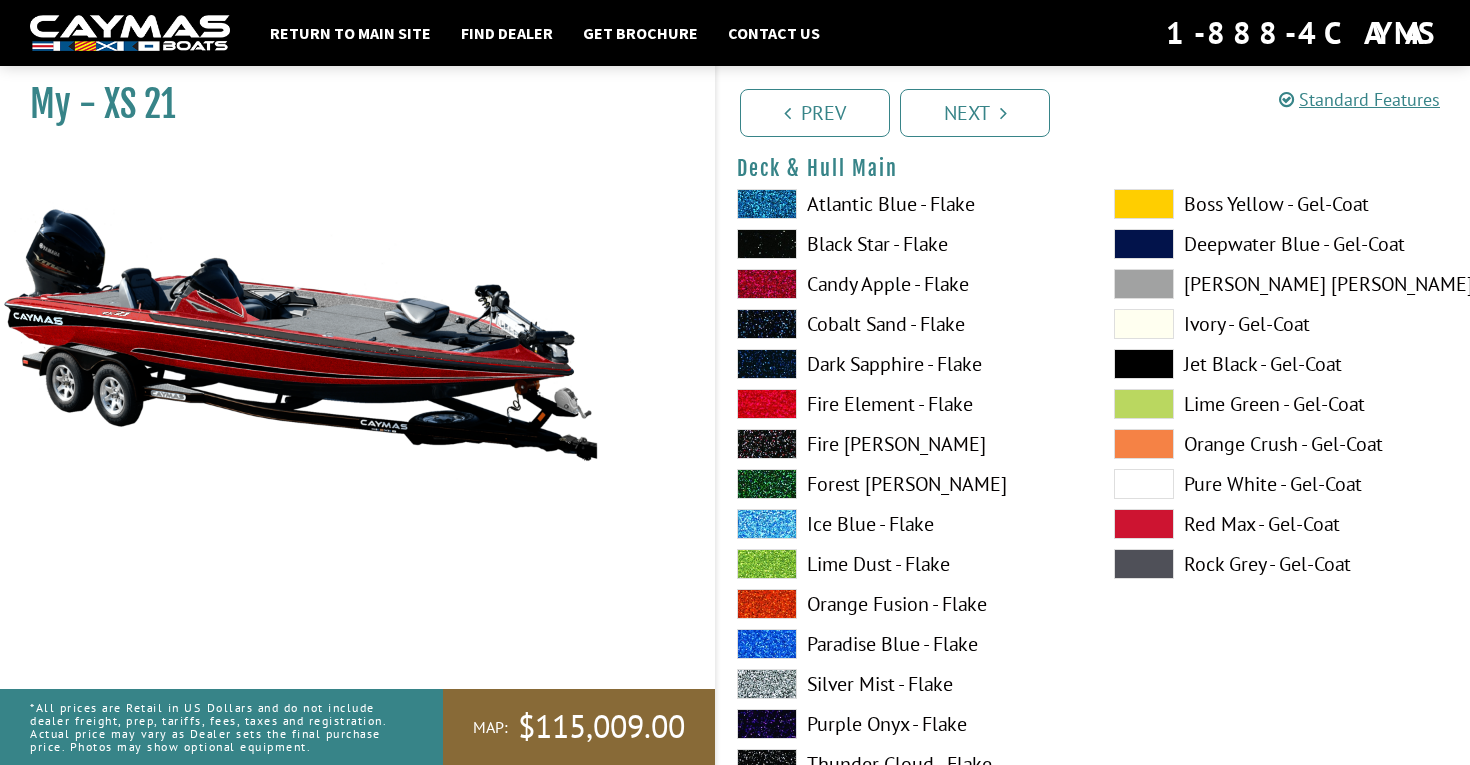 scroll, scrollTop: 85, scrollLeft: 0, axis: vertical 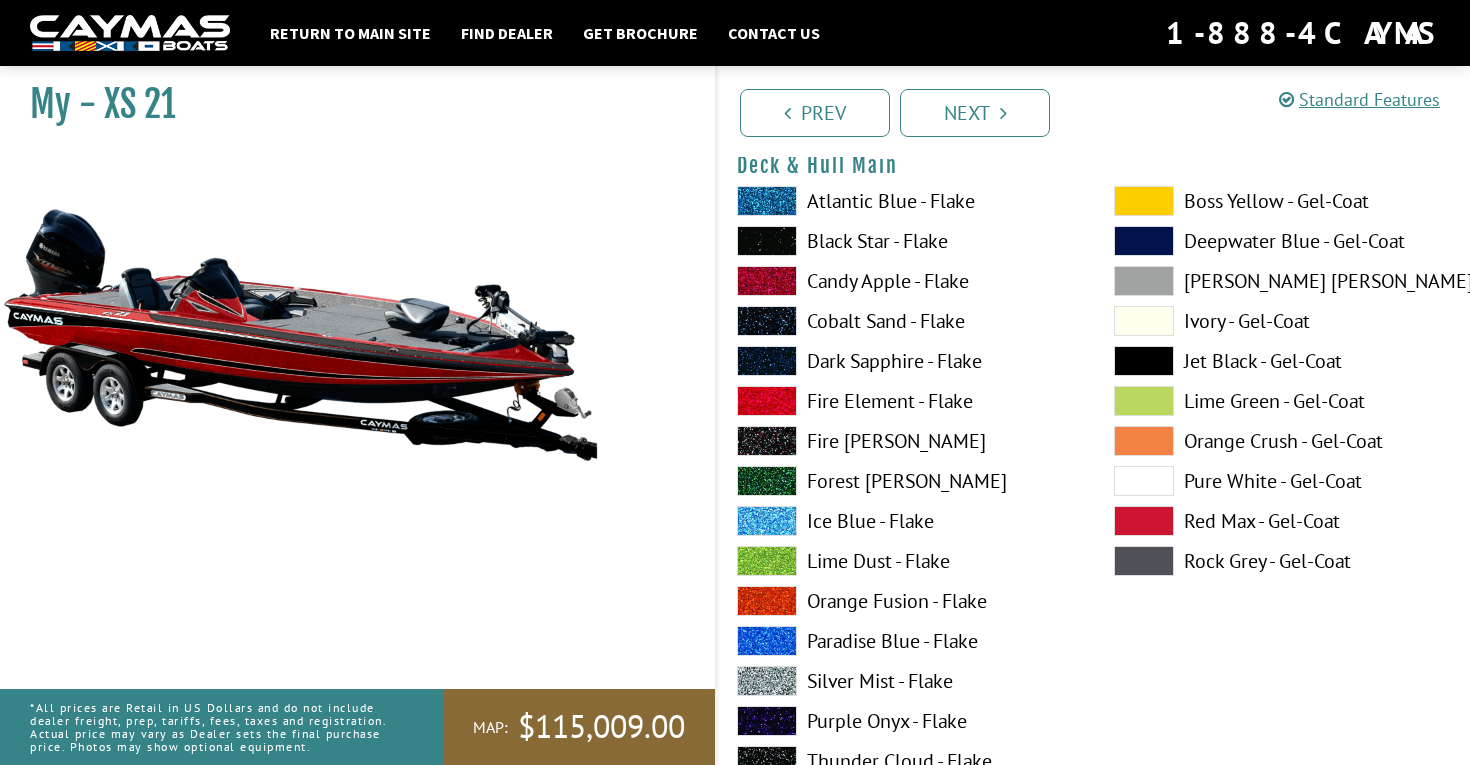 click on "Black Star - Flake" at bounding box center (905, 241) 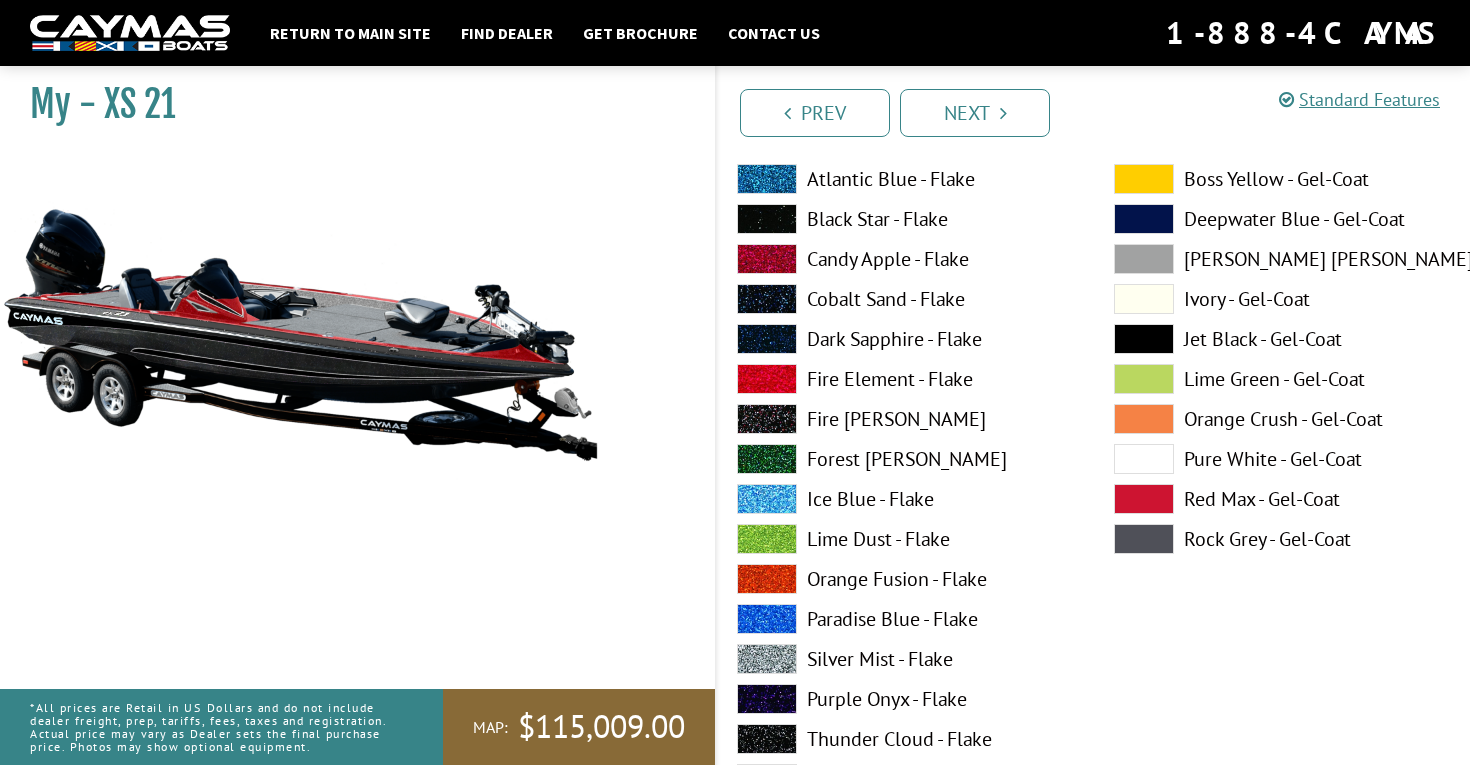scroll, scrollTop: 945, scrollLeft: 0, axis: vertical 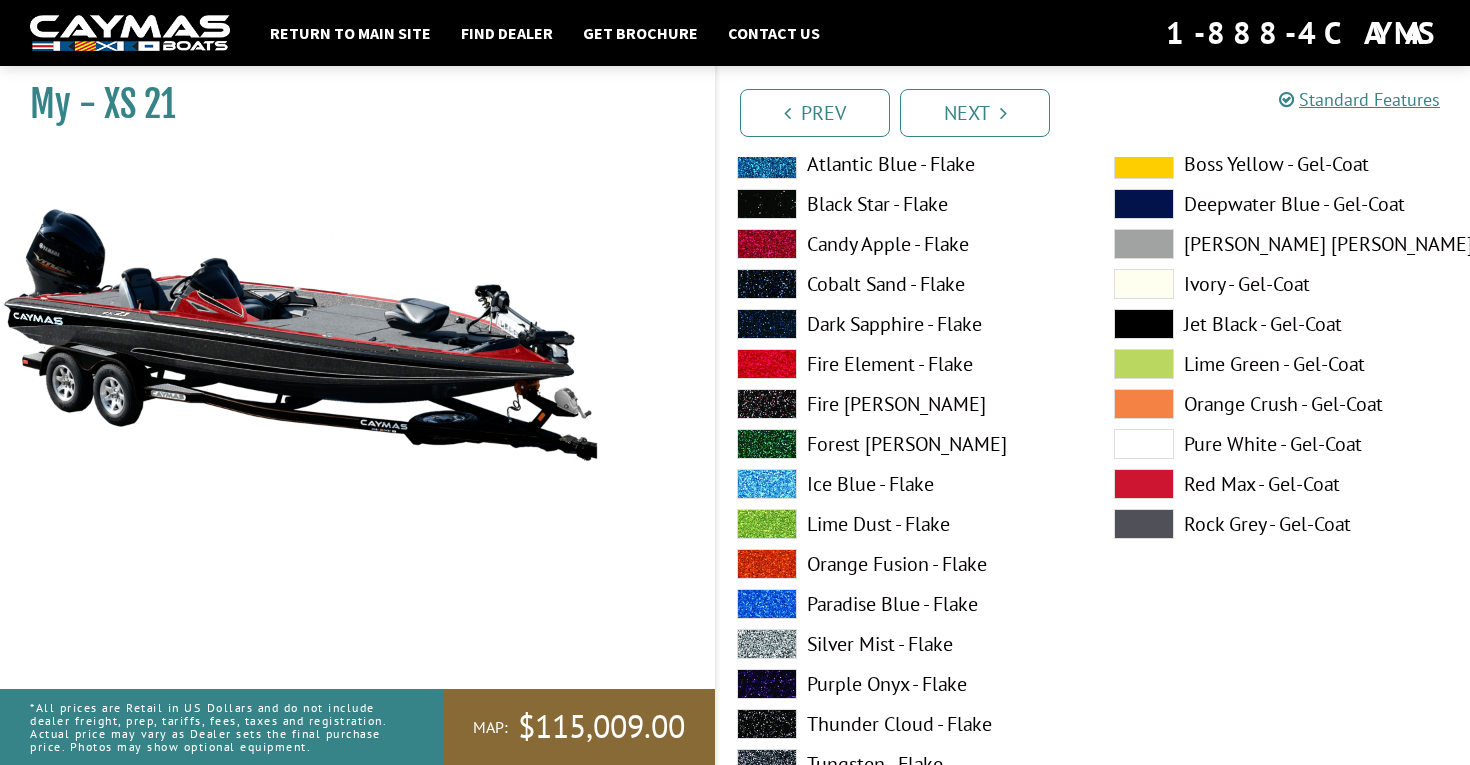 click at bounding box center [767, 244] 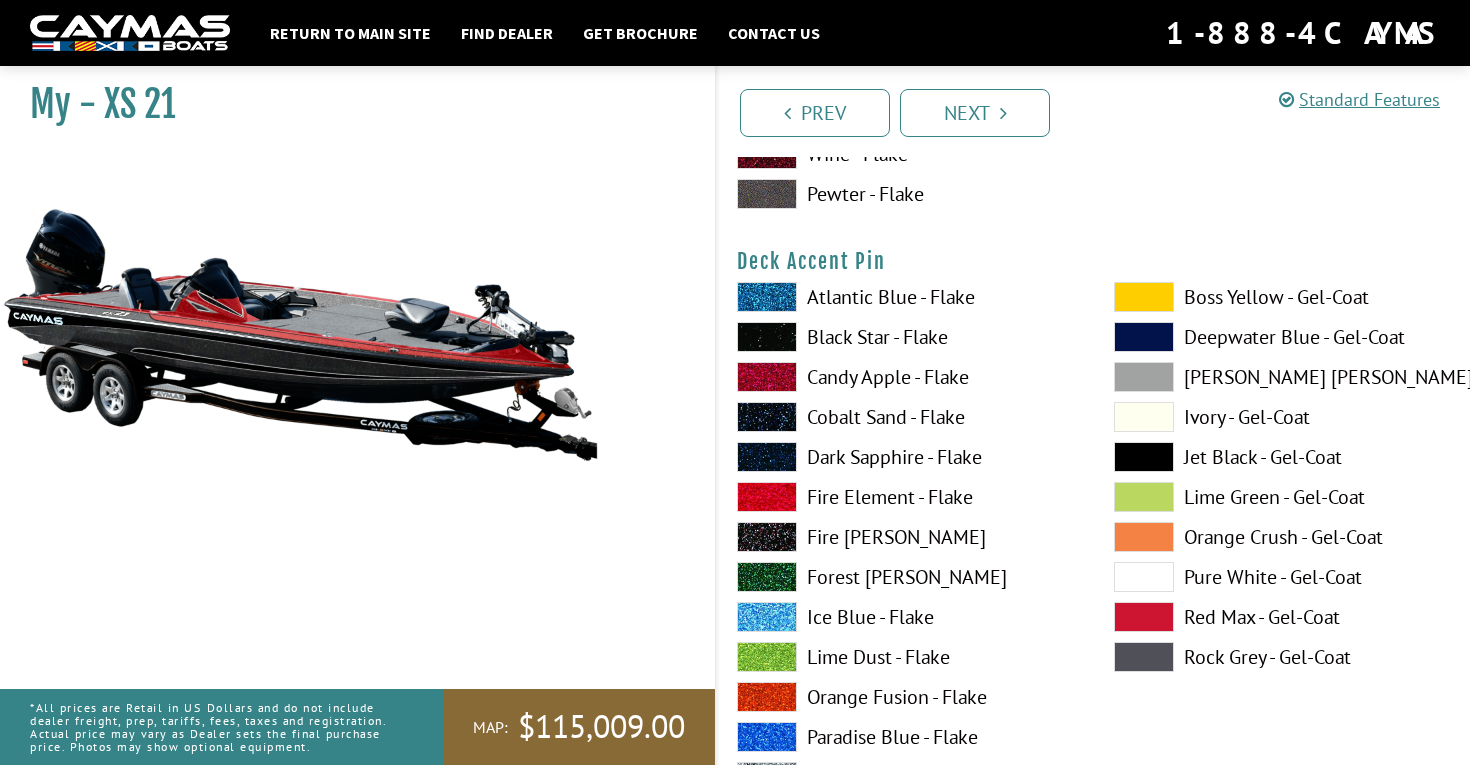 scroll, scrollTop: 1638, scrollLeft: 0, axis: vertical 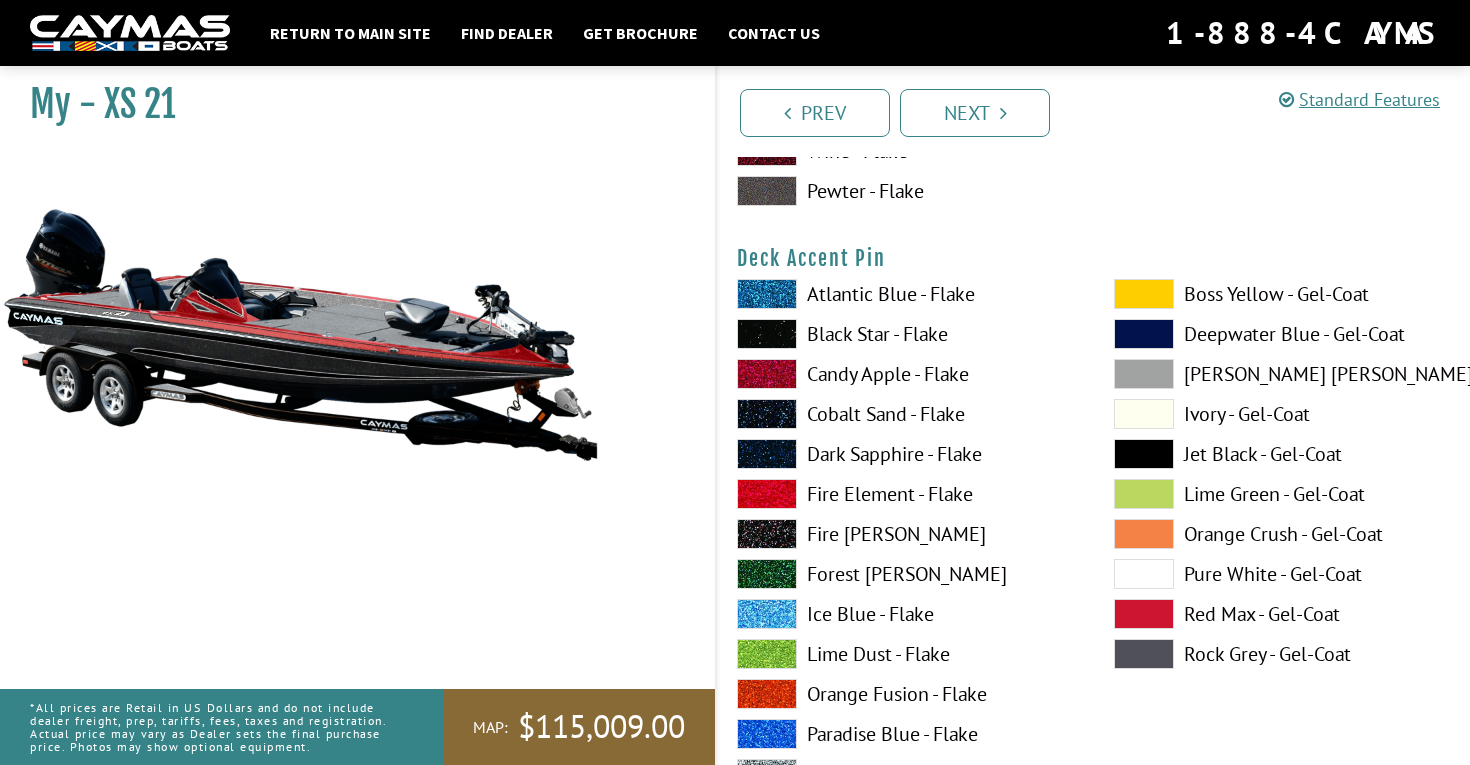 click on "Candy Apple - Flake" at bounding box center [905, 374] 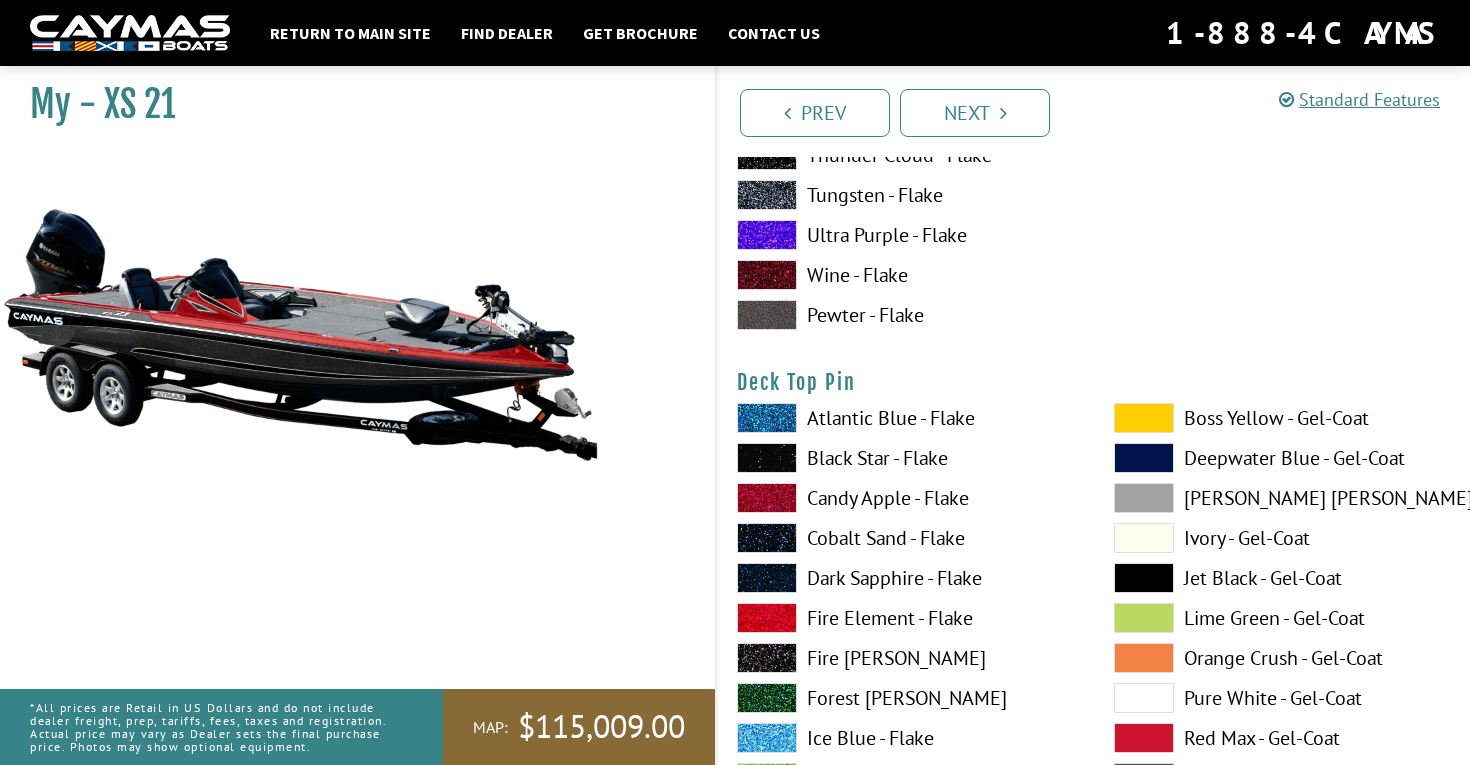 scroll, scrollTop: 3163, scrollLeft: 0, axis: vertical 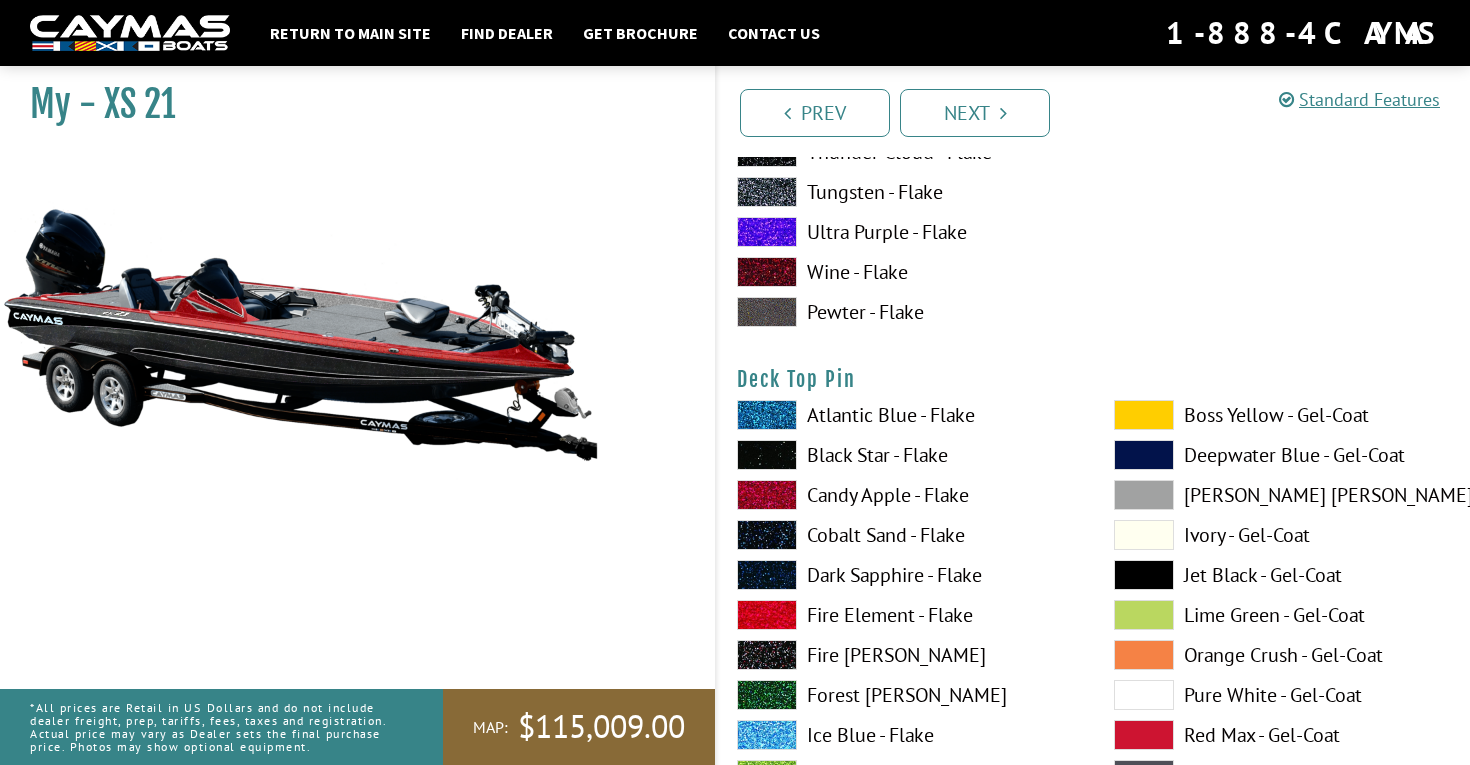 click on "Cobalt Sand - Flake" at bounding box center [905, 535] 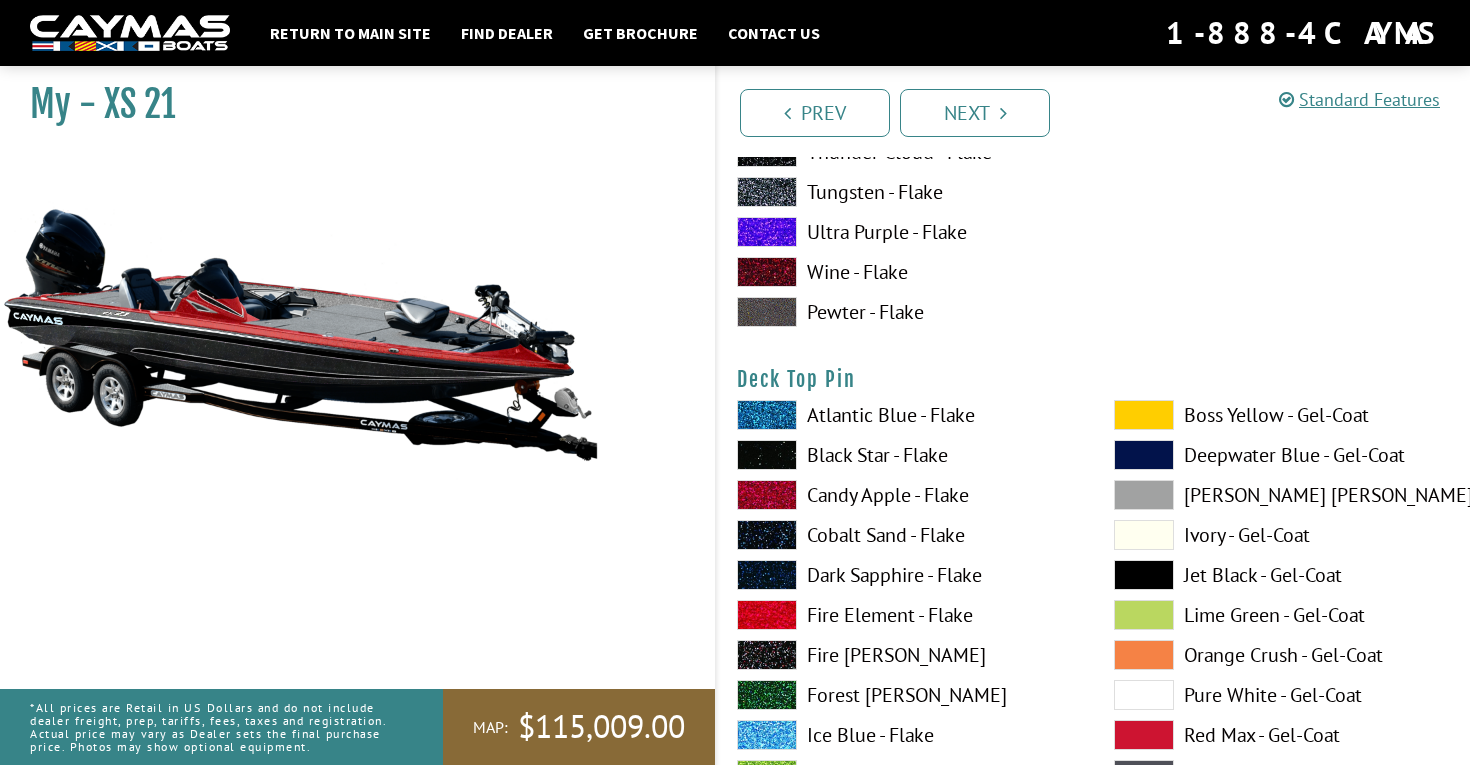 click on "Boss Yellow - Gel-Coat" at bounding box center (1282, 415) 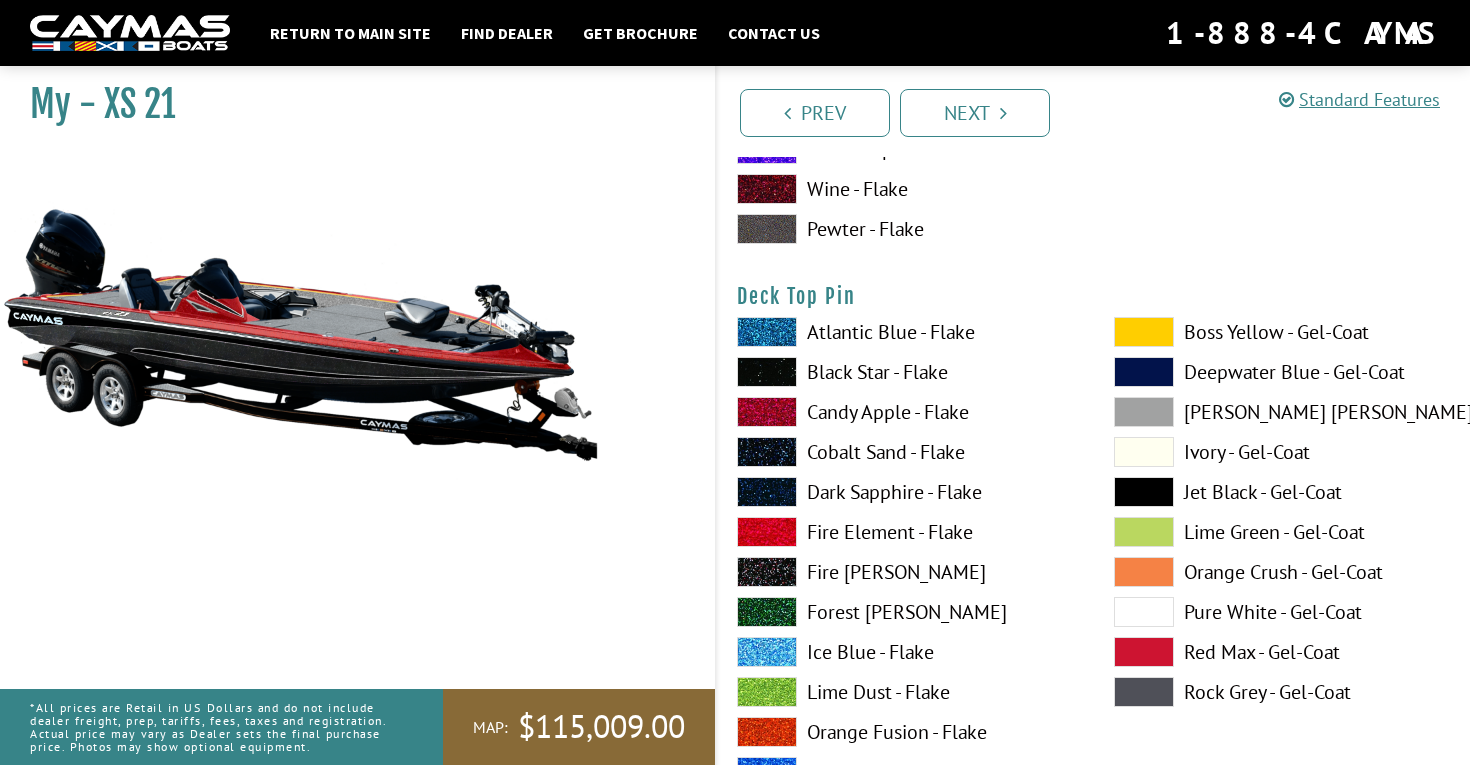 scroll, scrollTop: 3260, scrollLeft: 0, axis: vertical 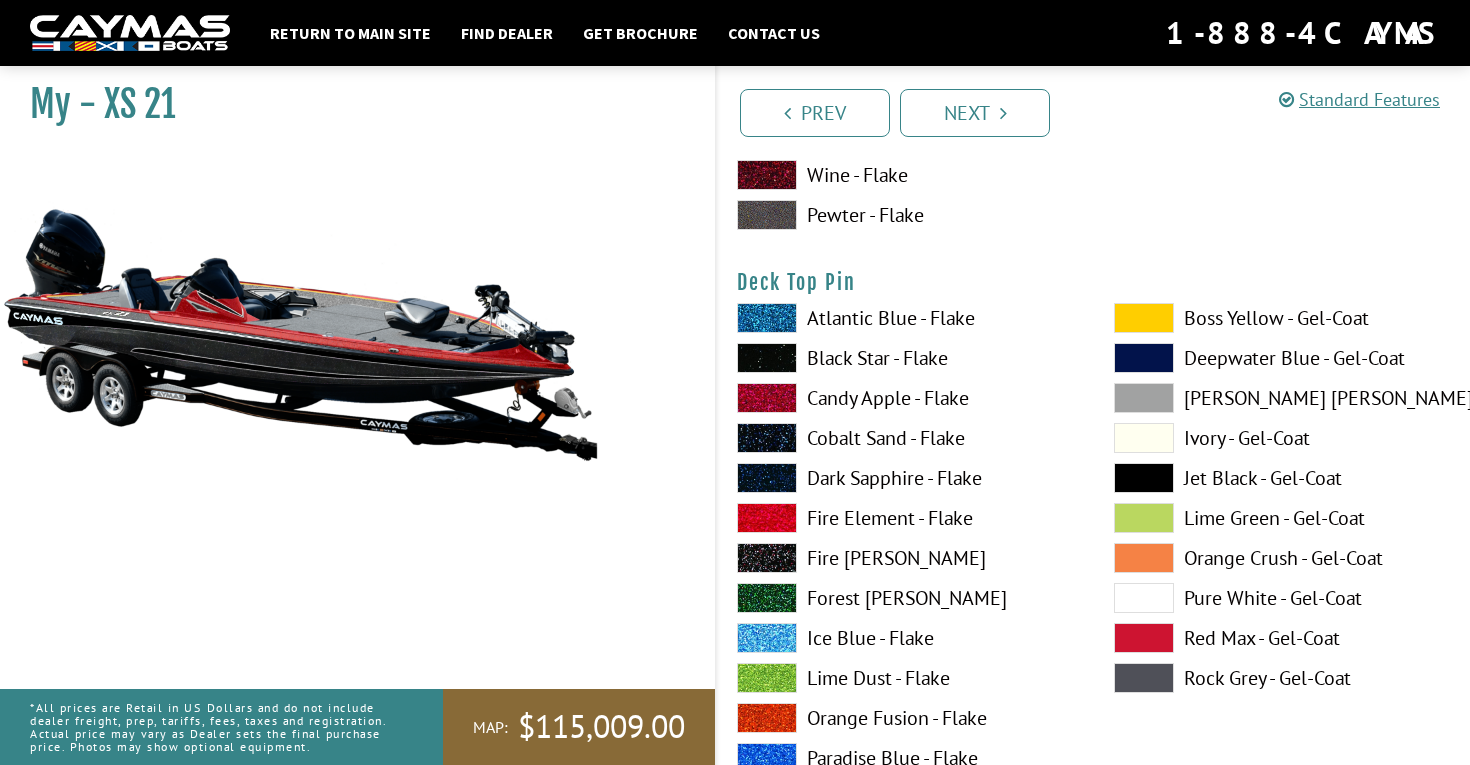 click at bounding box center (767, 358) 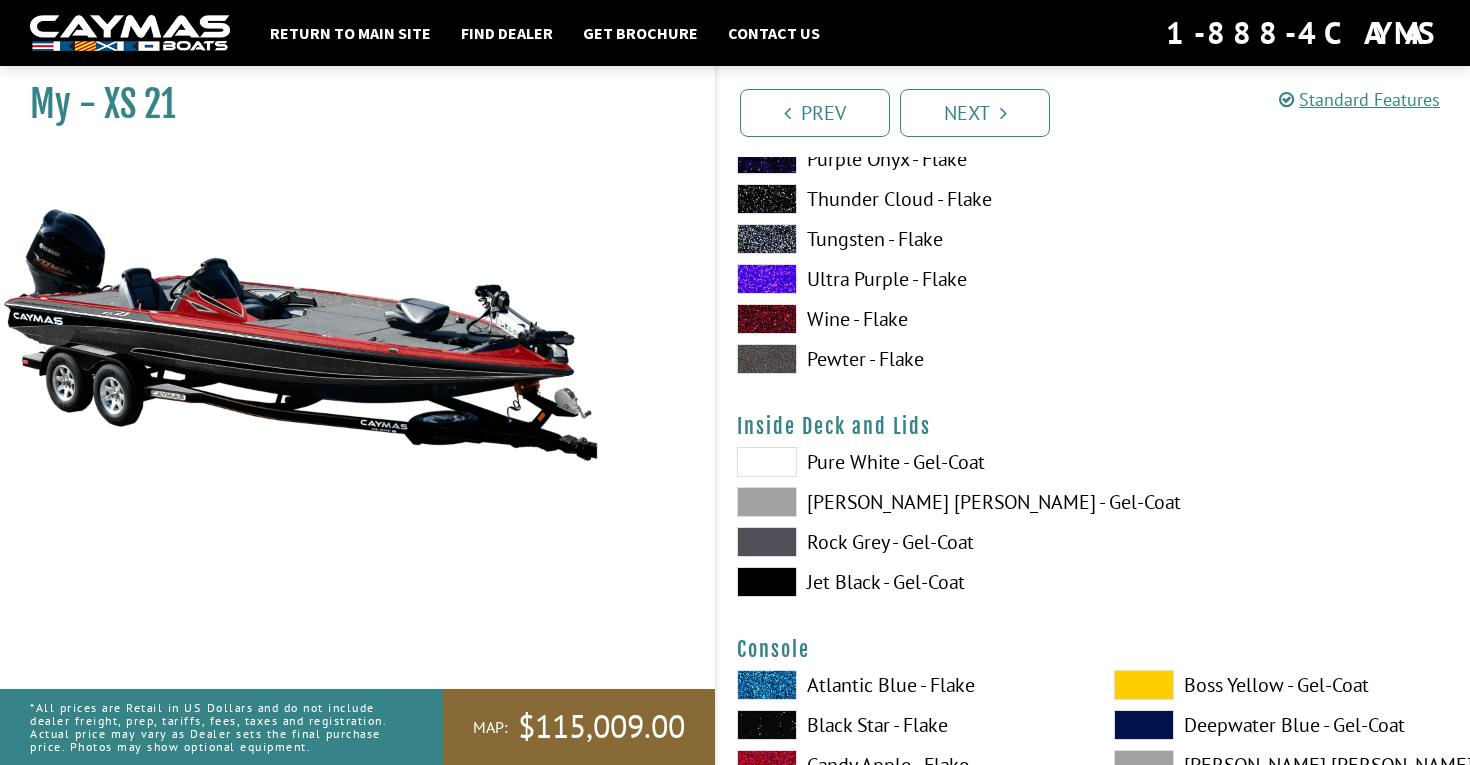 scroll, scrollTop: 4009, scrollLeft: 0, axis: vertical 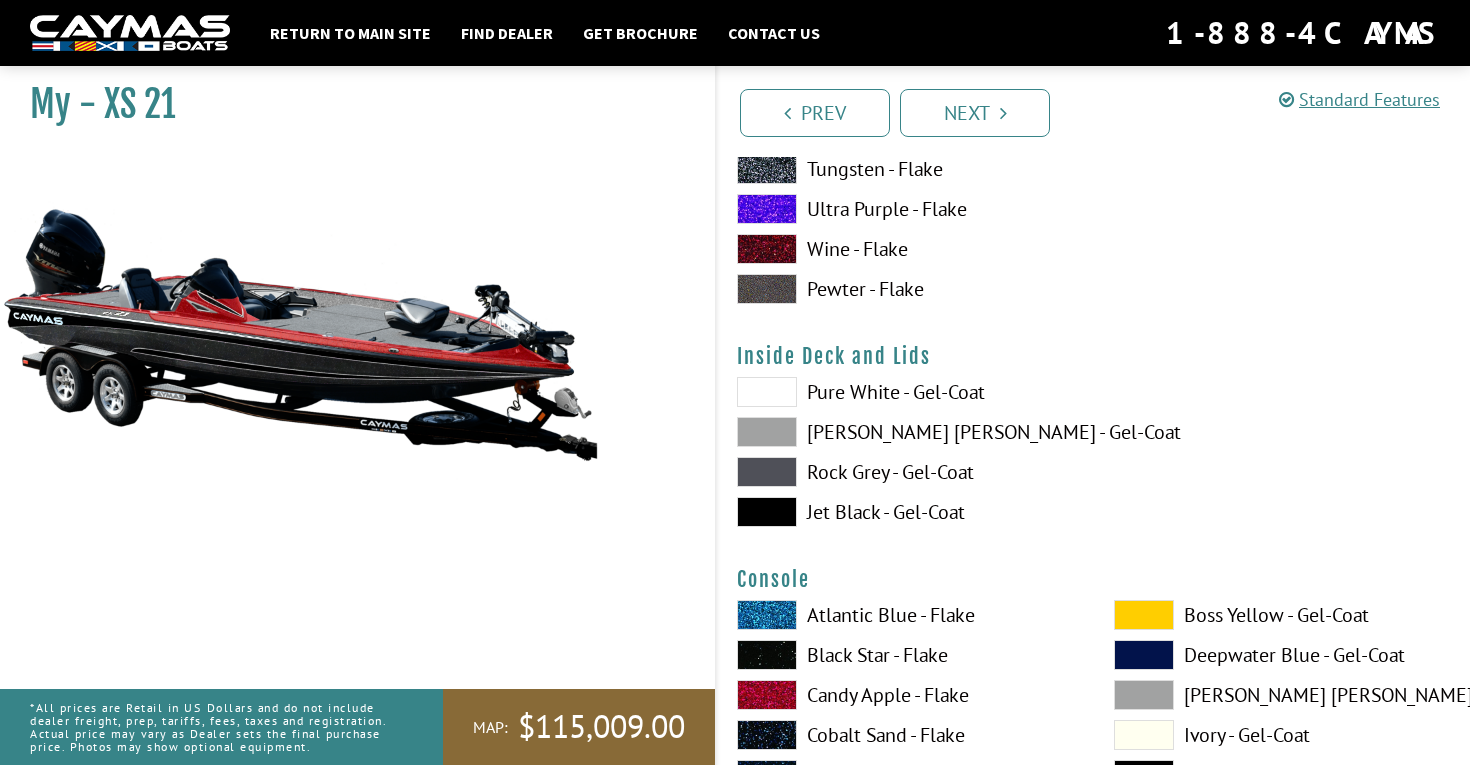 click on "Pure White - Gel-Coat" at bounding box center (905, 392) 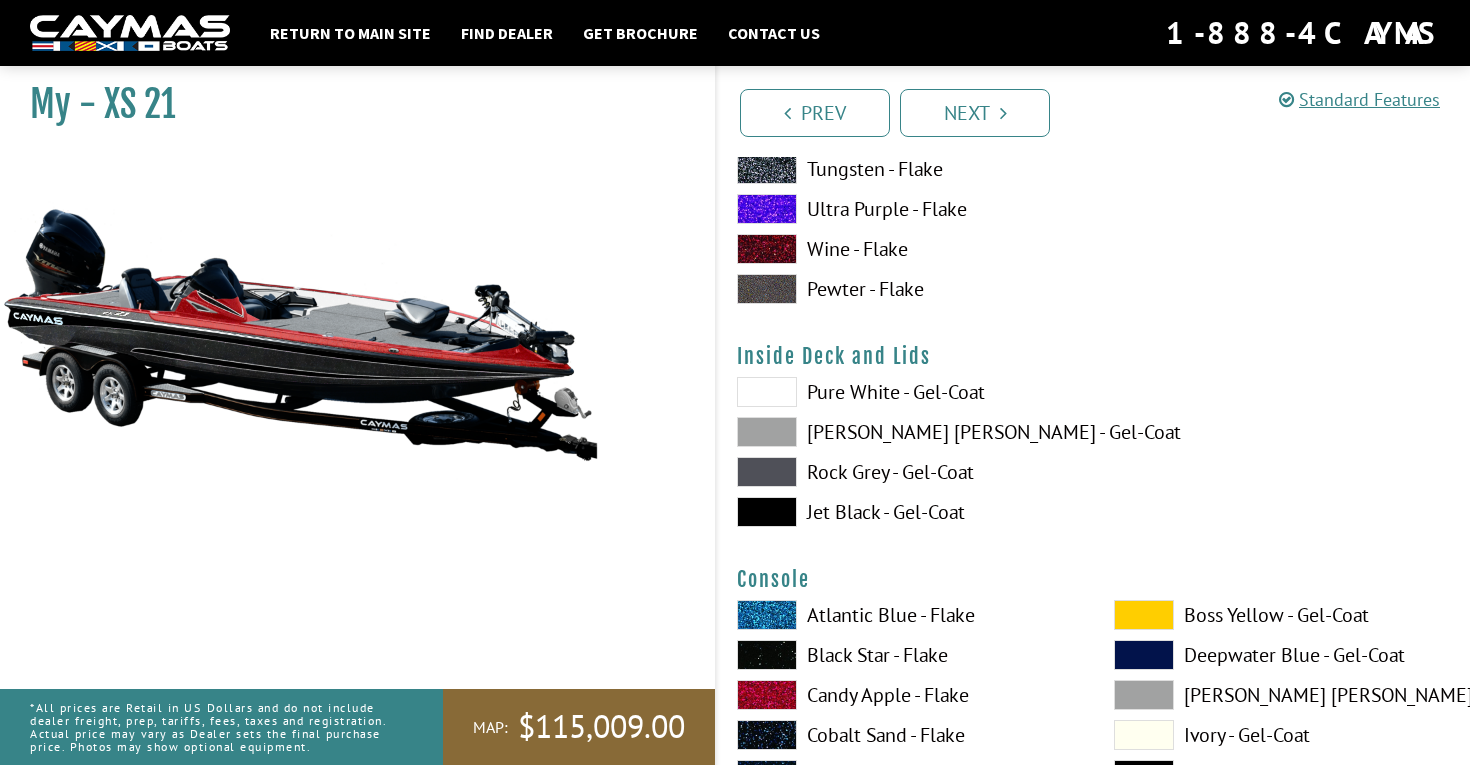 click on "[PERSON_NAME] [PERSON_NAME] - Gel-Coat" at bounding box center (905, 432) 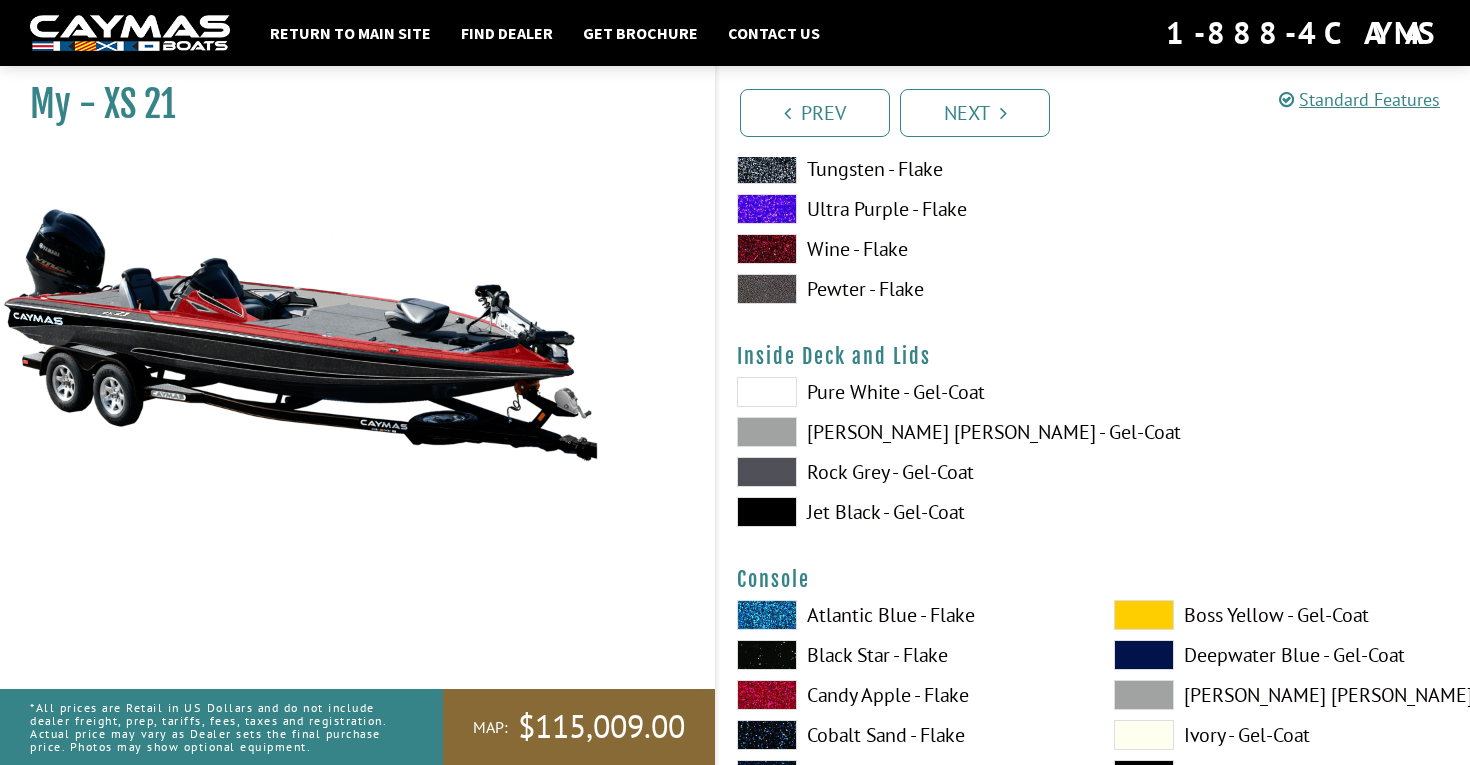 click on "Rock Grey - Gel-Coat" at bounding box center [905, 472] 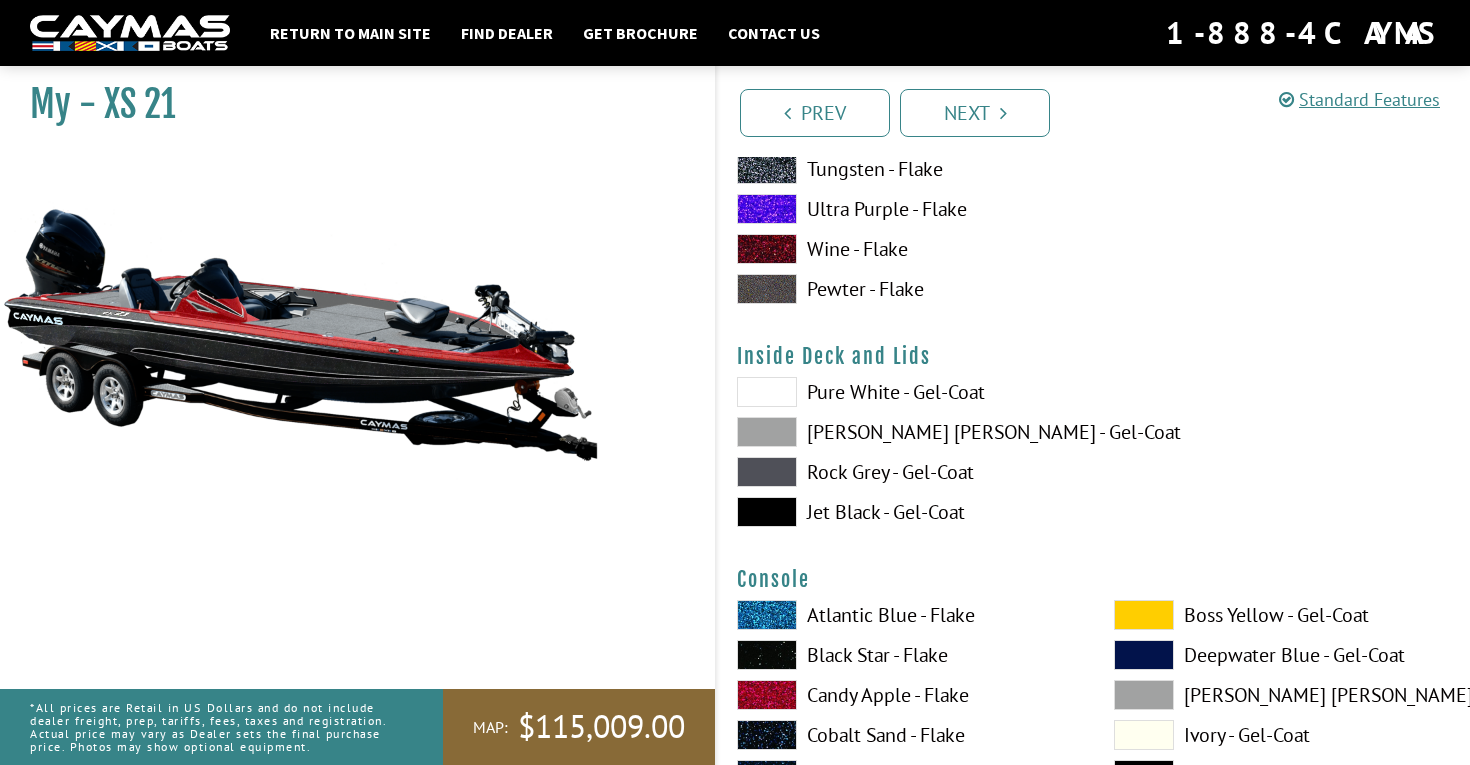 click on "Jet Black - Gel-Coat" at bounding box center [905, 512] 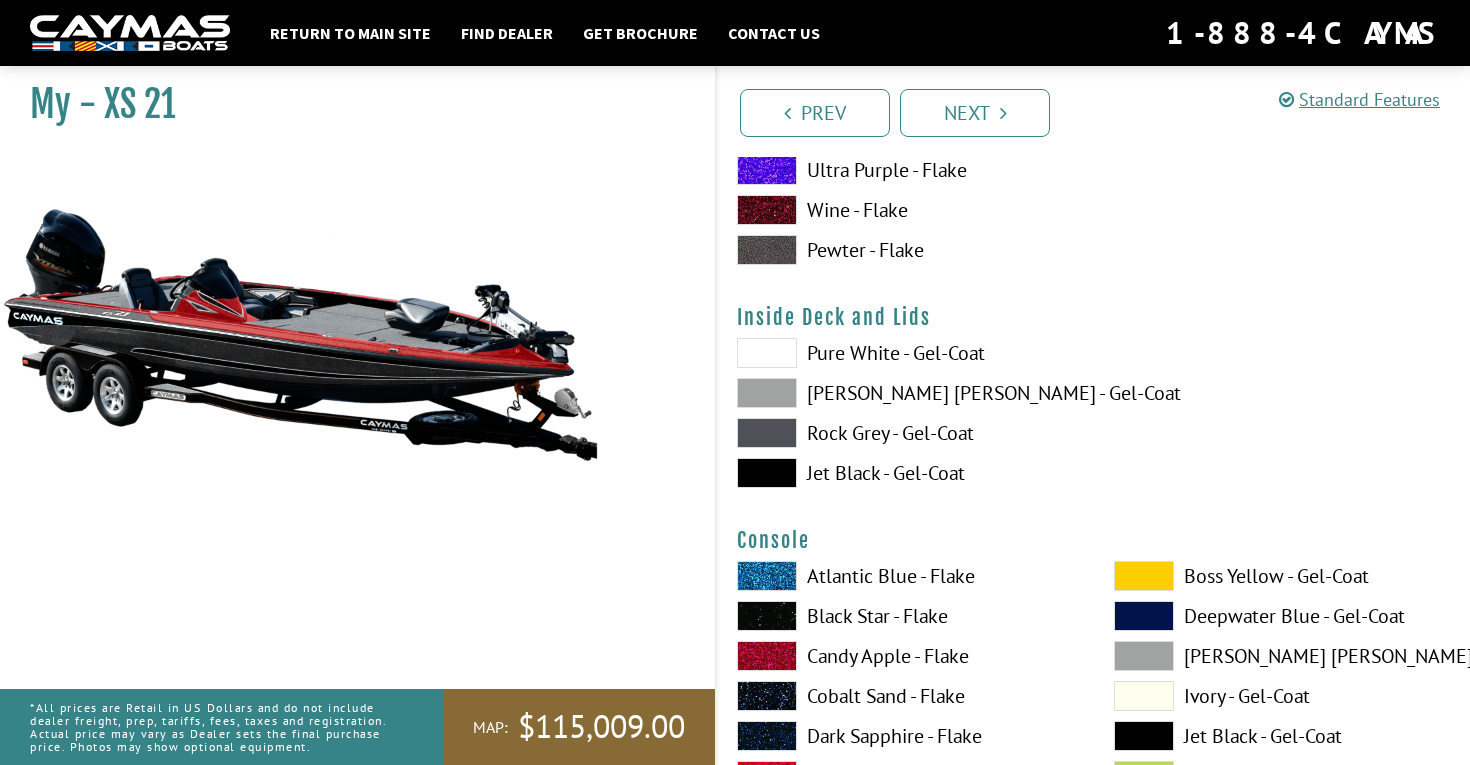 scroll, scrollTop: 4054, scrollLeft: 0, axis: vertical 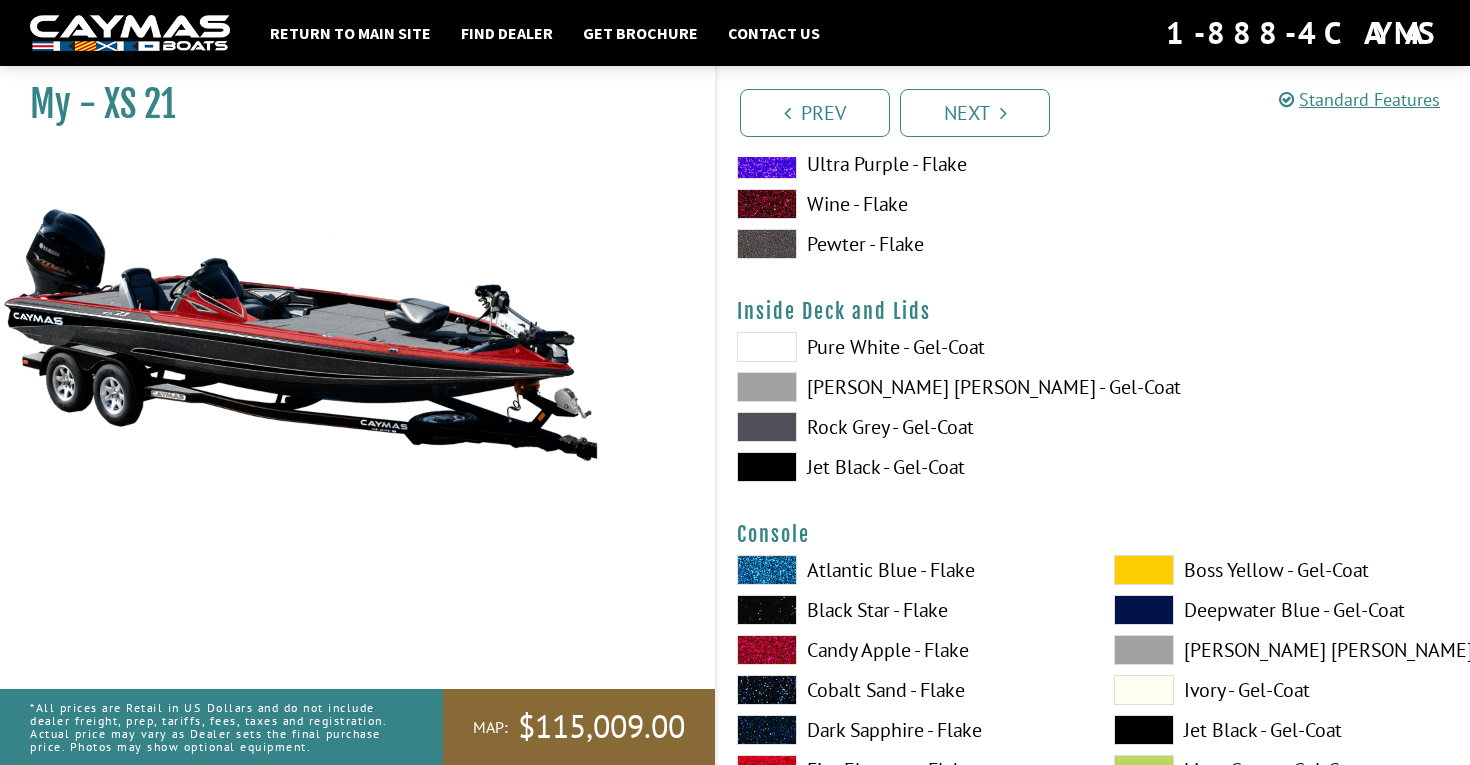 click on "[PERSON_NAME] [PERSON_NAME] - Gel-Coat" at bounding box center (905, 387) 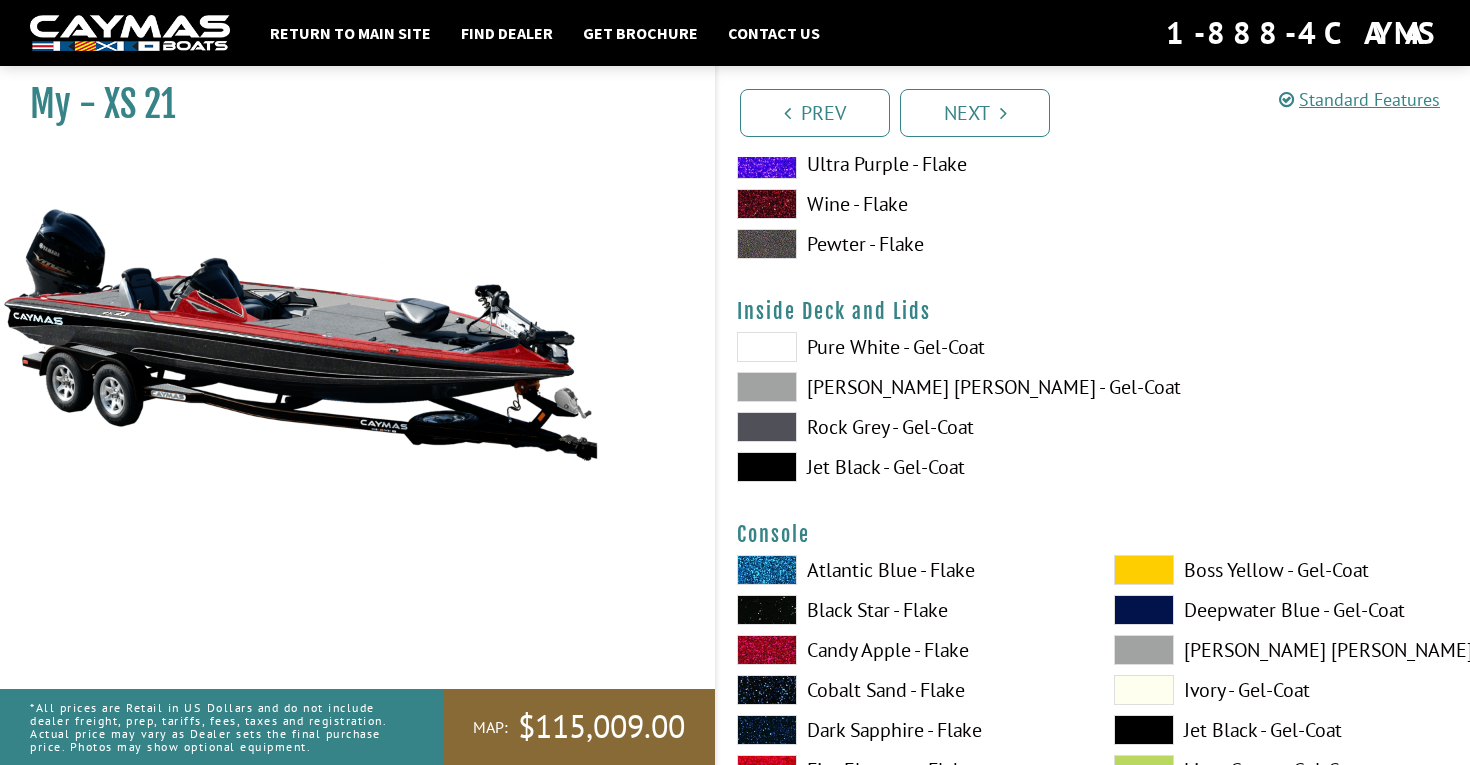 click on "Rock Grey - Gel-Coat" at bounding box center (905, 427) 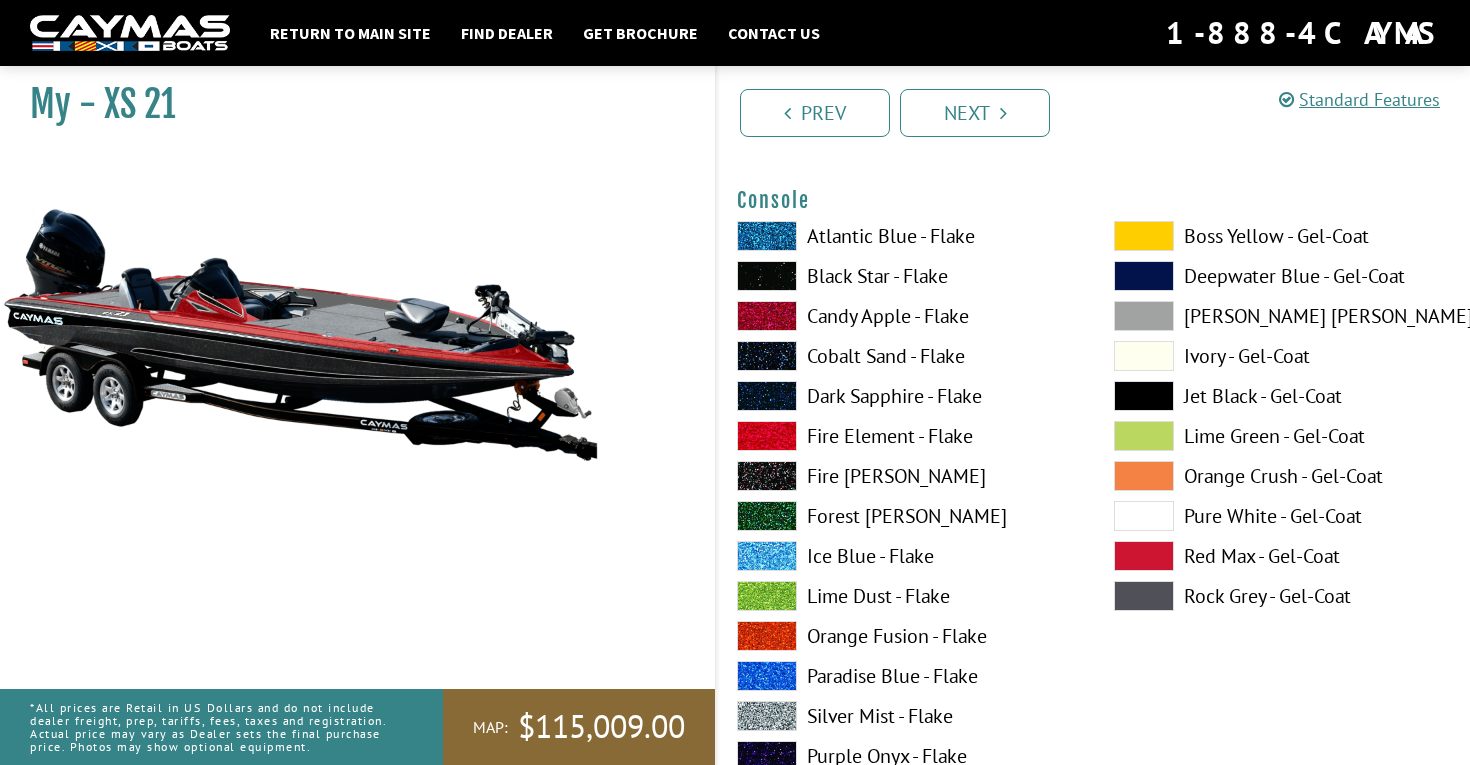 scroll, scrollTop: 4323, scrollLeft: 0, axis: vertical 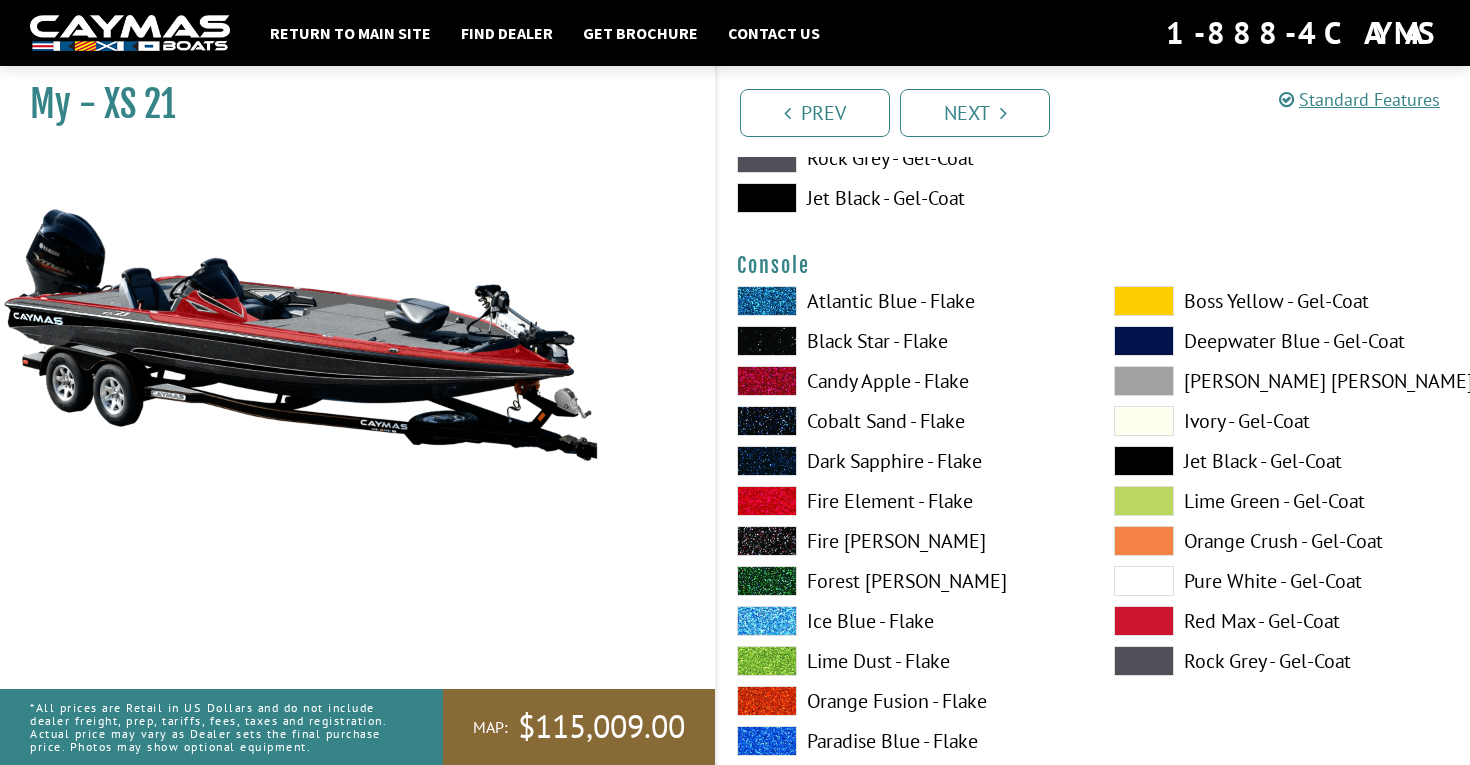 click on "Atlantic Blue - Flake" at bounding box center (905, 301) 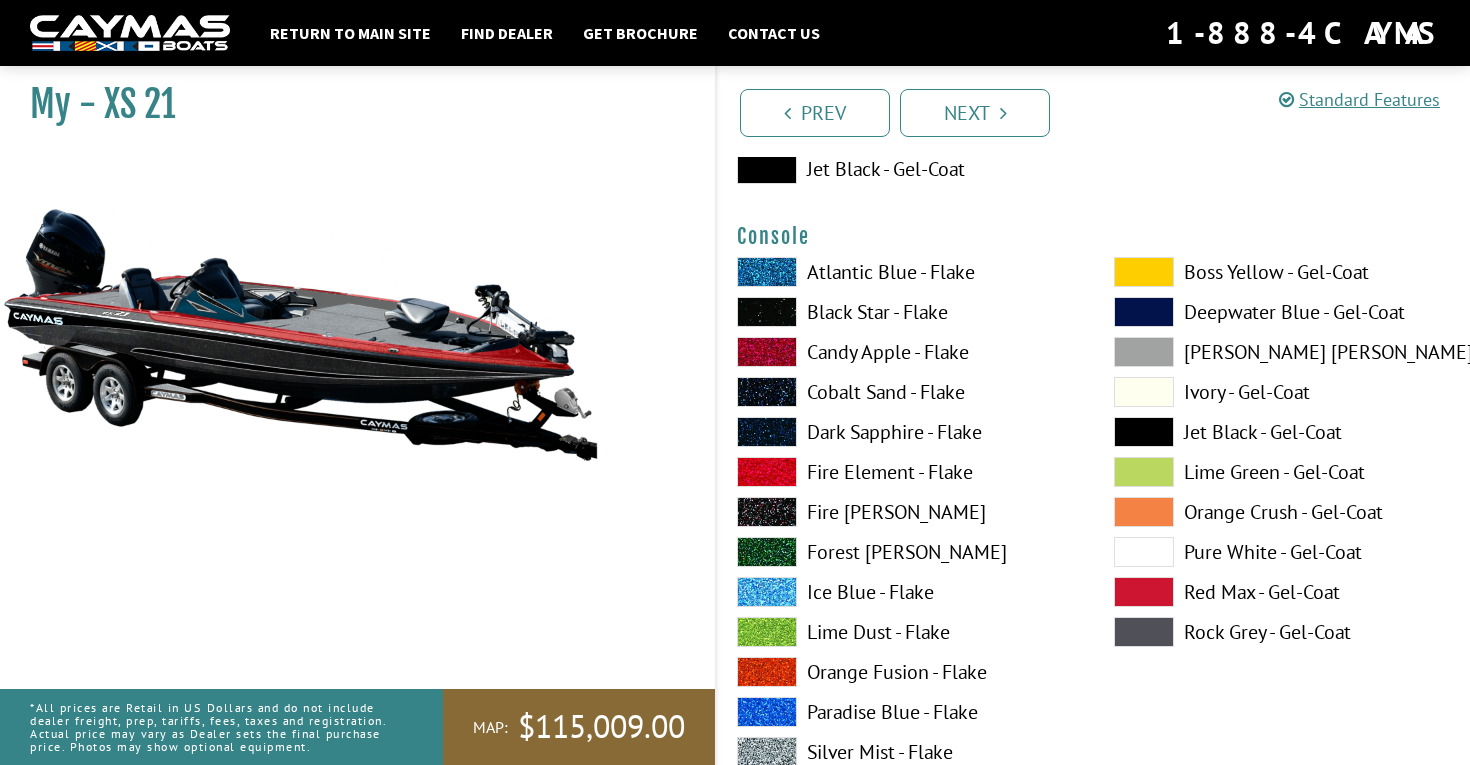 click at bounding box center [767, 352] 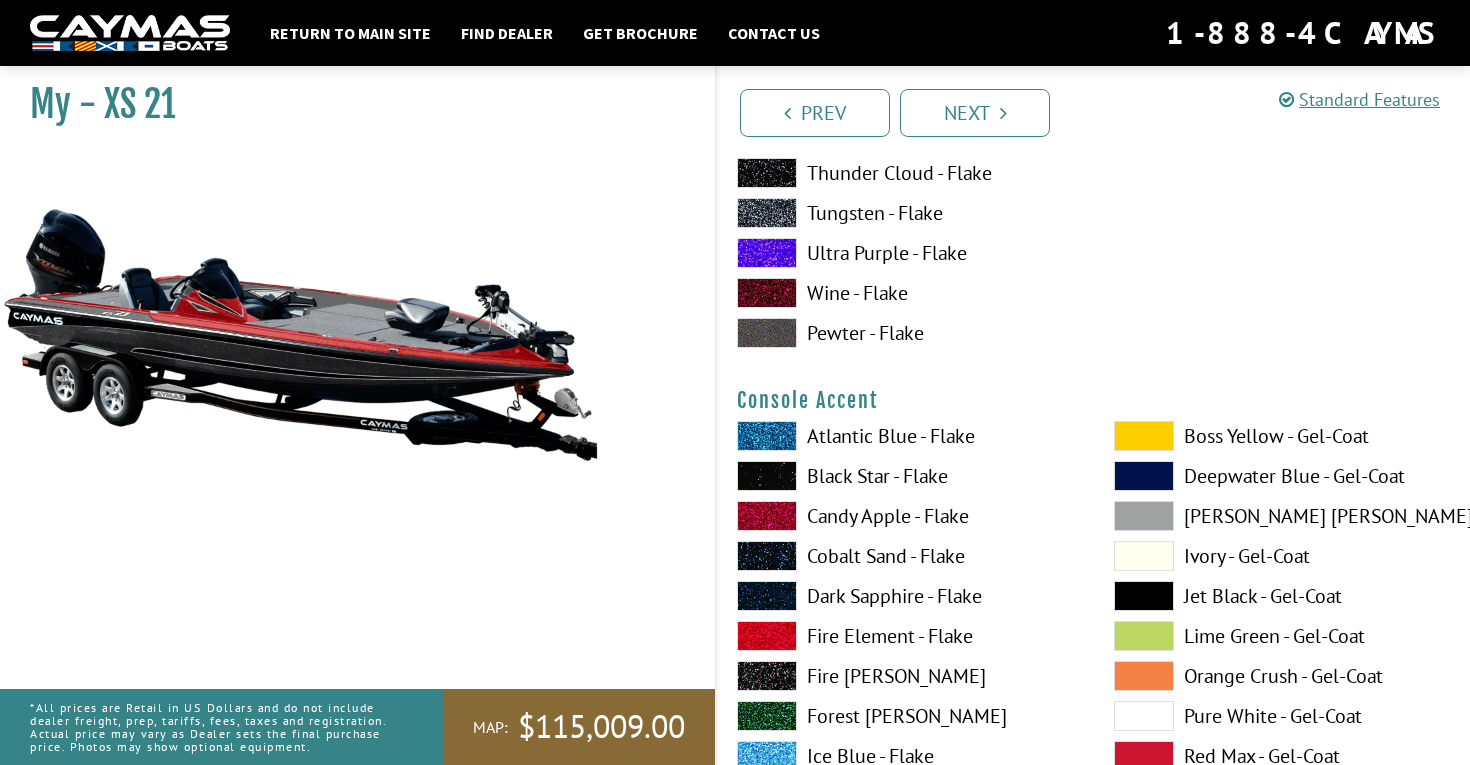 scroll, scrollTop: 5023, scrollLeft: 0, axis: vertical 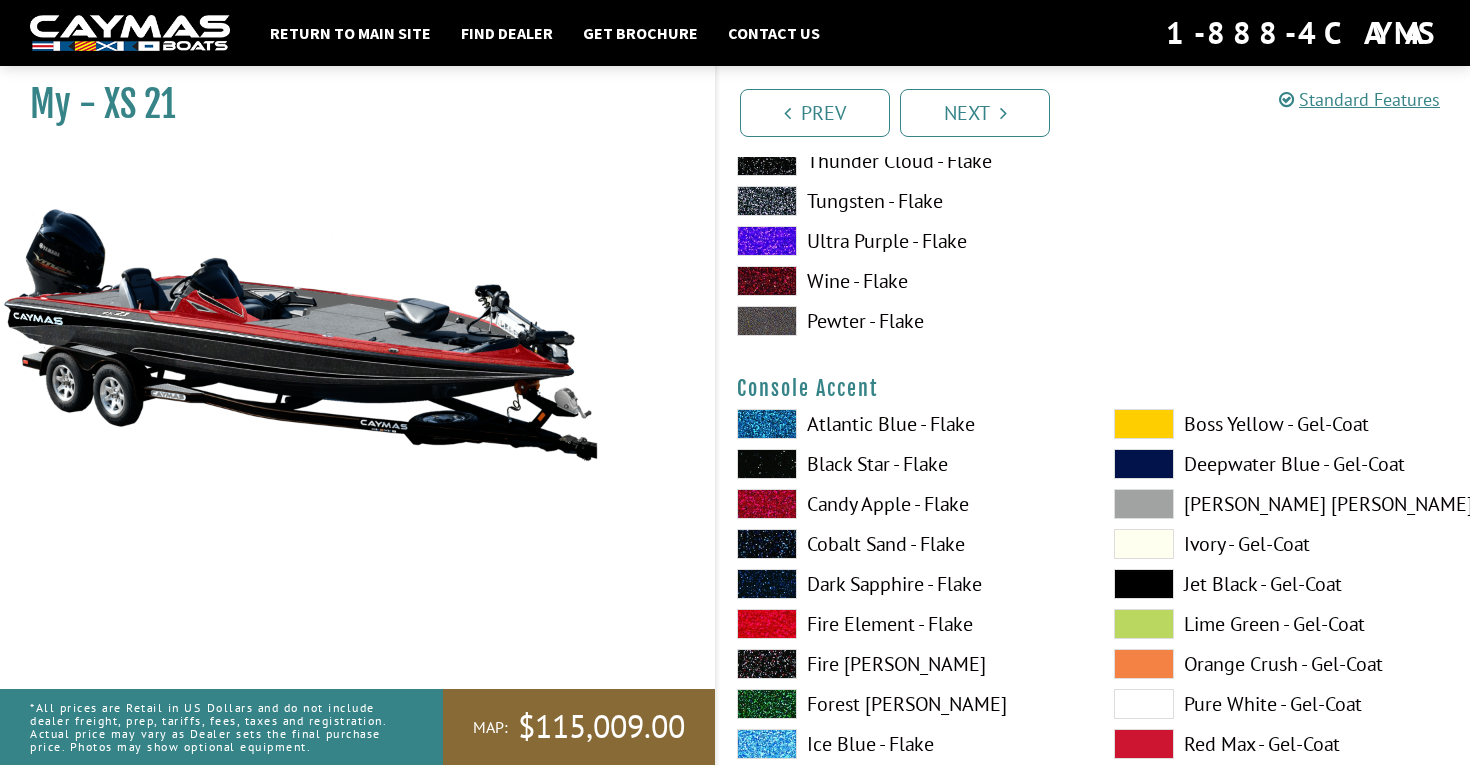 click on "Atlantic Blue - Flake" at bounding box center (905, 424) 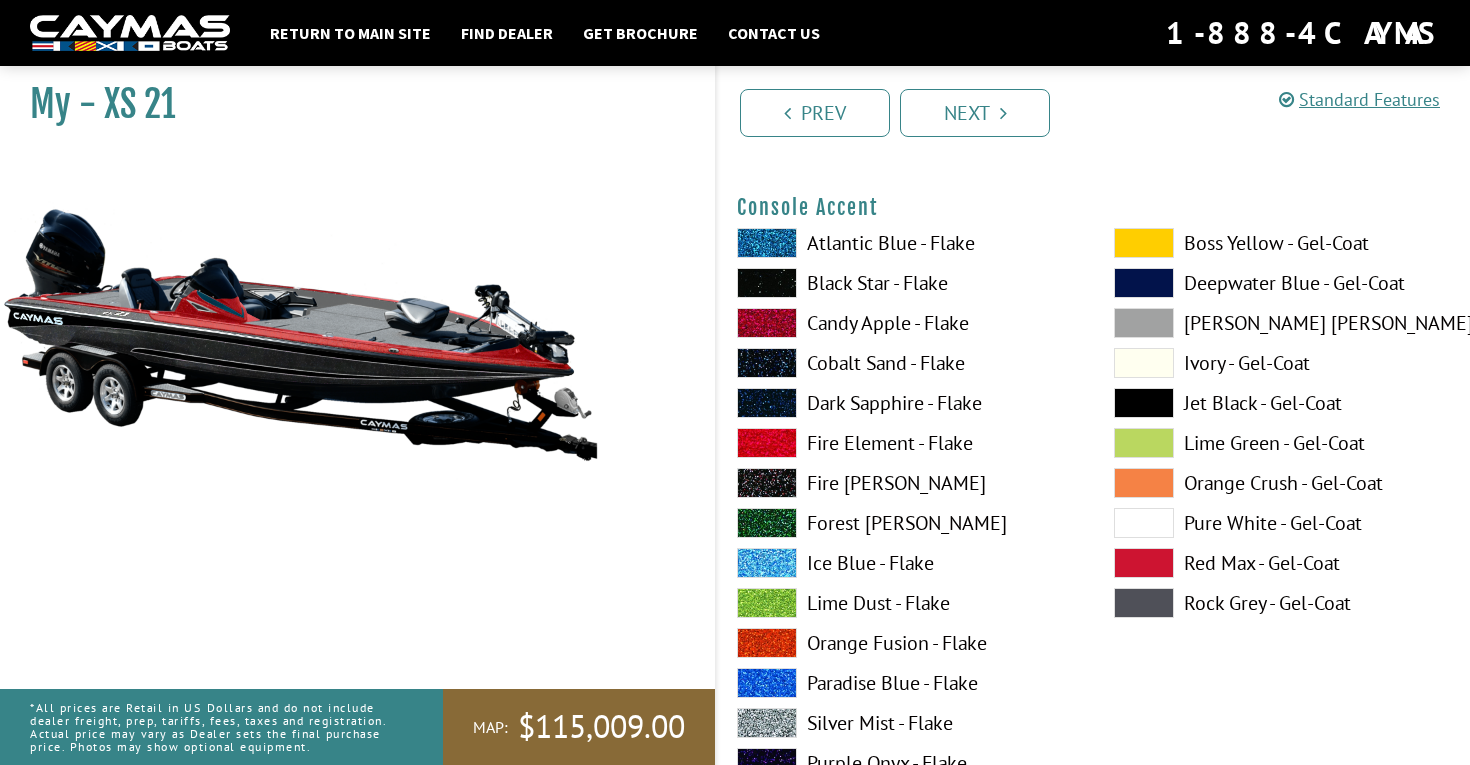 scroll, scrollTop: 5209, scrollLeft: 0, axis: vertical 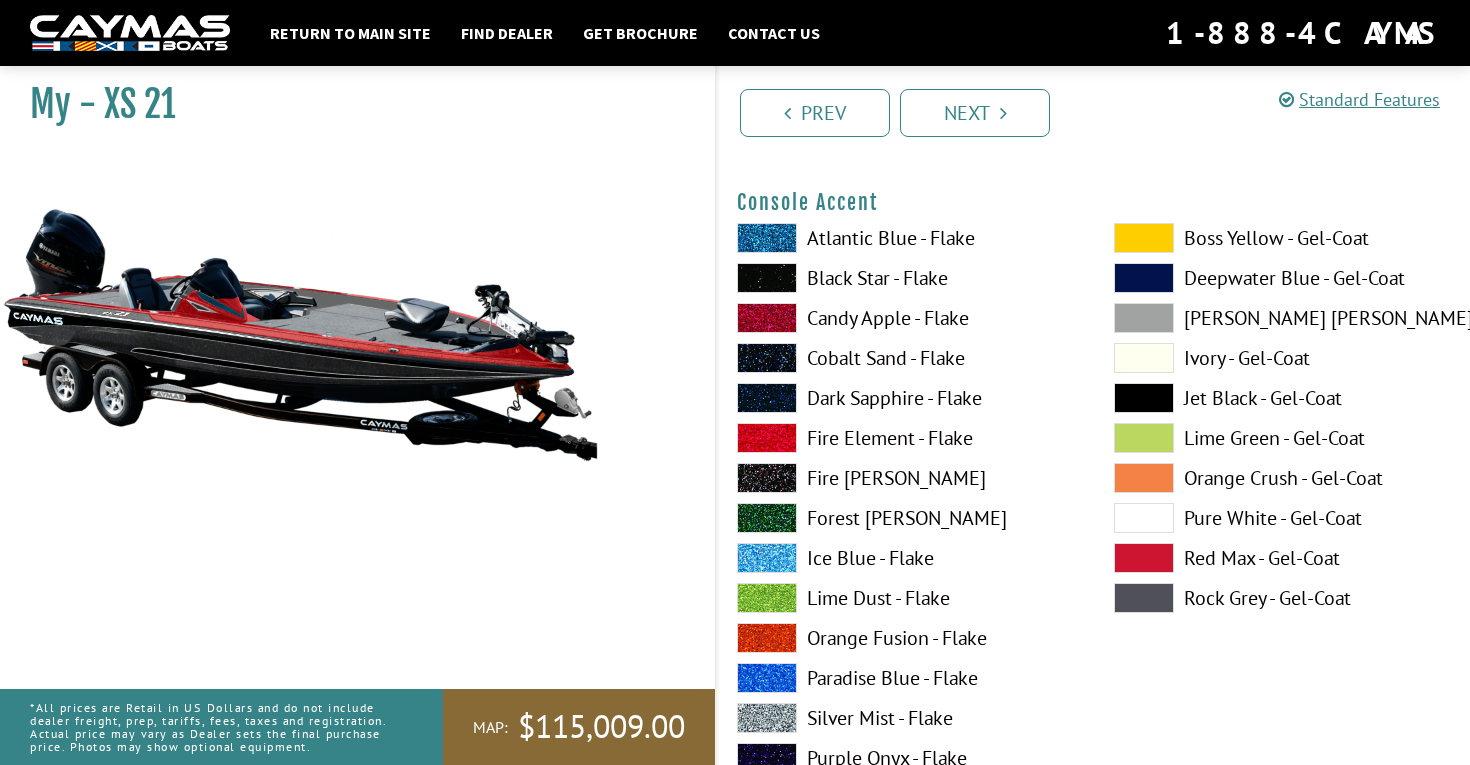 click at bounding box center [1144, 398] 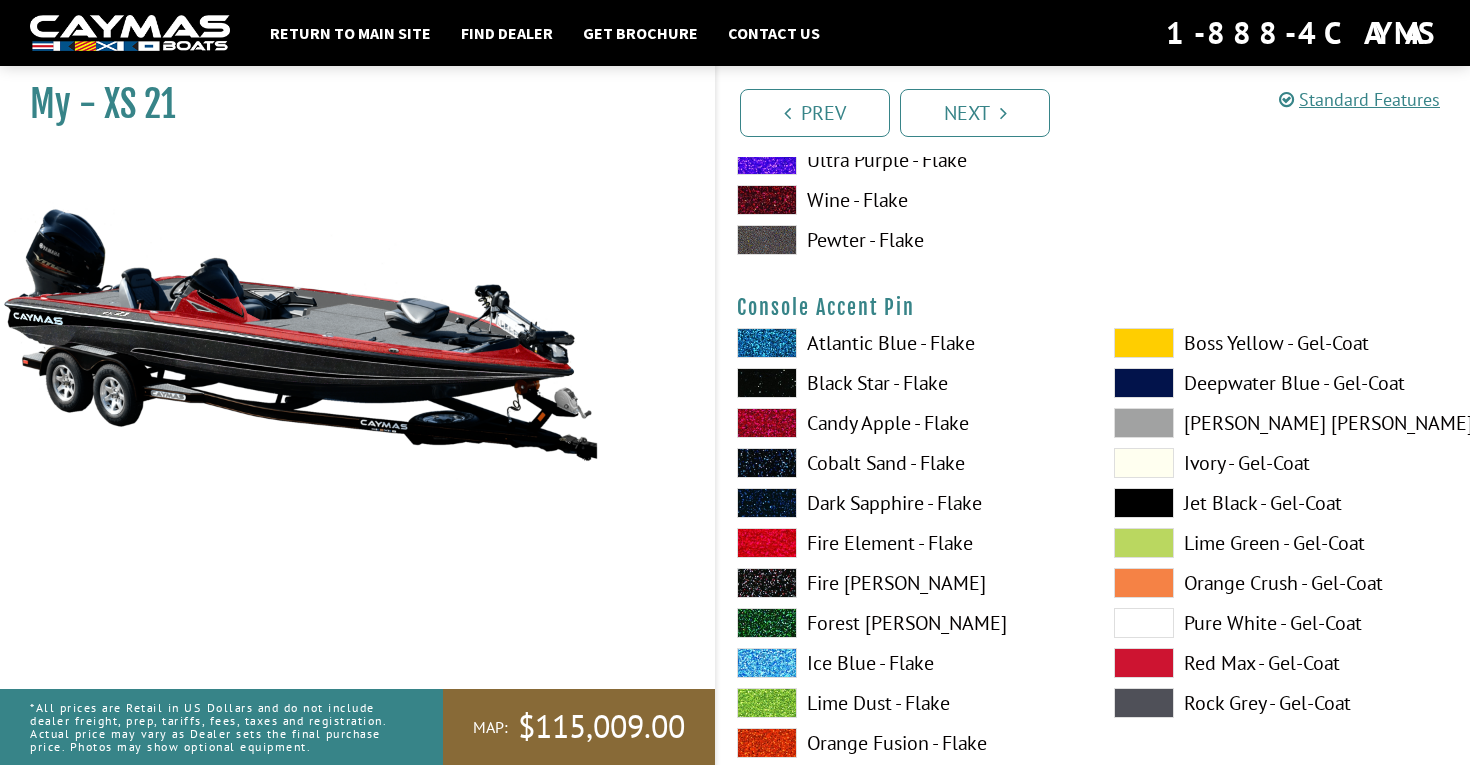 scroll, scrollTop: 5933, scrollLeft: 0, axis: vertical 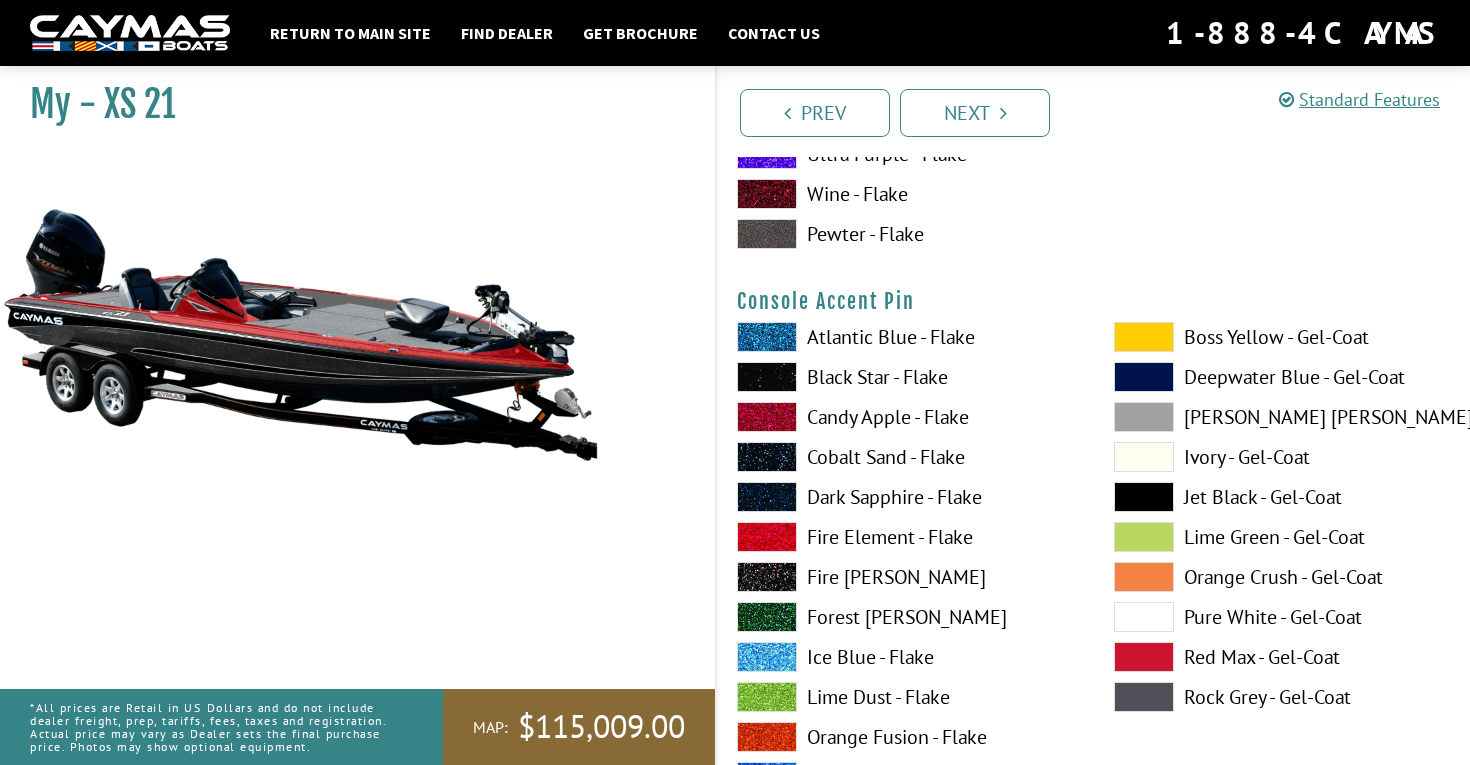 click on "Atlantic Blue - Flake" at bounding box center (905, 337) 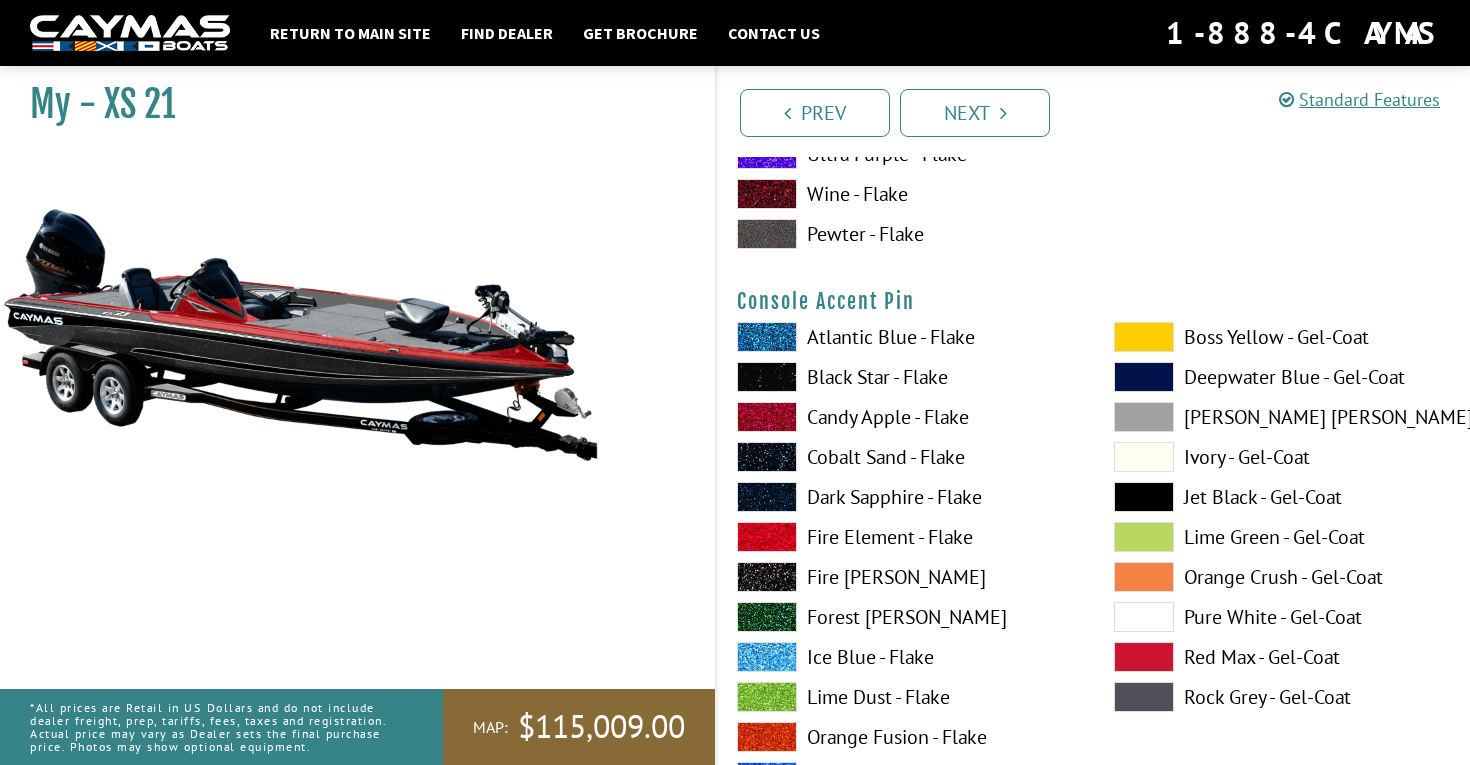 click at bounding box center (1144, 497) 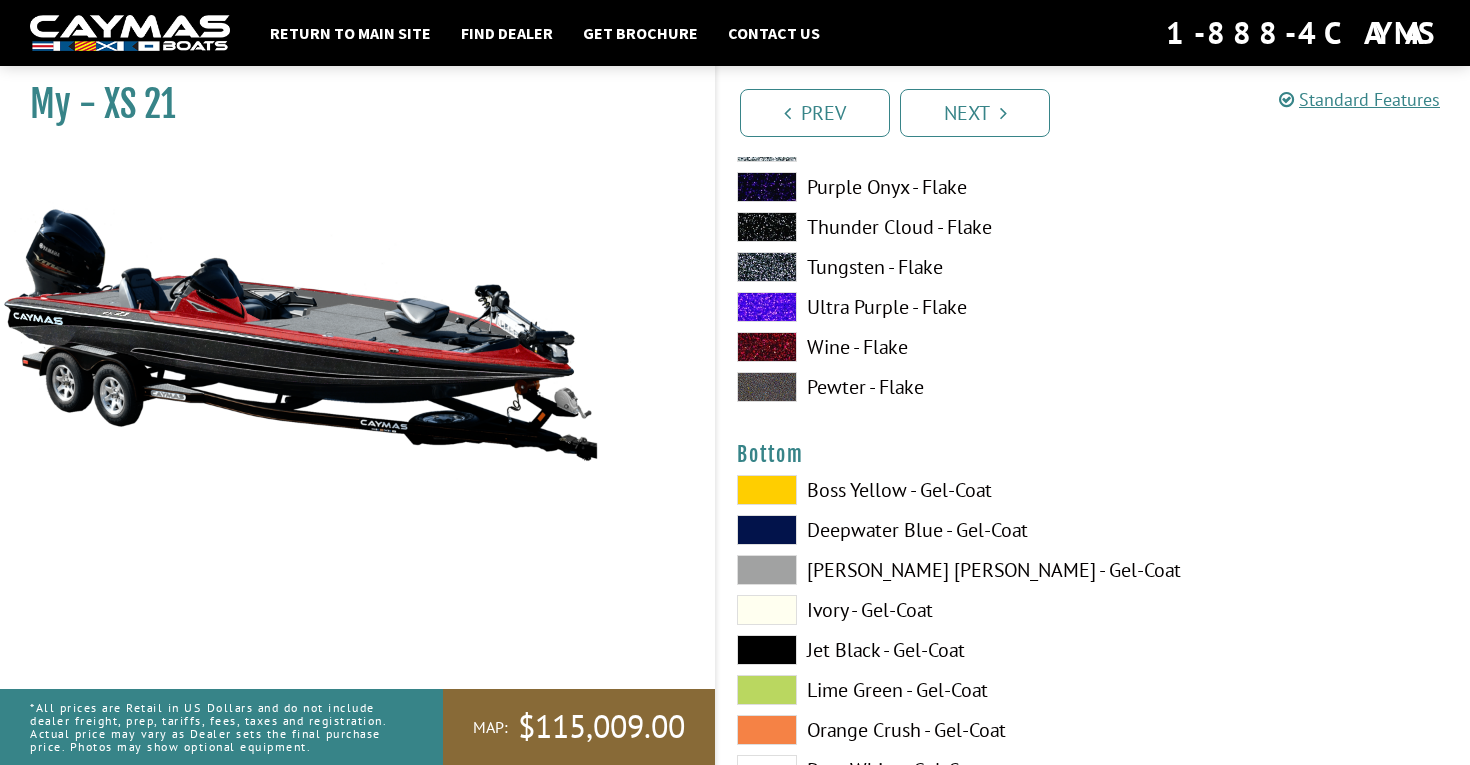 scroll, scrollTop: 6651, scrollLeft: 0, axis: vertical 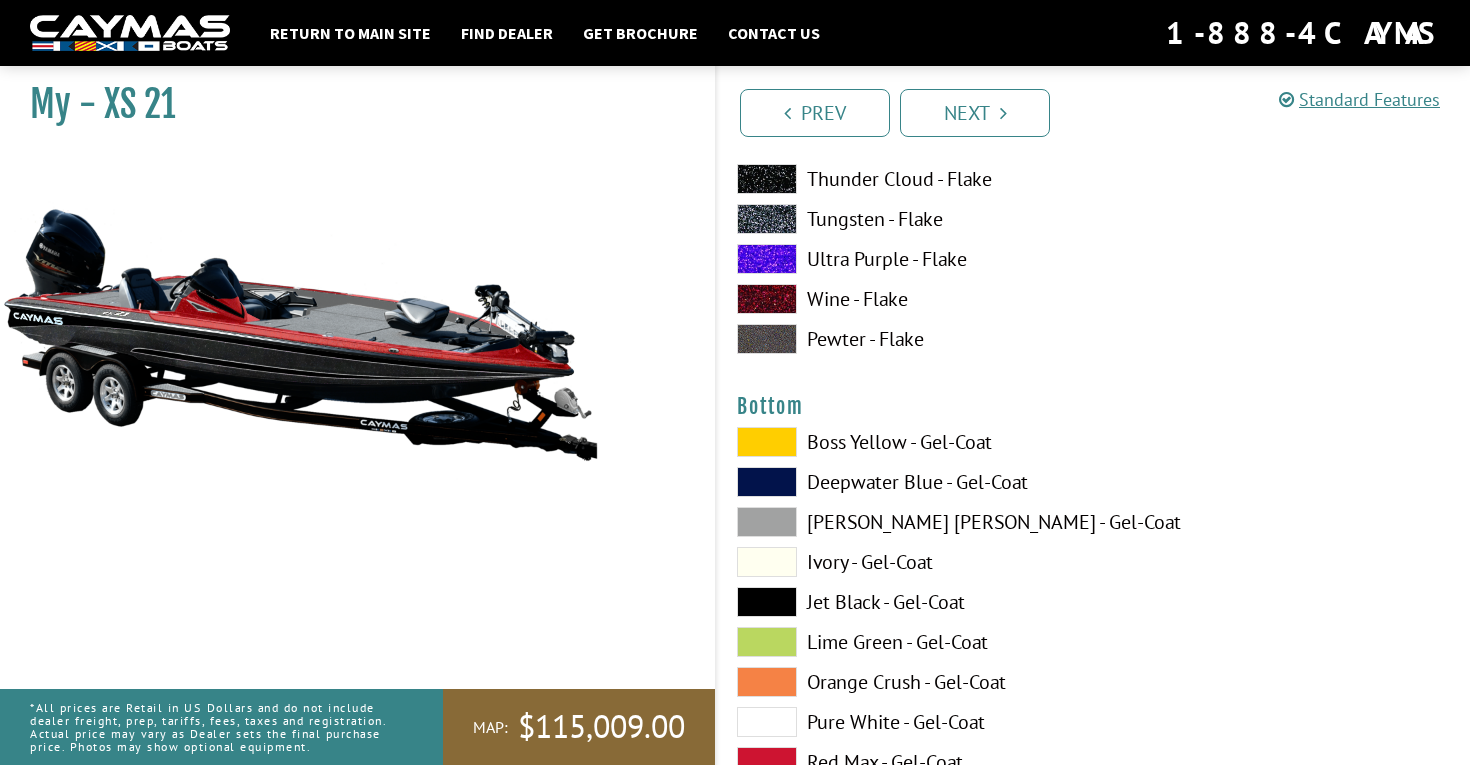 click on "Boss Yellow - Gel-Coat" at bounding box center [905, 442] 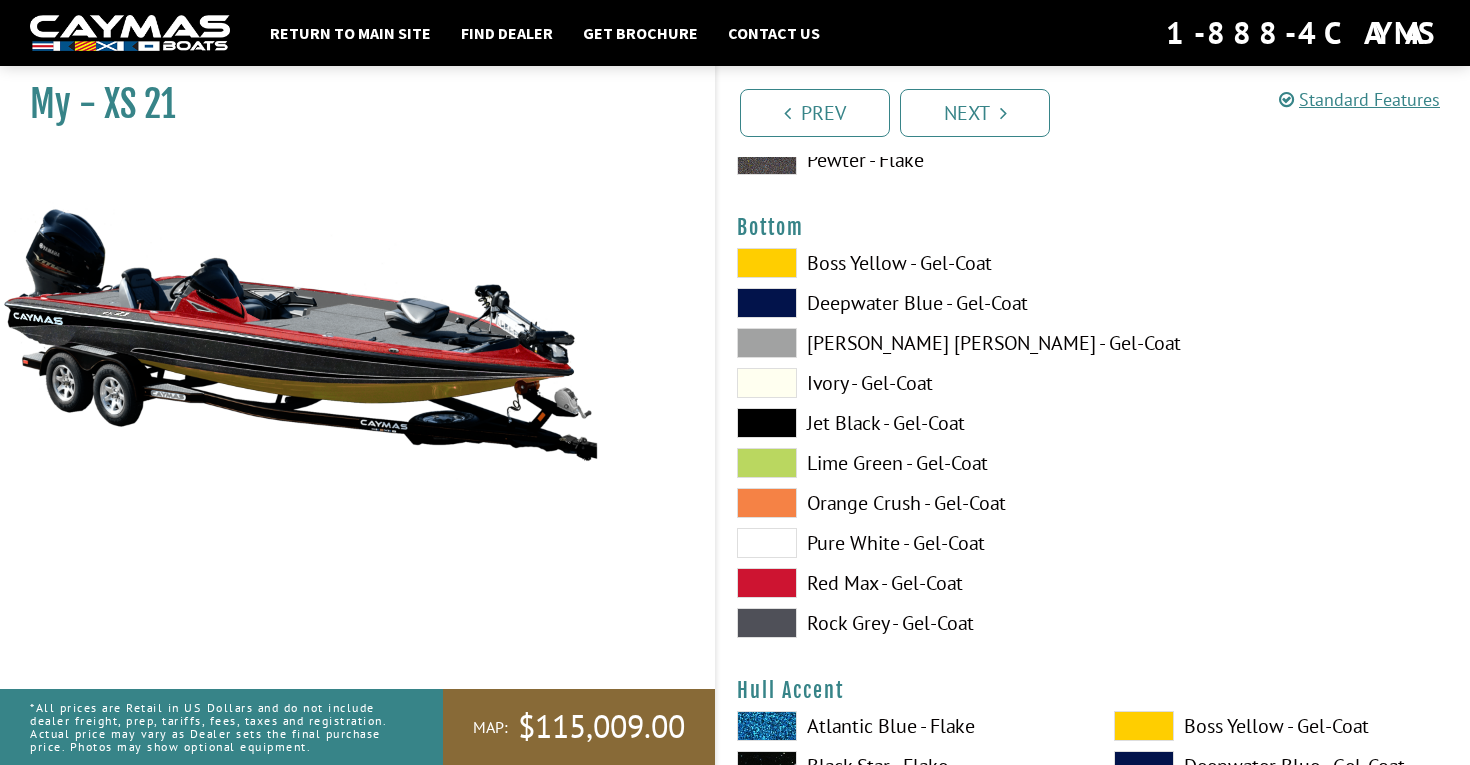 click on "Jet Black - Gel-Coat" at bounding box center (905, 423) 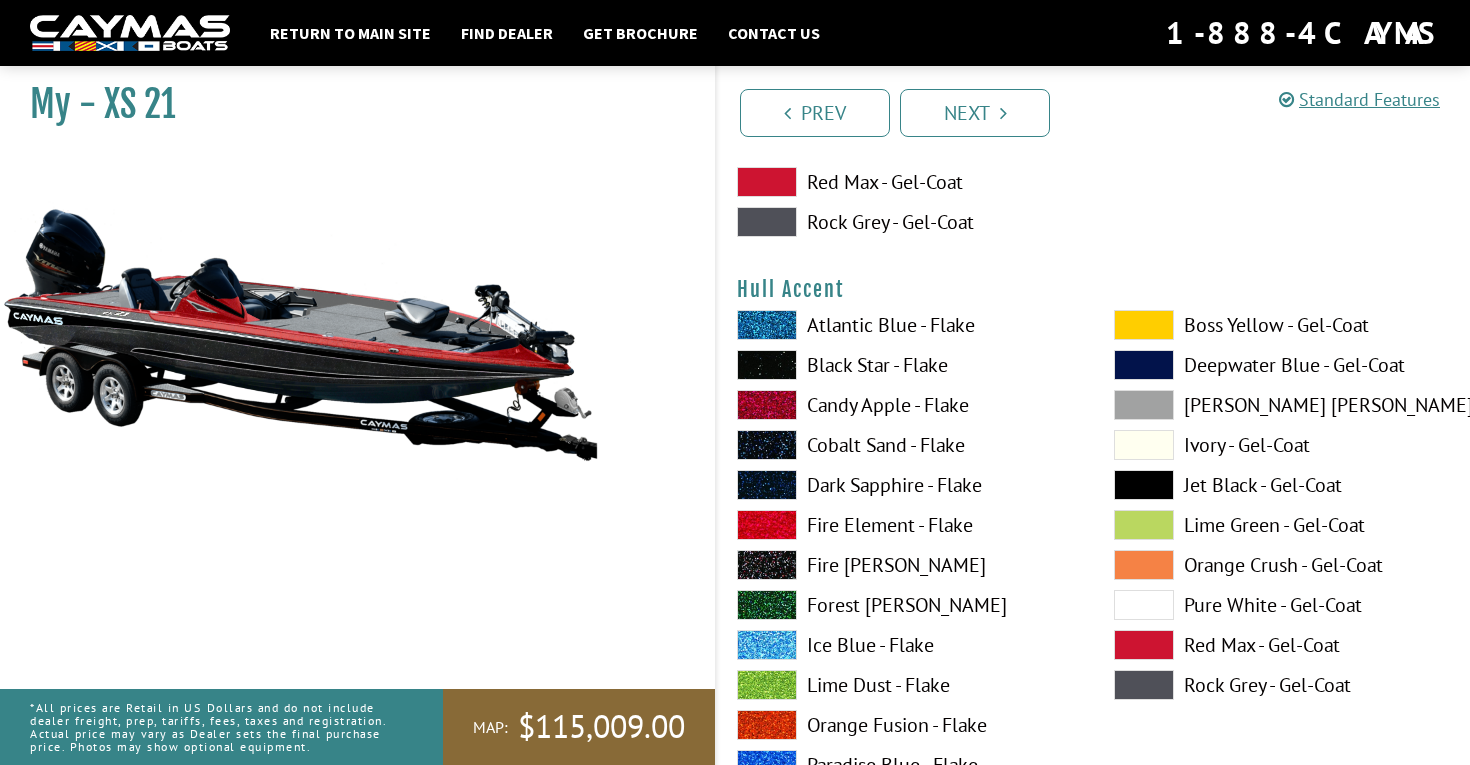 scroll, scrollTop: 7362, scrollLeft: 0, axis: vertical 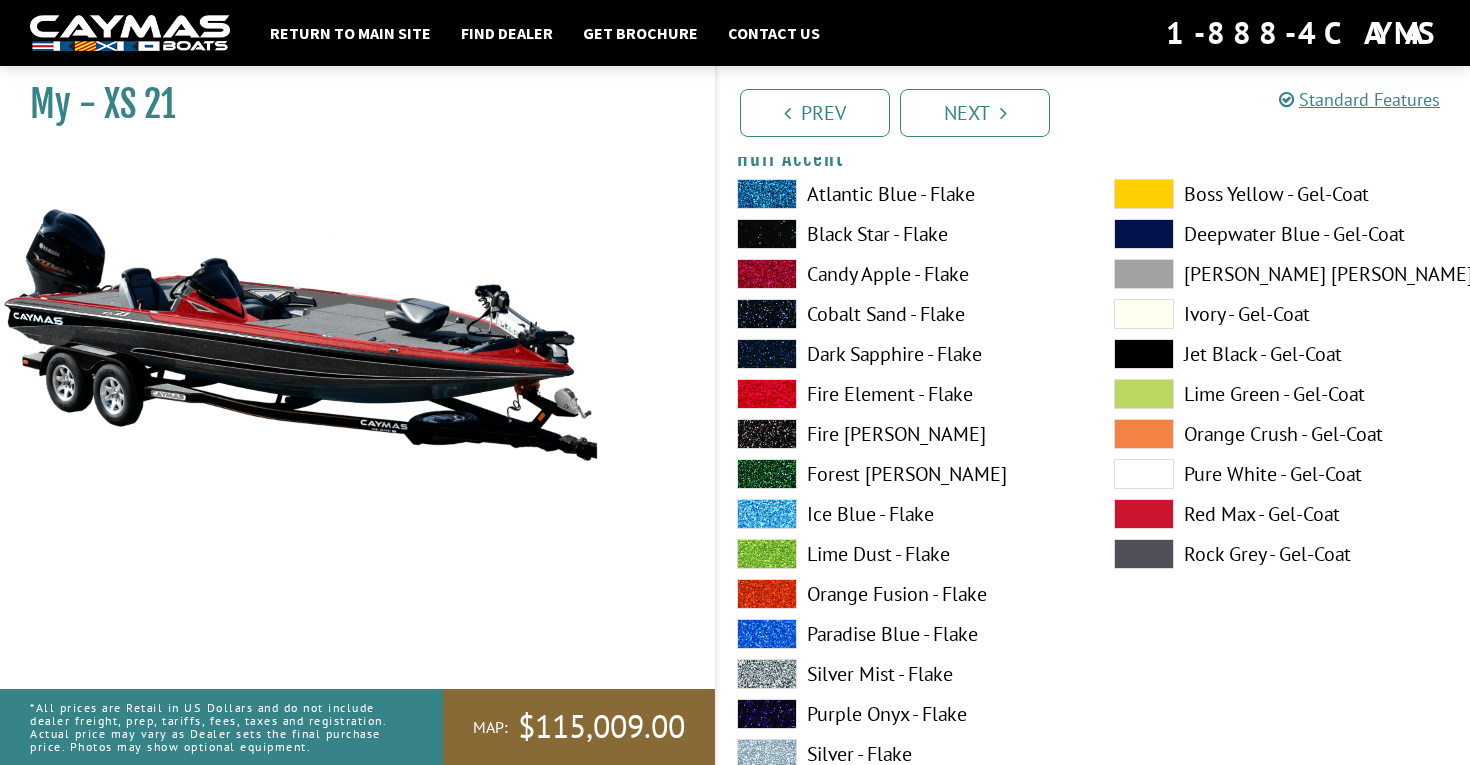click at bounding box center [1144, 314] 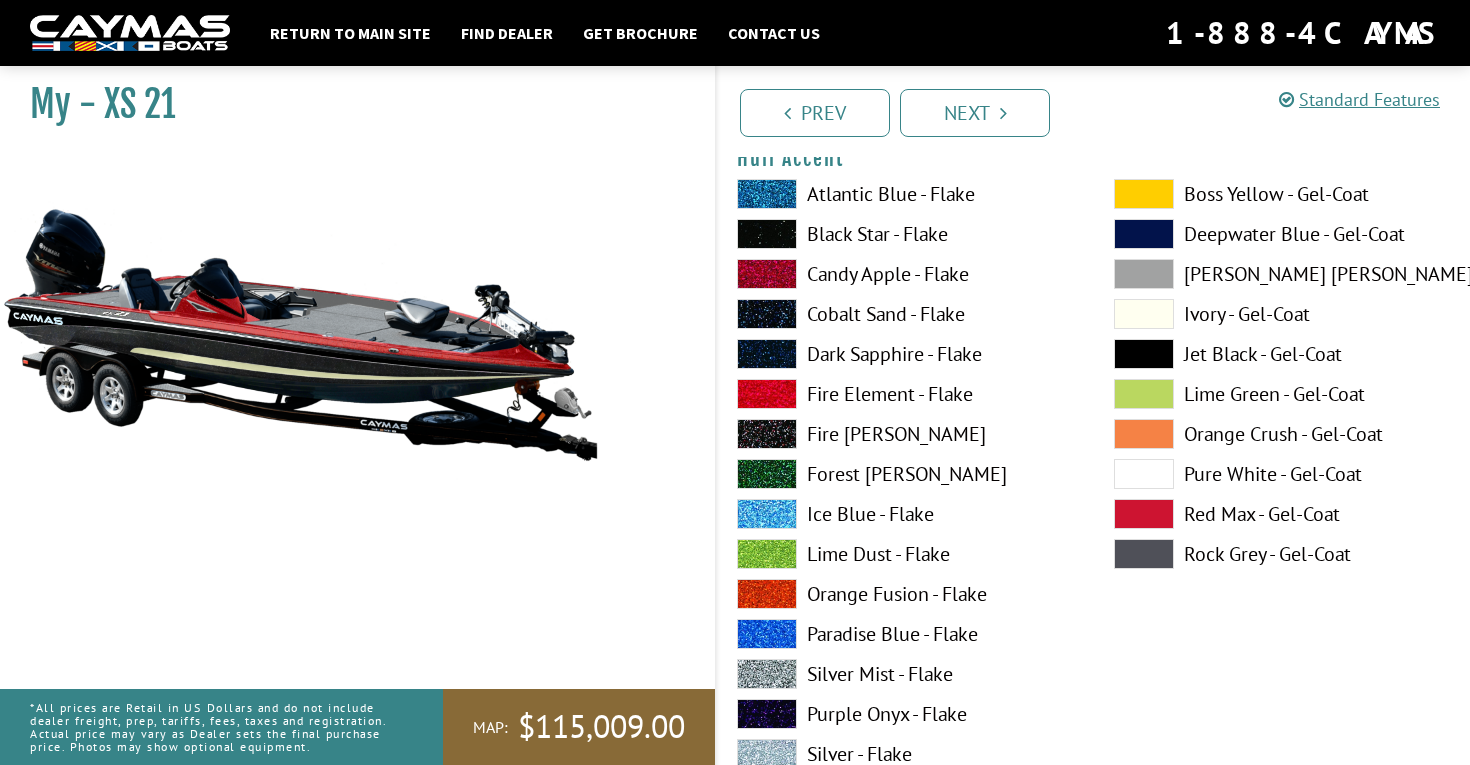 click at bounding box center [767, 274] 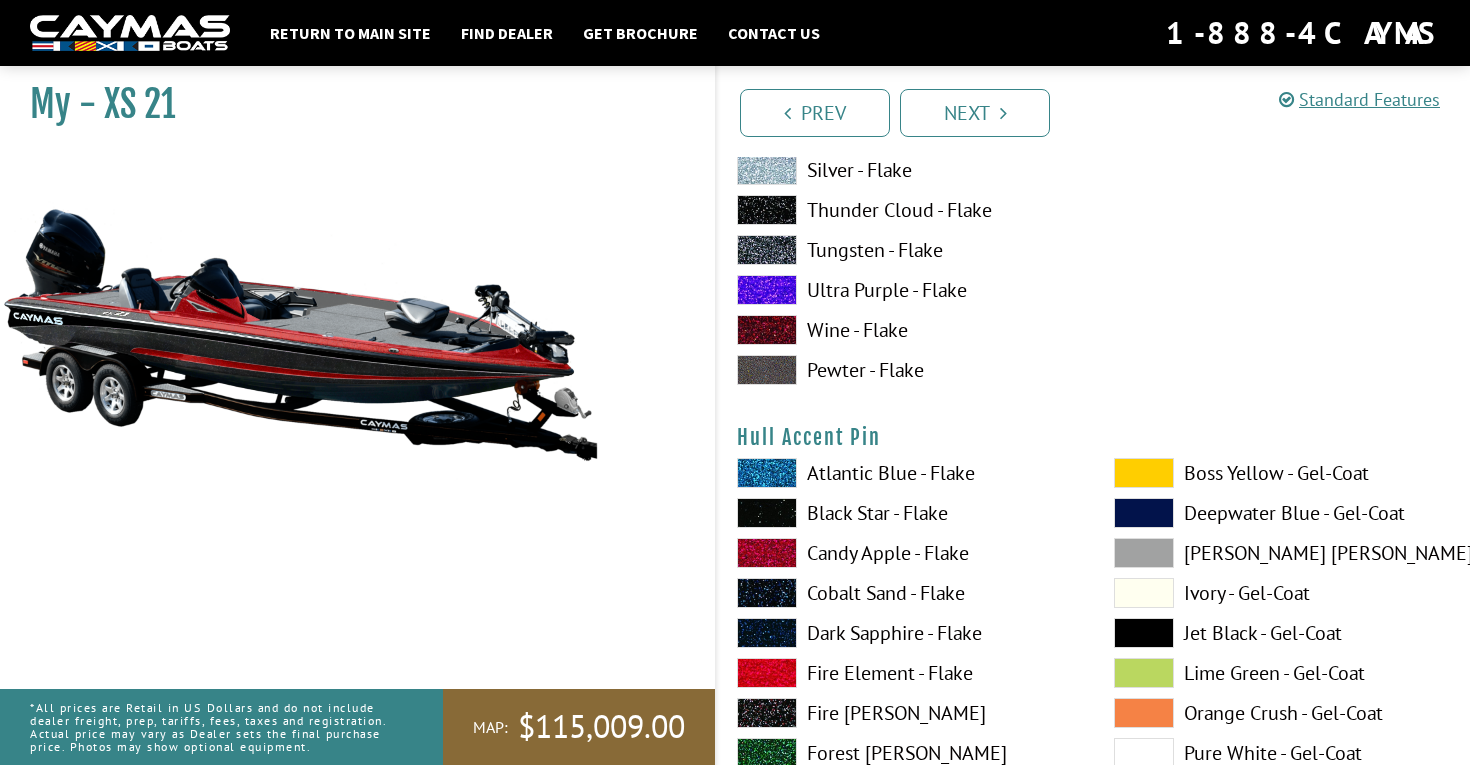 scroll, scrollTop: 7972, scrollLeft: 0, axis: vertical 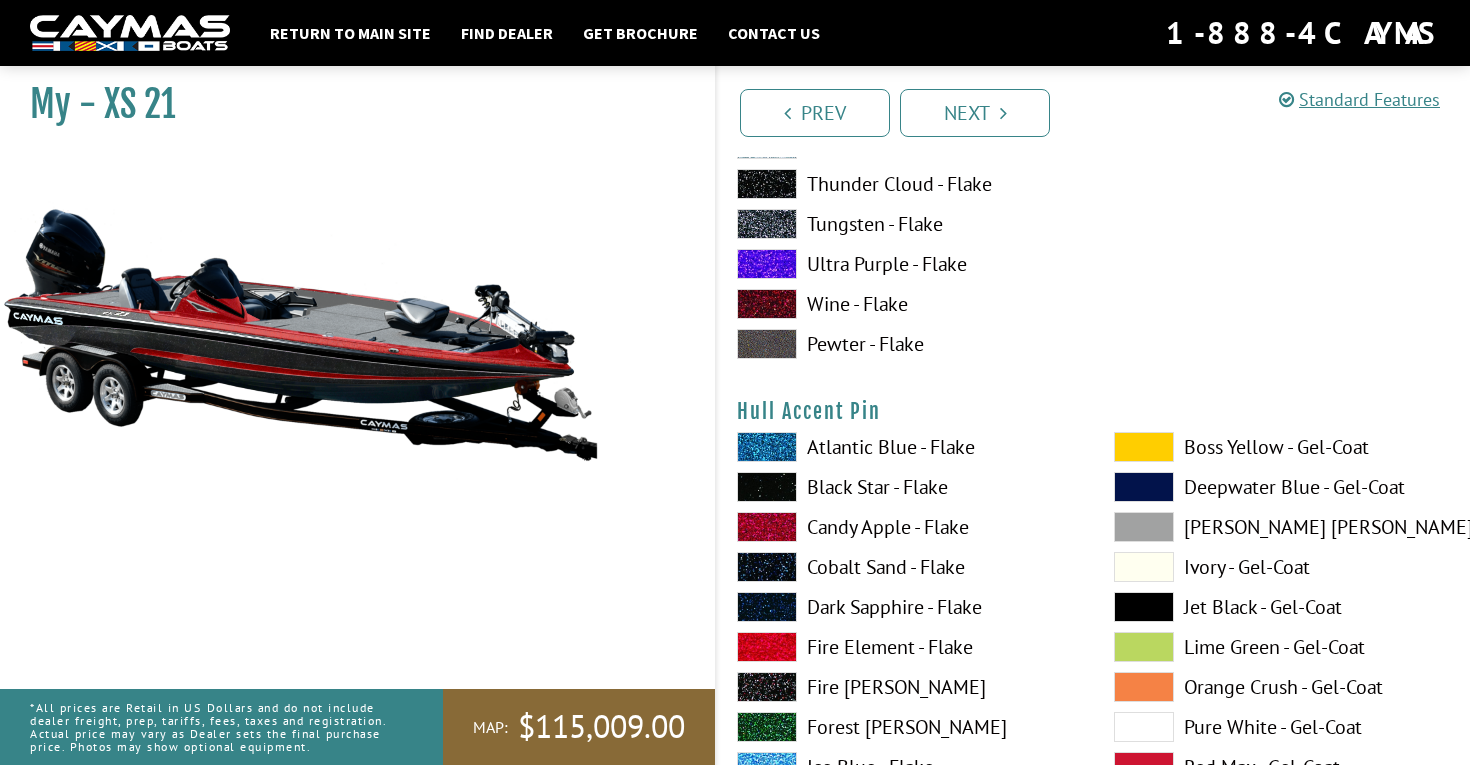 click on "Candy Apple - Flake" at bounding box center [905, 527] 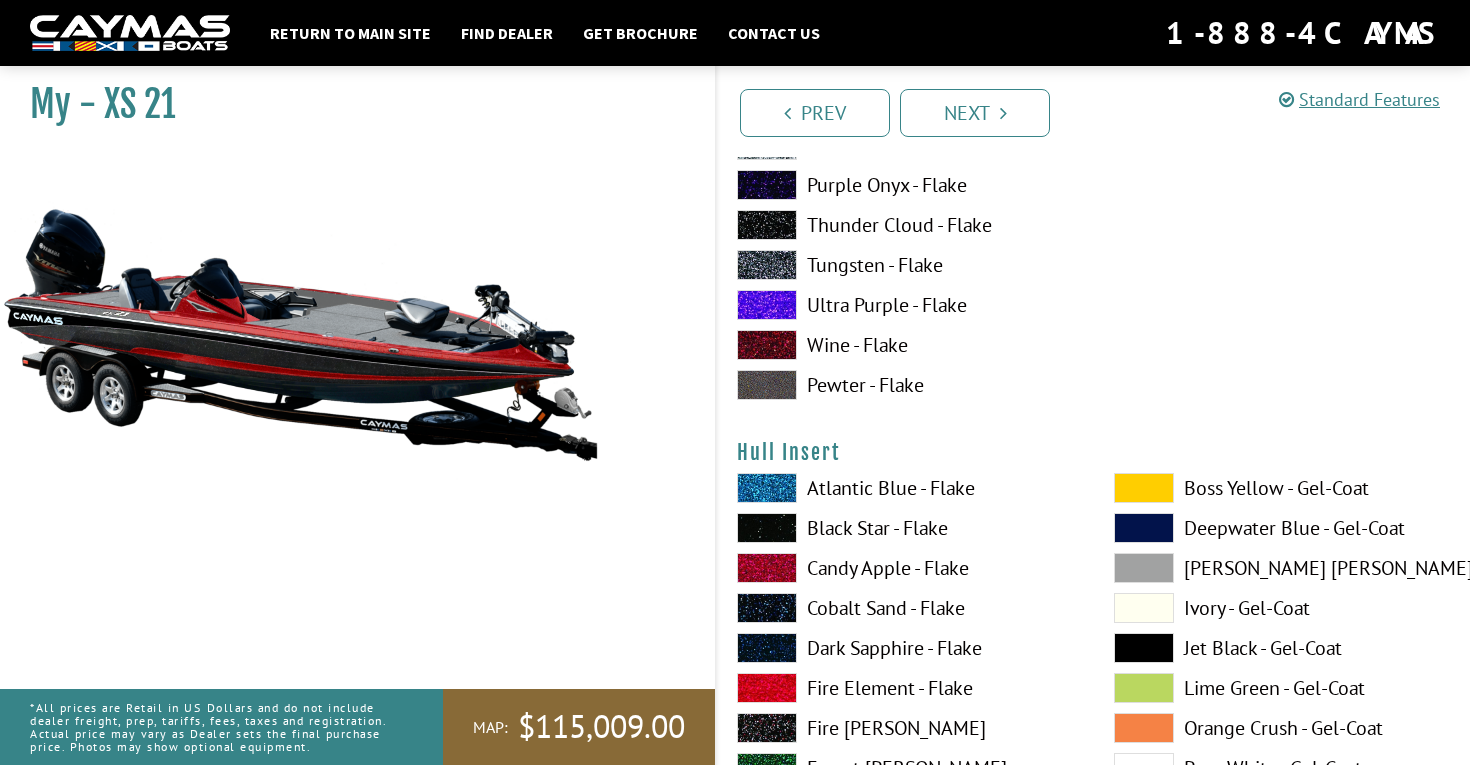 scroll, scrollTop: 8796, scrollLeft: 0, axis: vertical 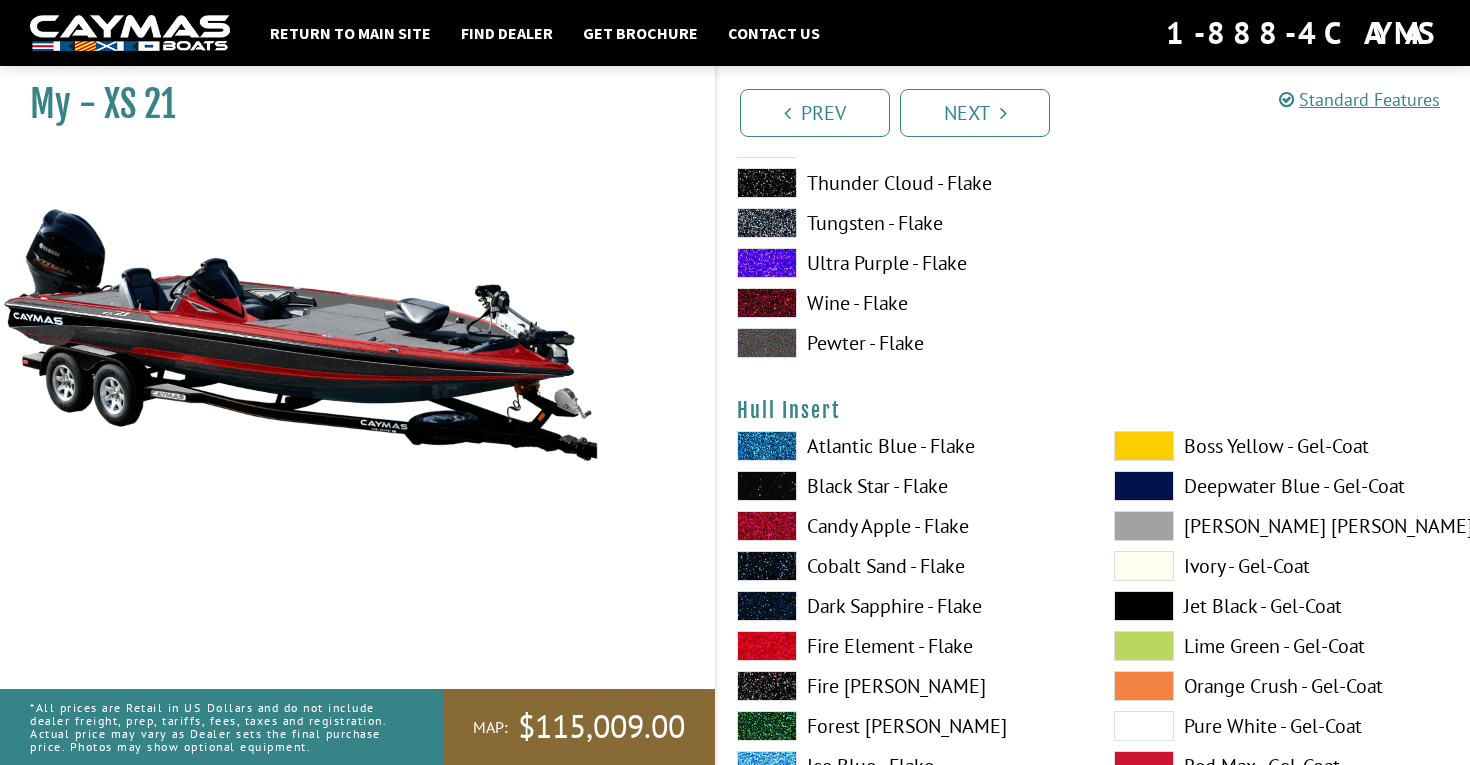 click on "Candy Apple - Flake" at bounding box center [905, 526] 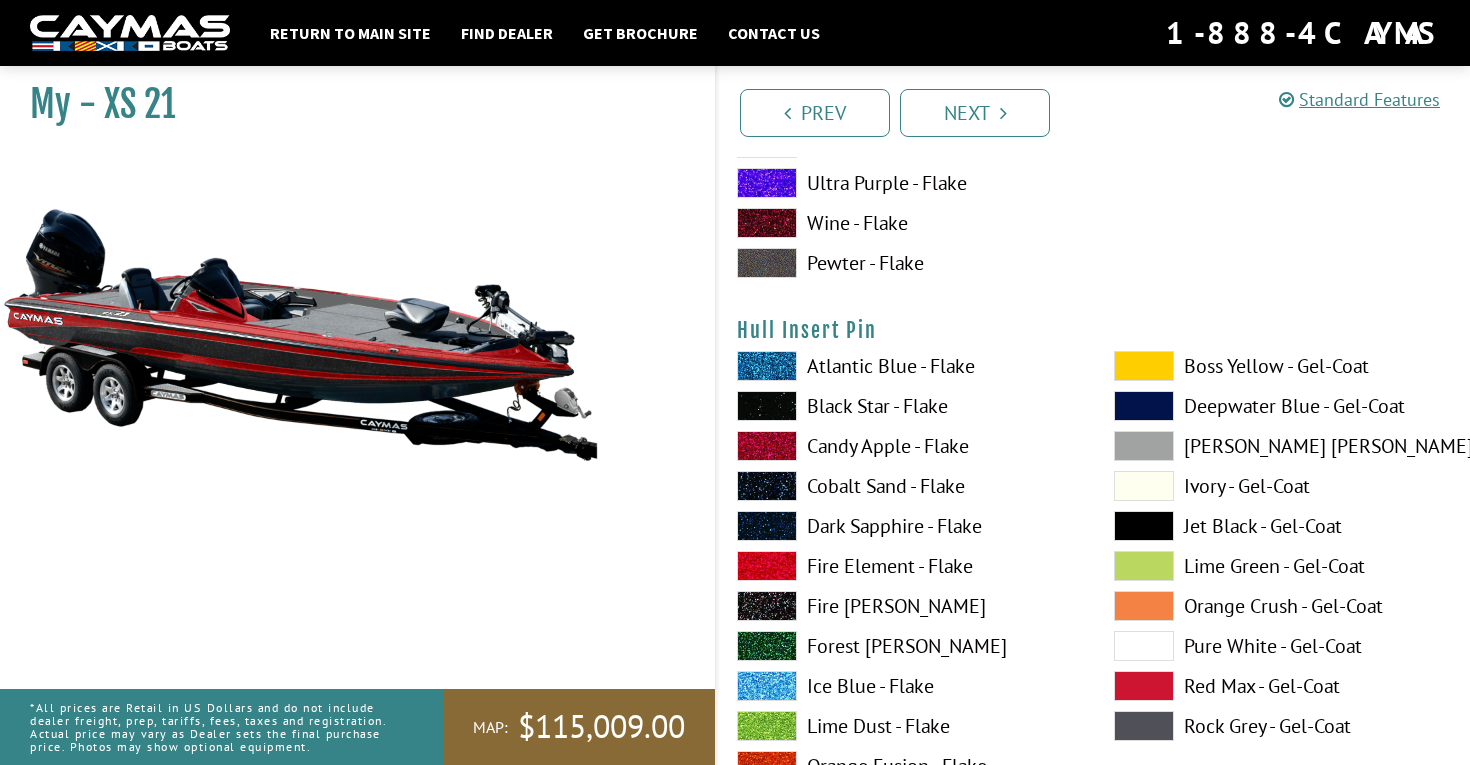 scroll, scrollTop: 9714, scrollLeft: 0, axis: vertical 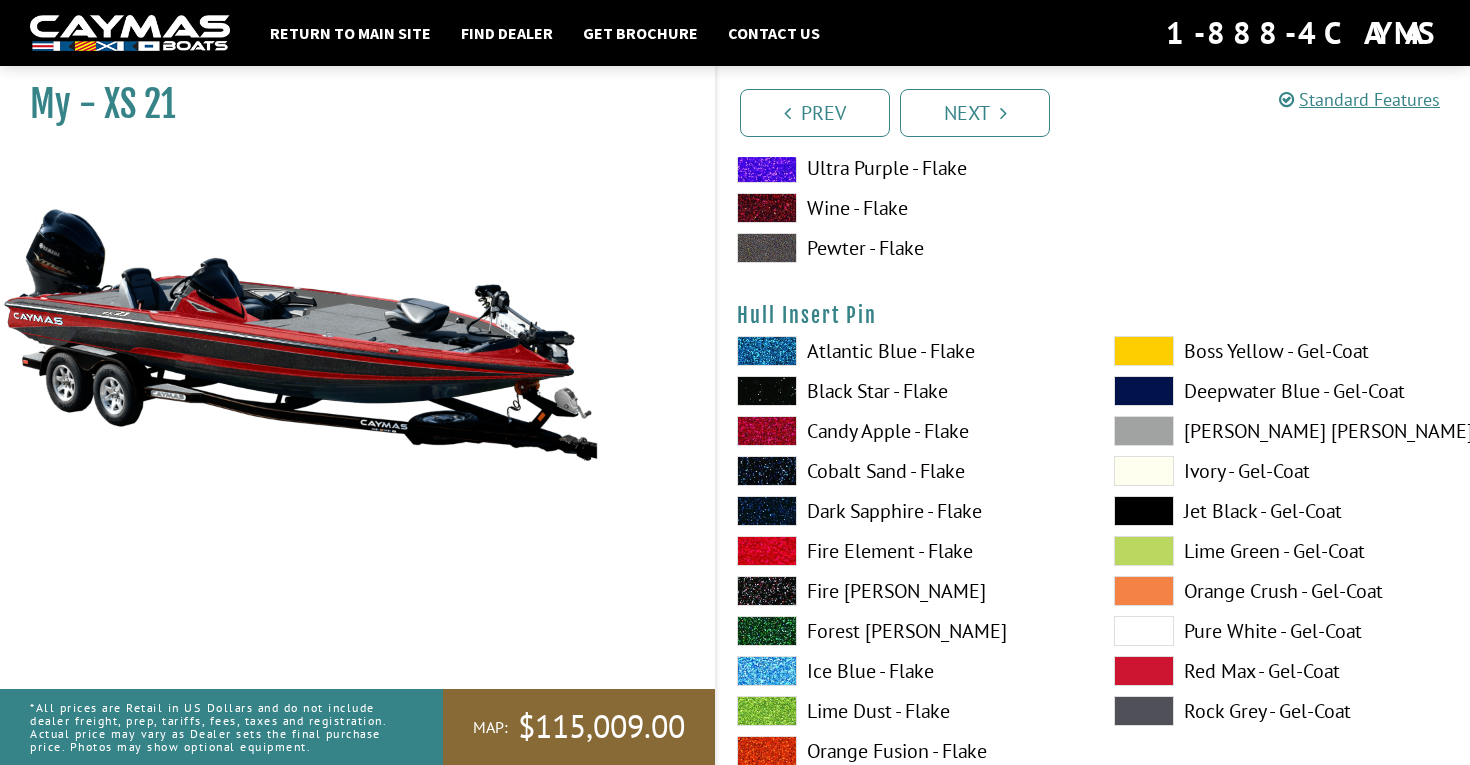 click at bounding box center [1144, 351] 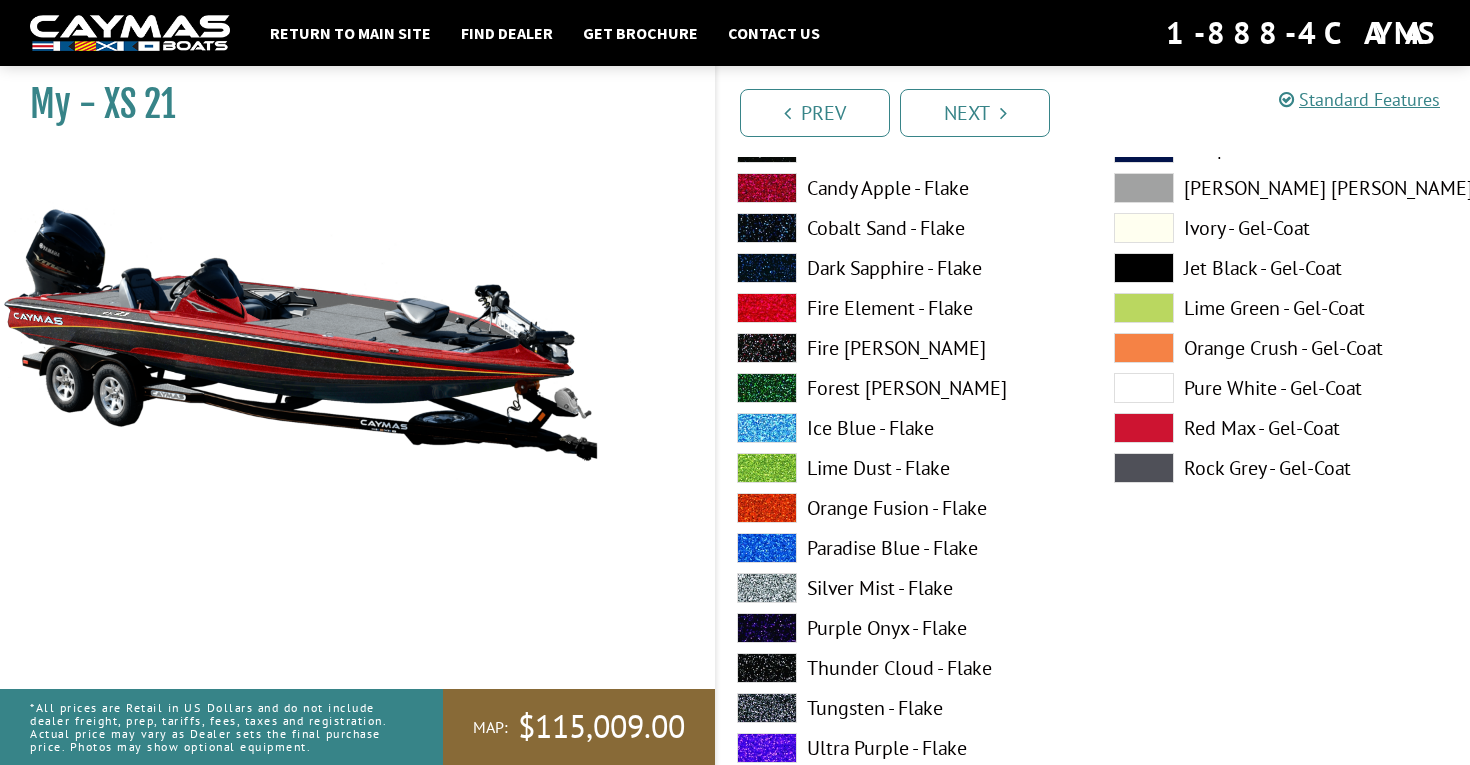 scroll, scrollTop: 9915, scrollLeft: 0, axis: vertical 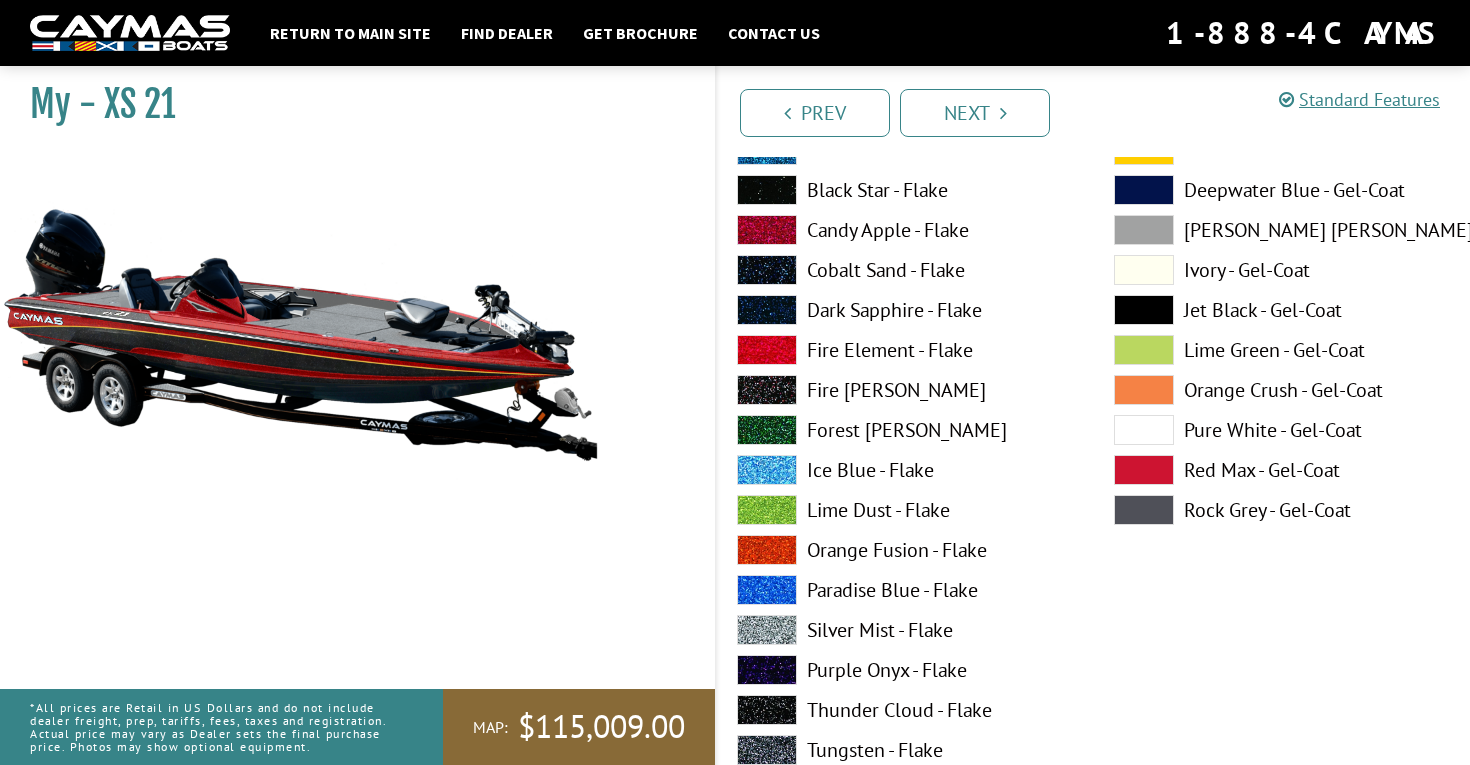 click on "Orange Crush - Gel-Coat" at bounding box center [1282, 390] 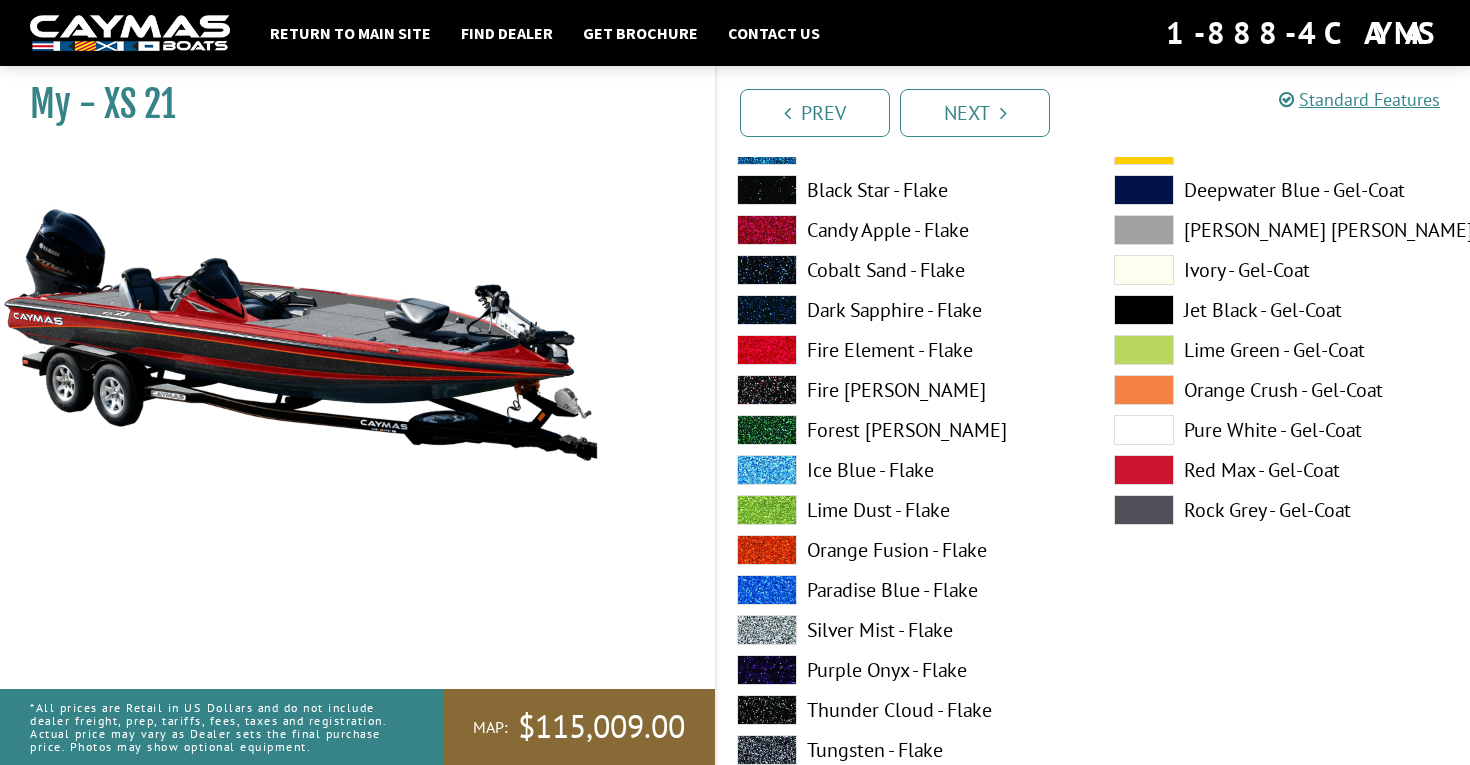 scroll, scrollTop: 9598, scrollLeft: 0, axis: vertical 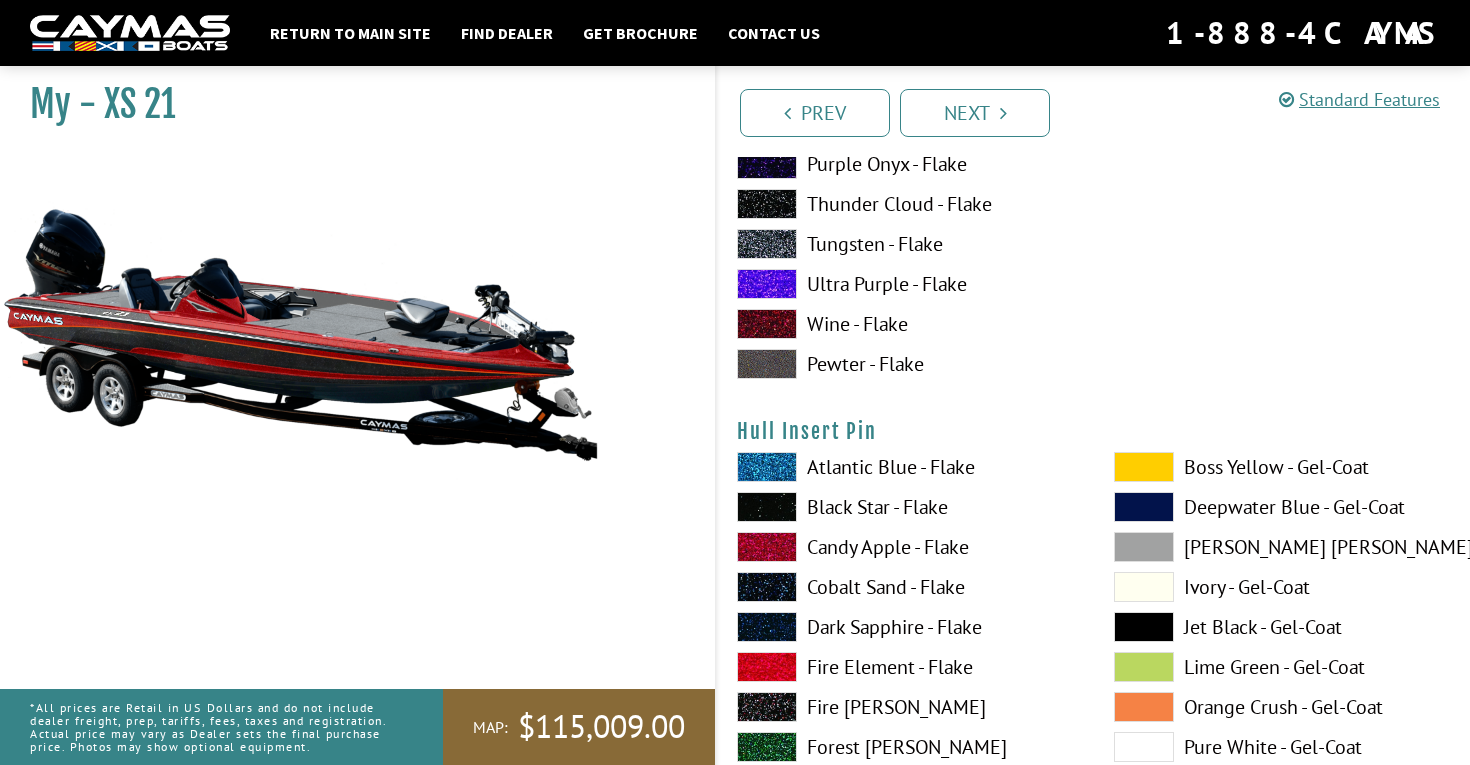 click on "Boss Yellow - Gel-Coat" at bounding box center [1282, 467] 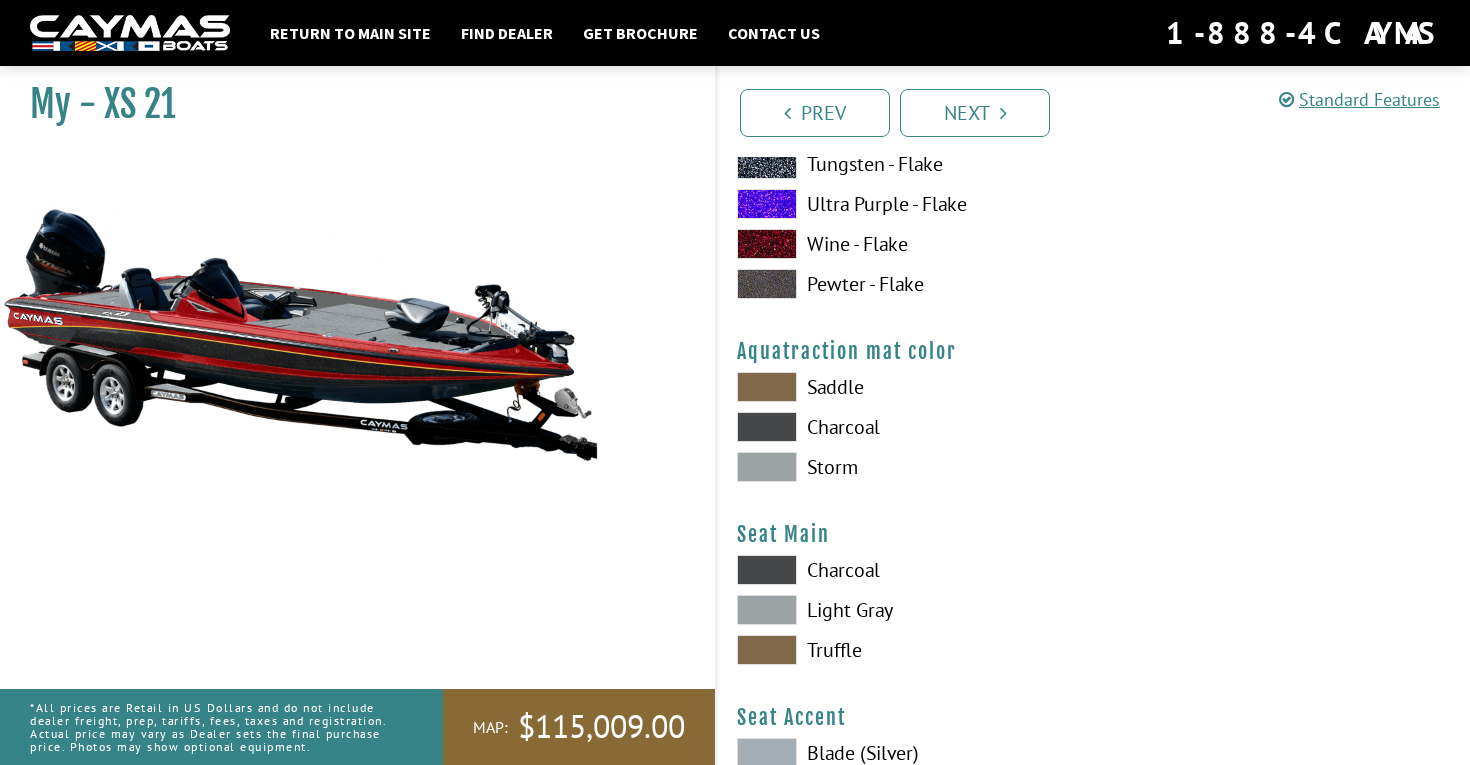 scroll, scrollTop: 10551, scrollLeft: 0, axis: vertical 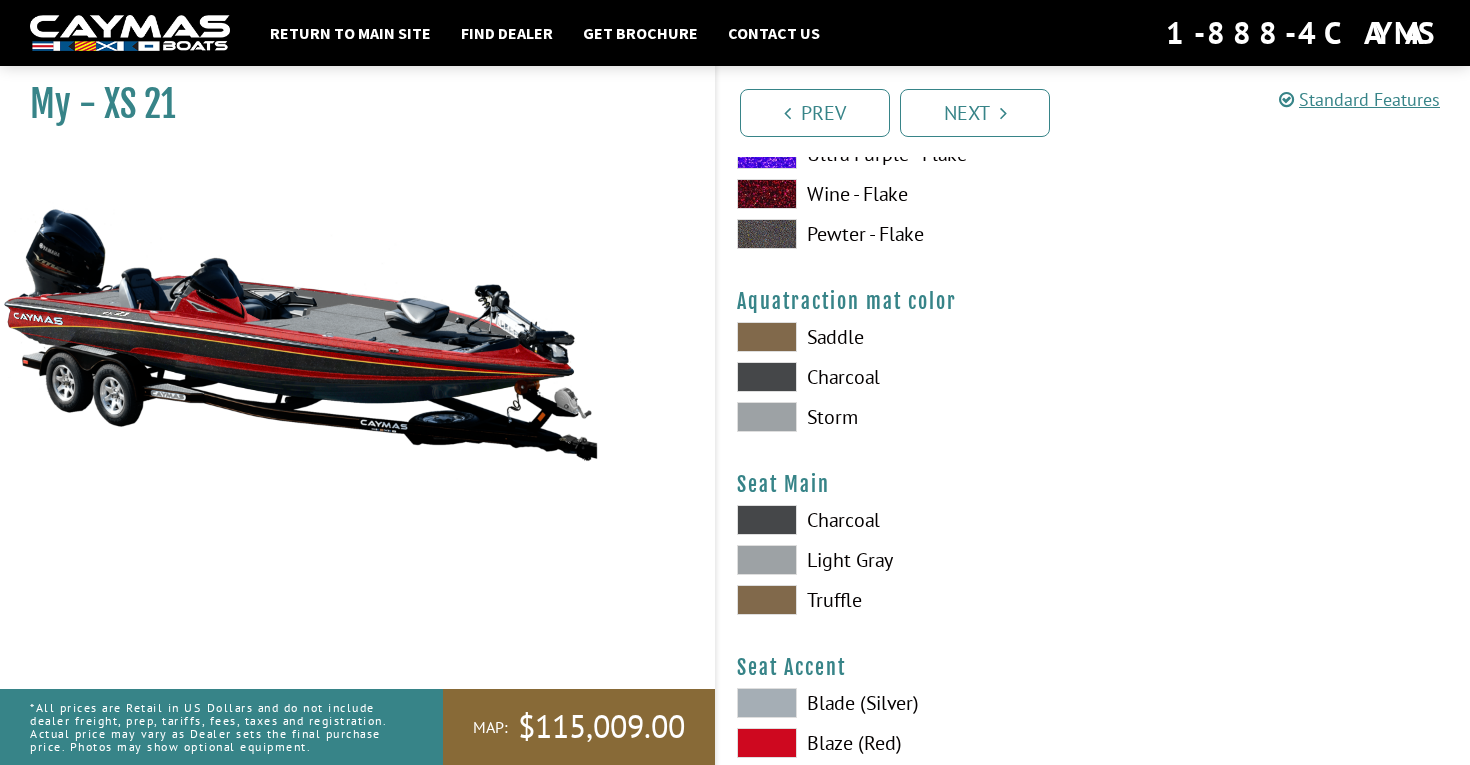 click on "Saddle" at bounding box center [905, 337] 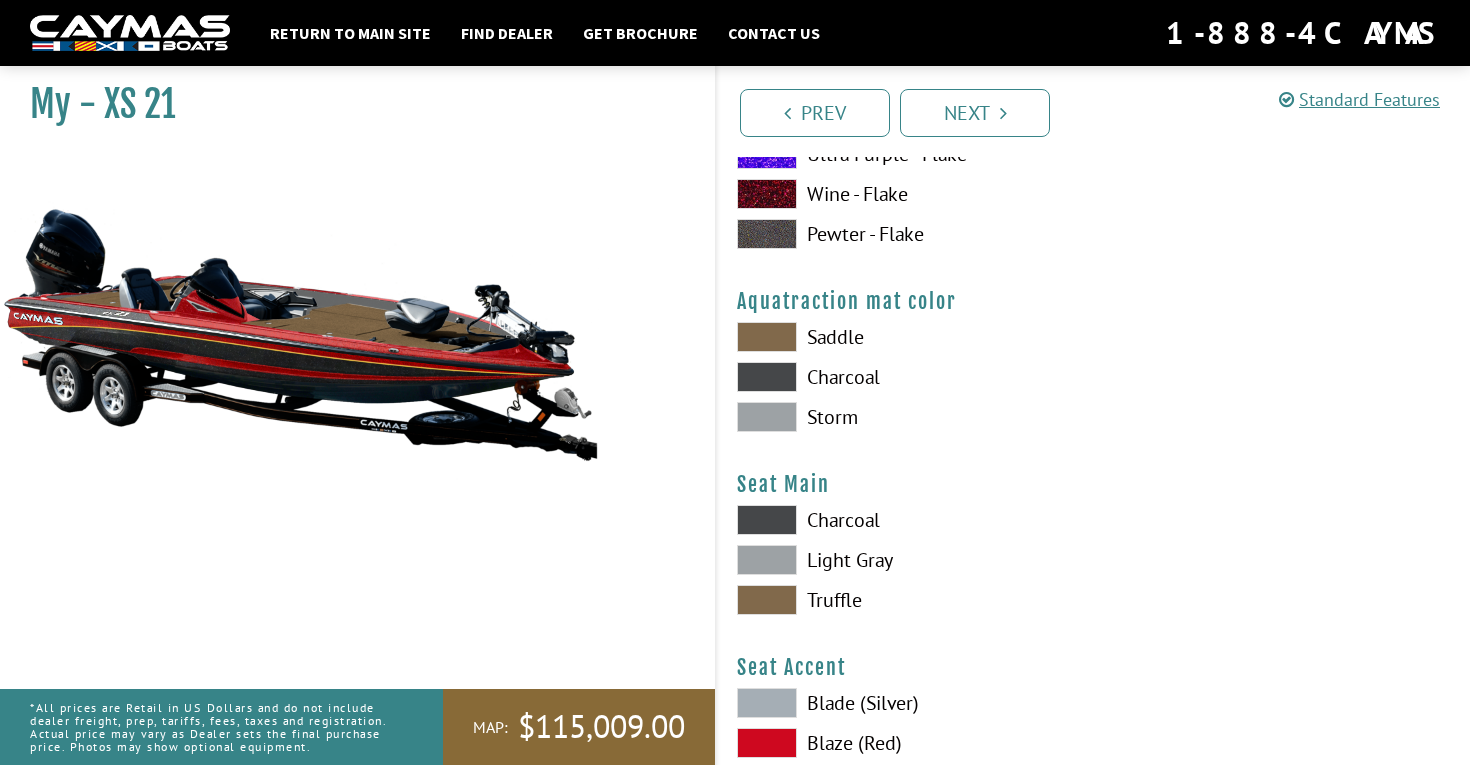 click on "Charcoal" at bounding box center [905, 377] 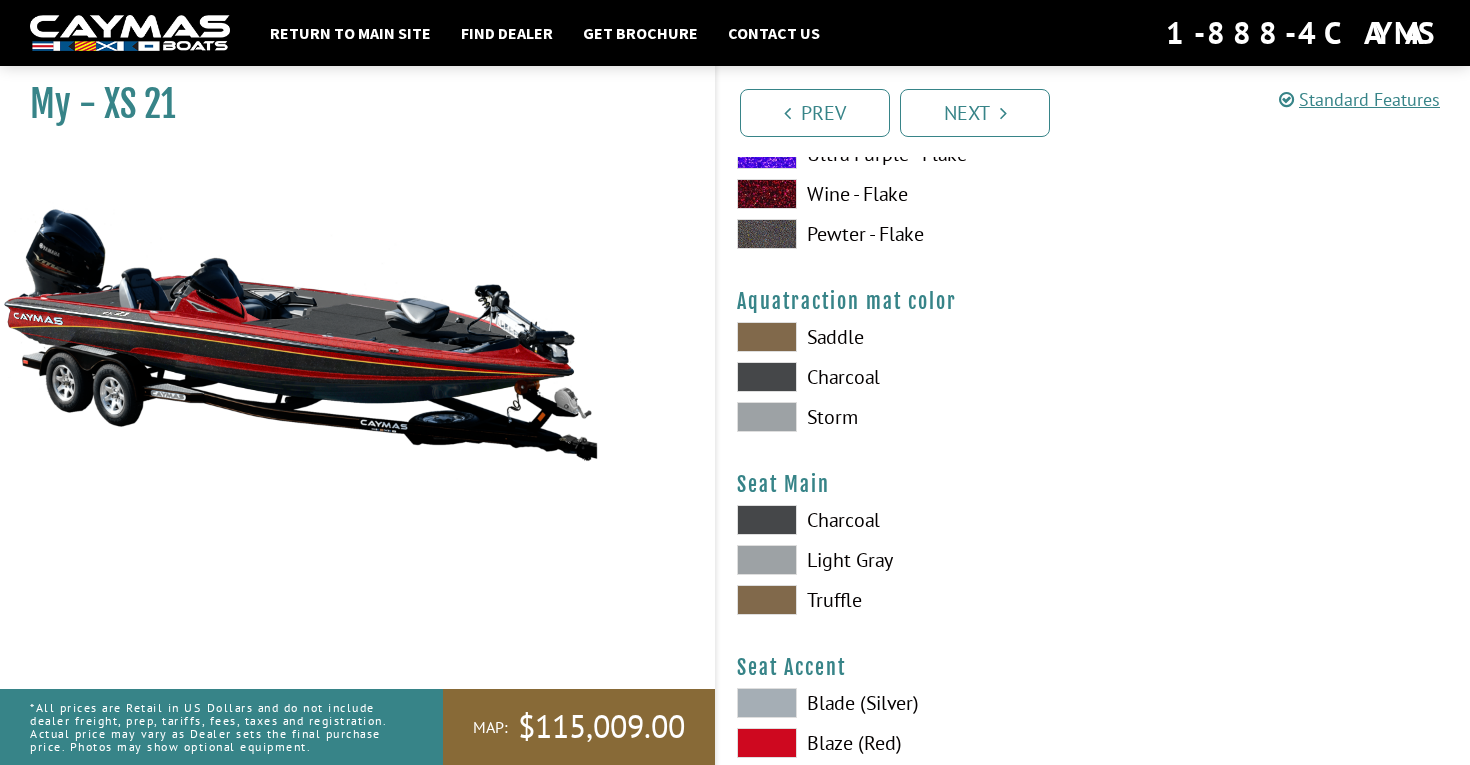 click on "Storm" at bounding box center (905, 417) 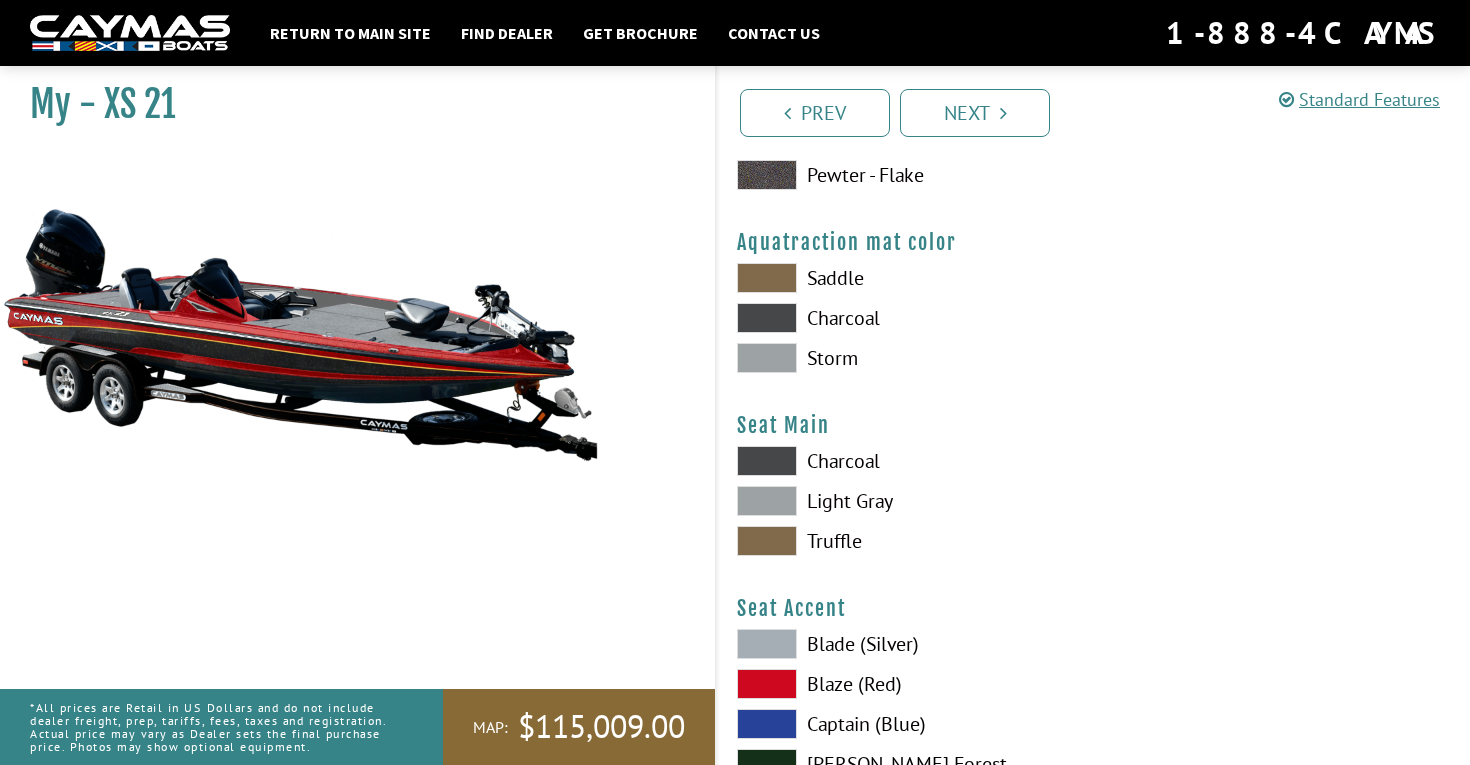 scroll, scrollTop: 10702, scrollLeft: 0, axis: vertical 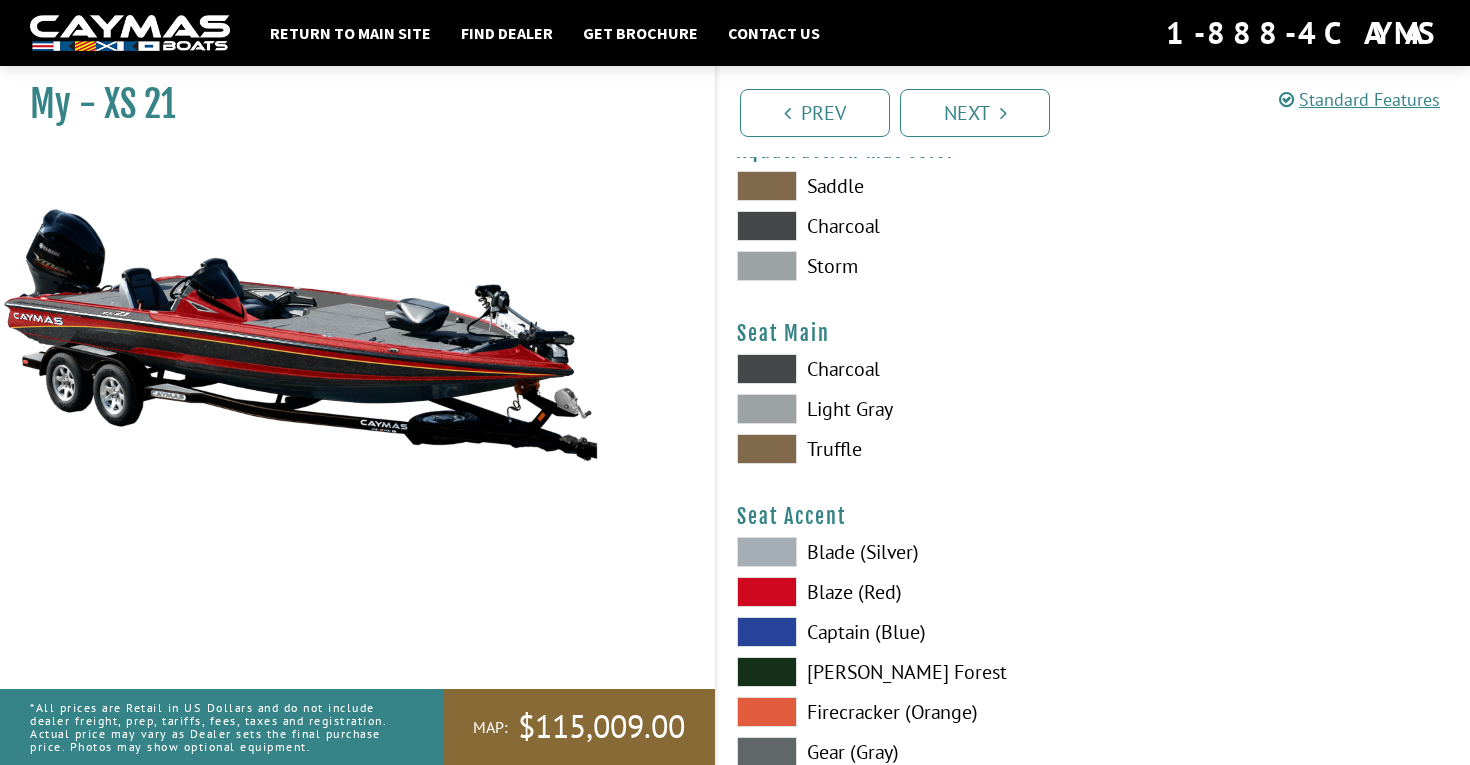 click on "Truffle" at bounding box center (905, 449) 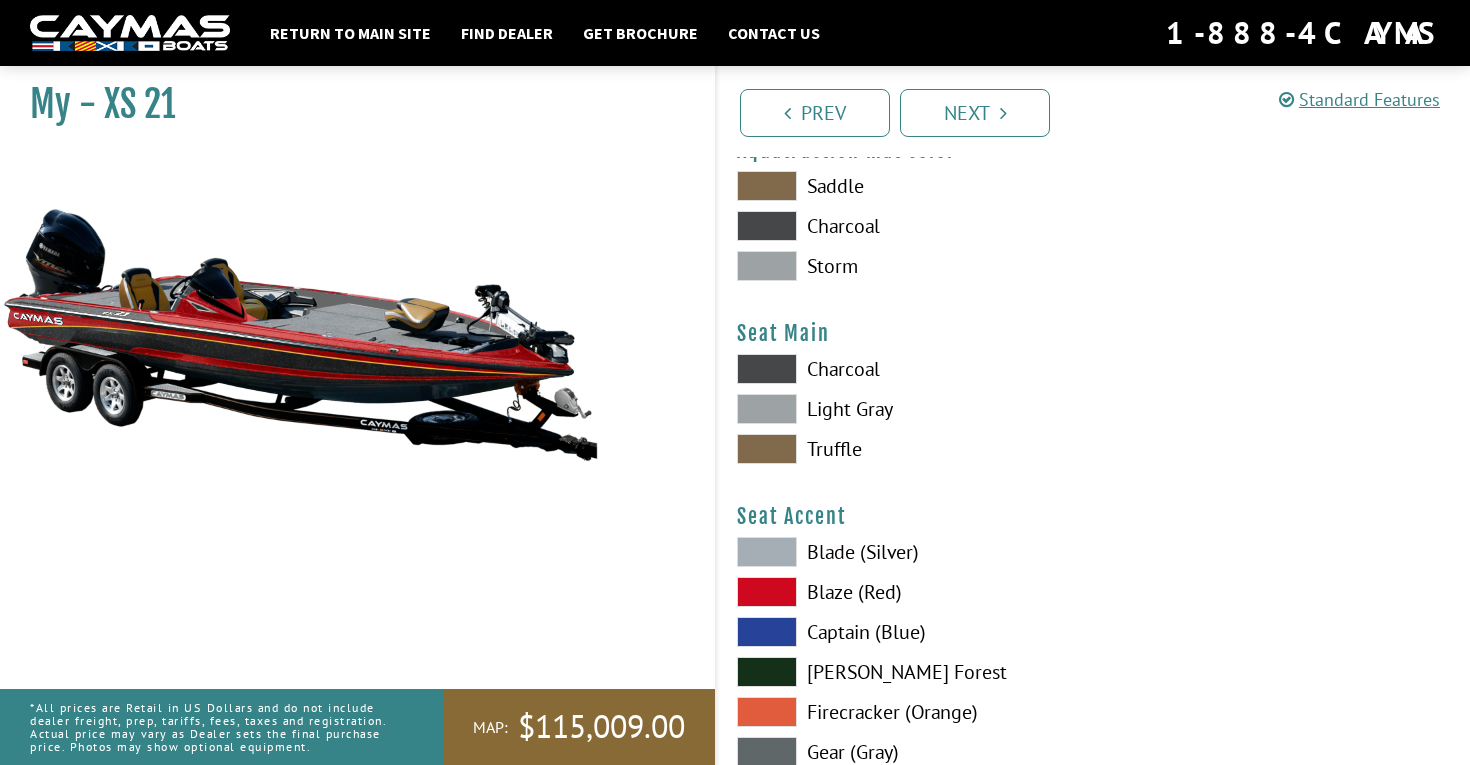 click on "Light Gray" at bounding box center (905, 409) 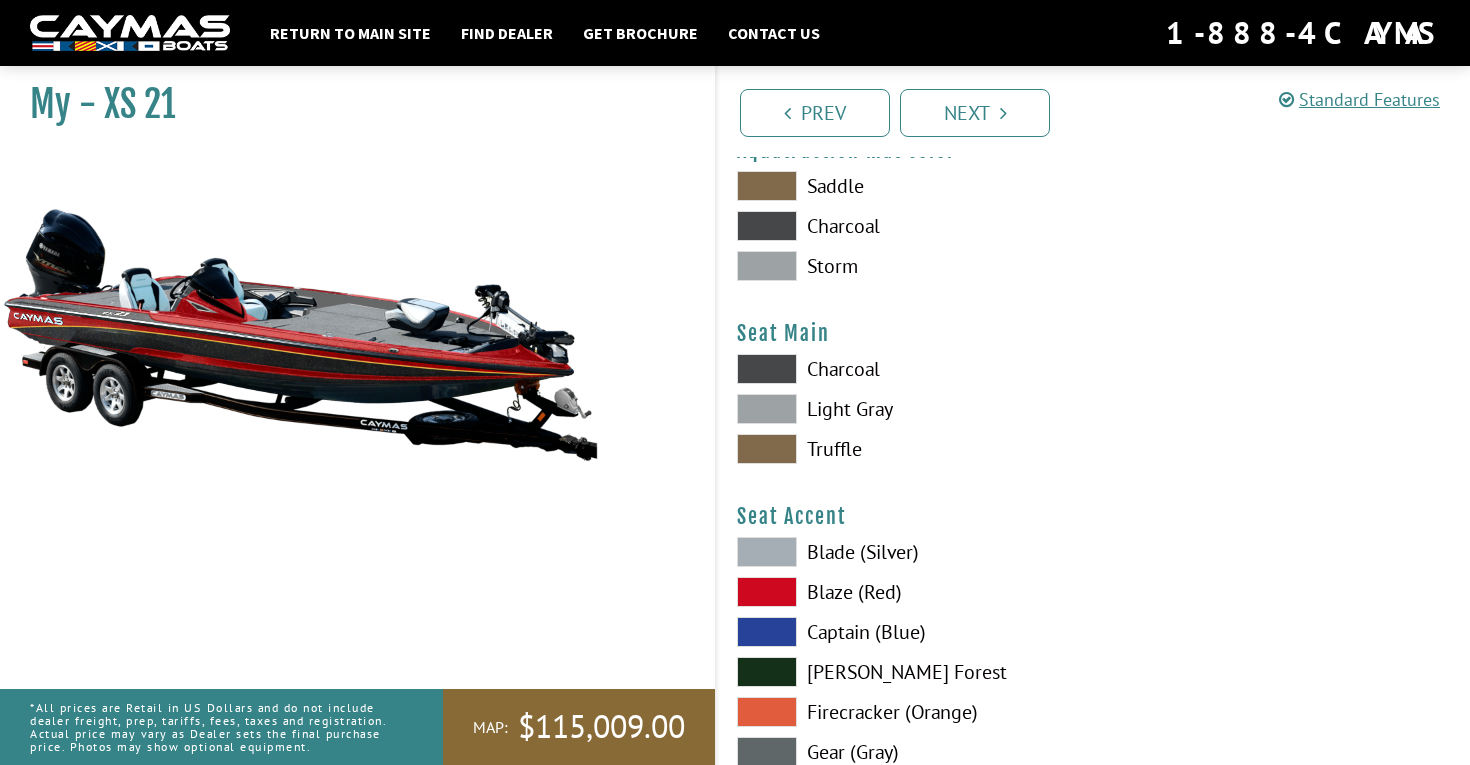 click on "Charcoal" at bounding box center [905, 369] 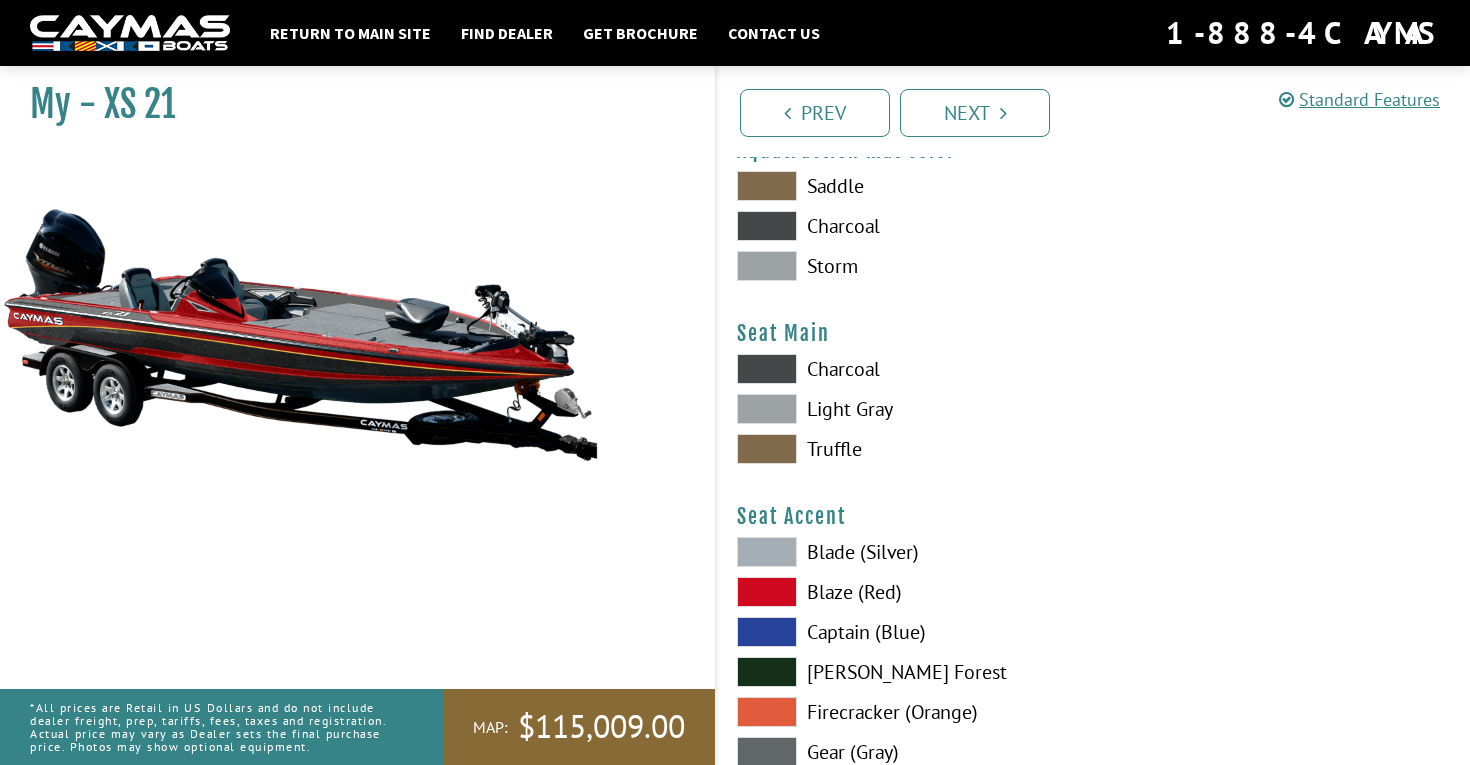 click on "Light Gray" at bounding box center (905, 409) 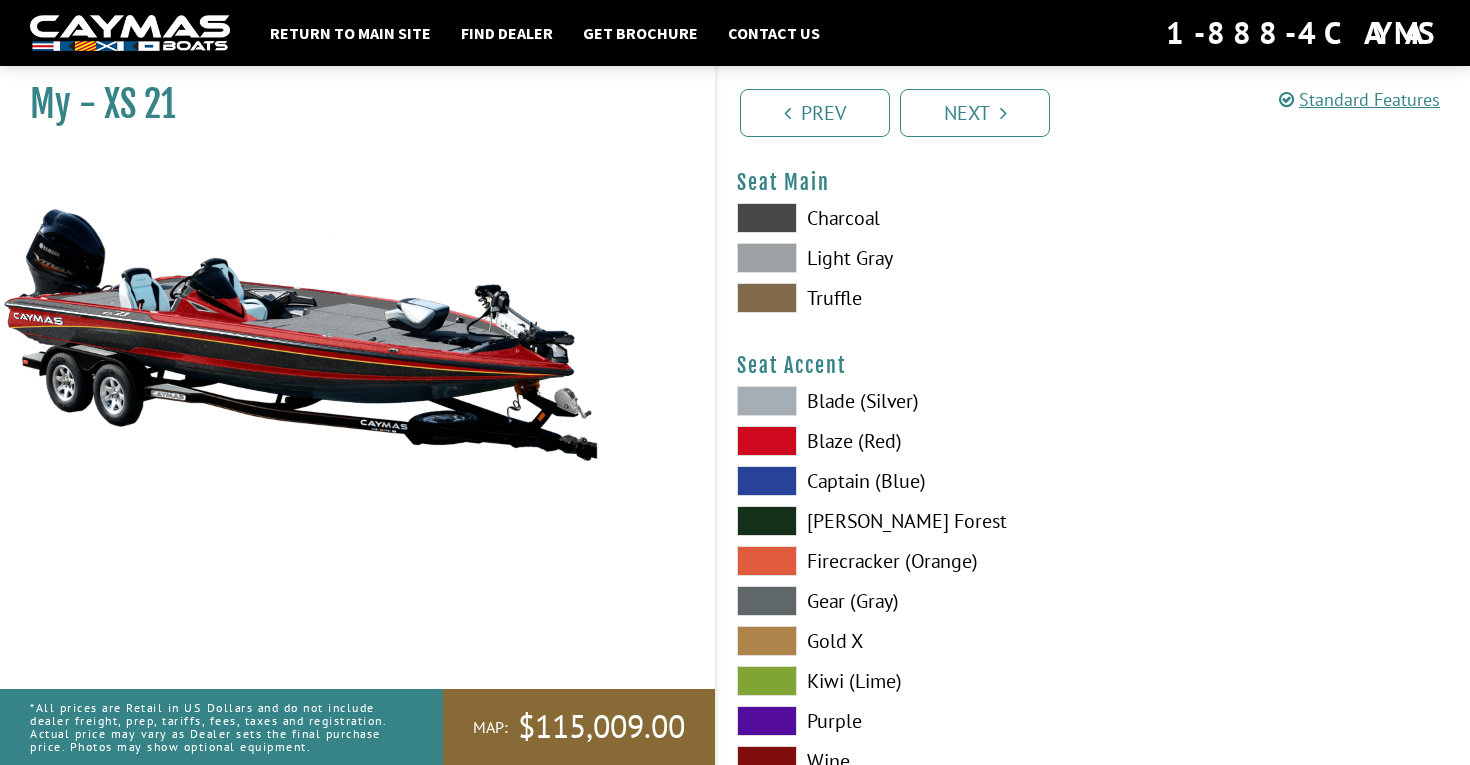 scroll, scrollTop: 10855, scrollLeft: 0, axis: vertical 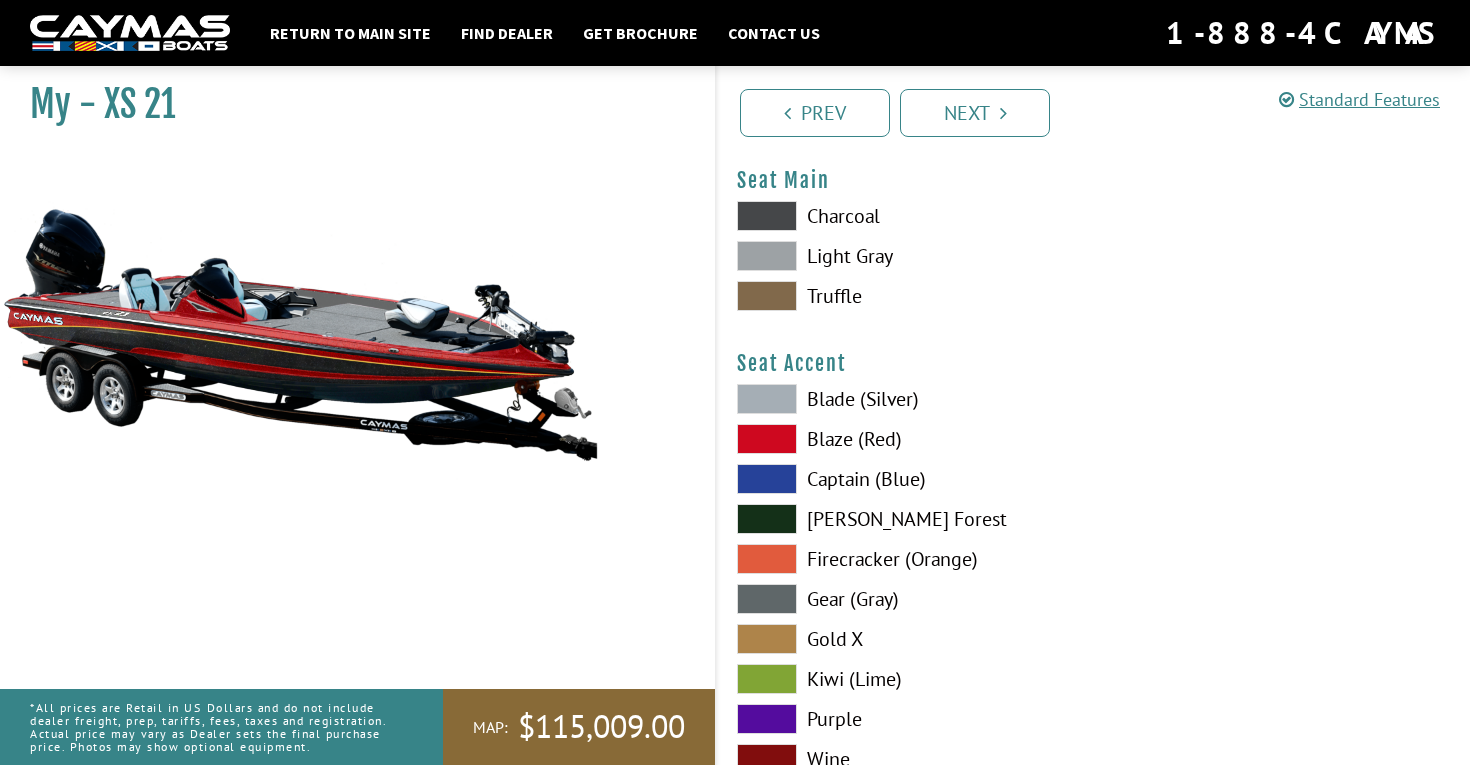 click on "Blaze (Red)" at bounding box center [905, 439] 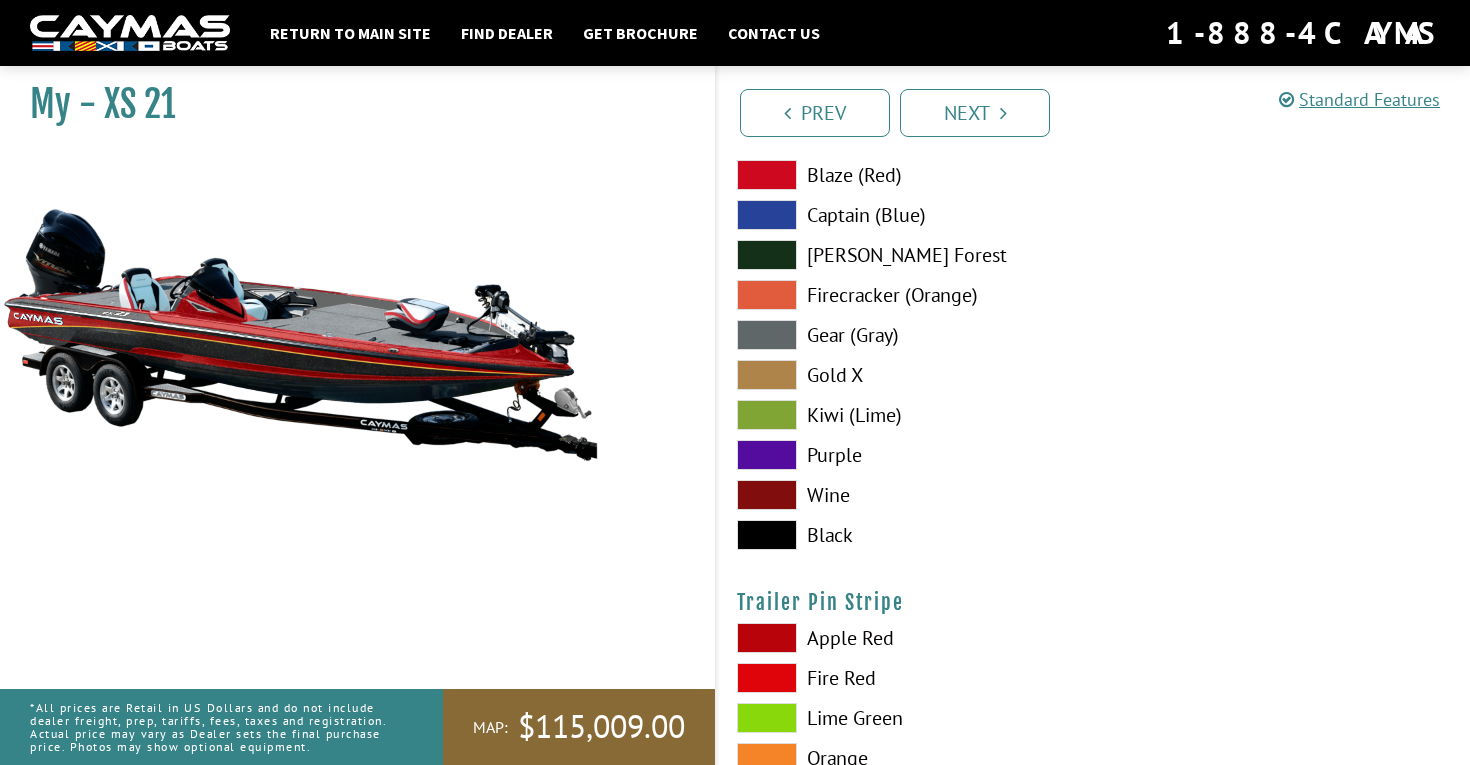 scroll, scrollTop: 11256, scrollLeft: 0, axis: vertical 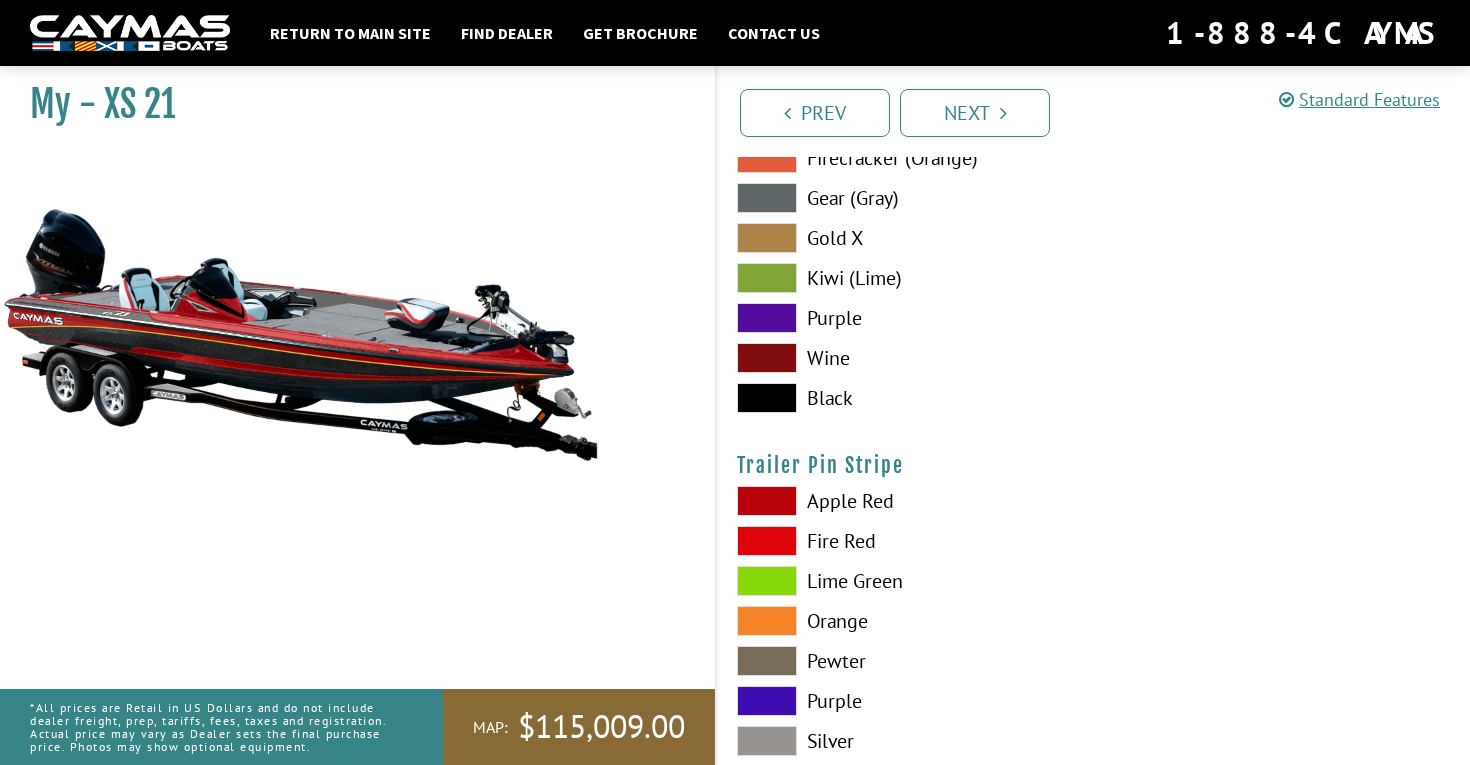 click on "Apple Red" at bounding box center [905, 501] 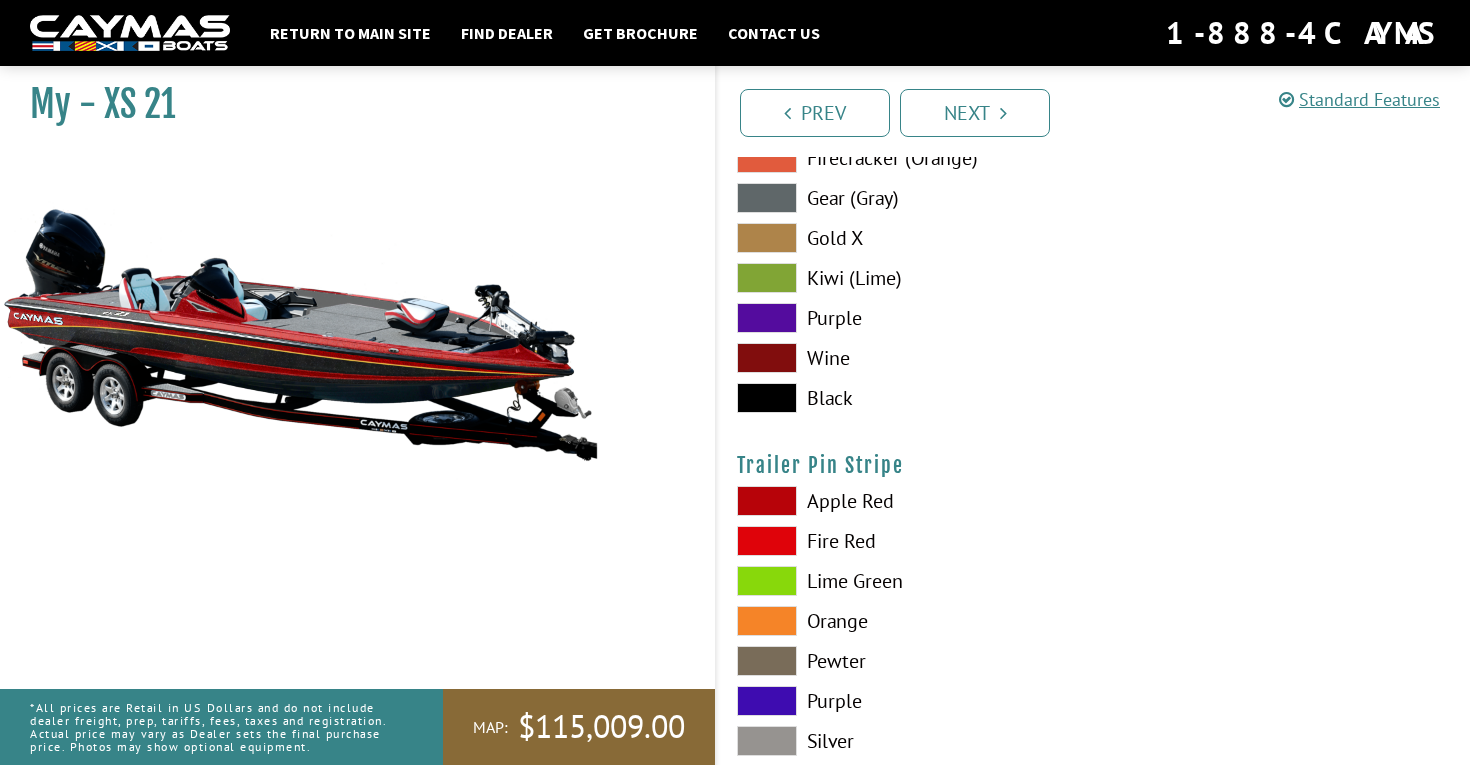 click on "Fire Red" at bounding box center (905, 541) 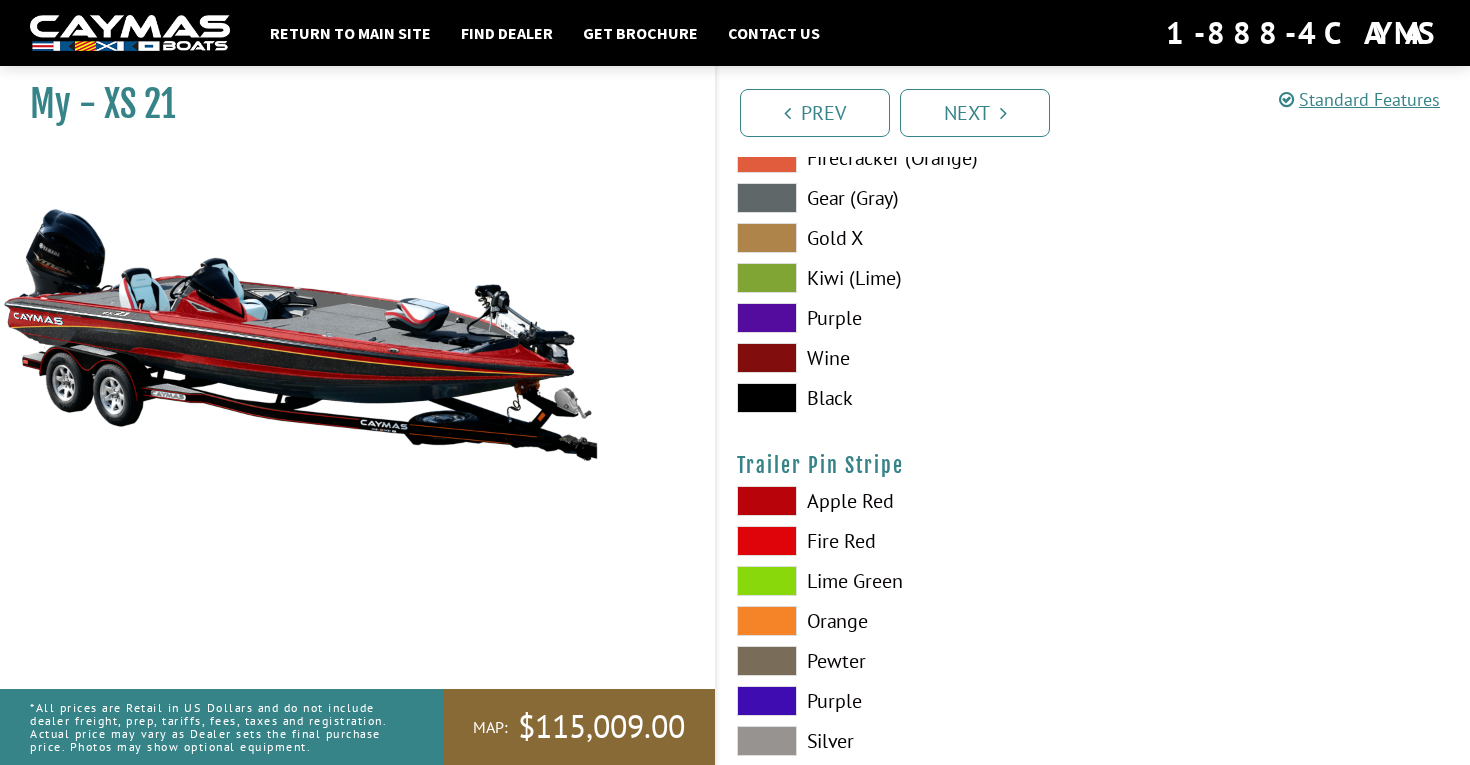 click at bounding box center [767, 581] 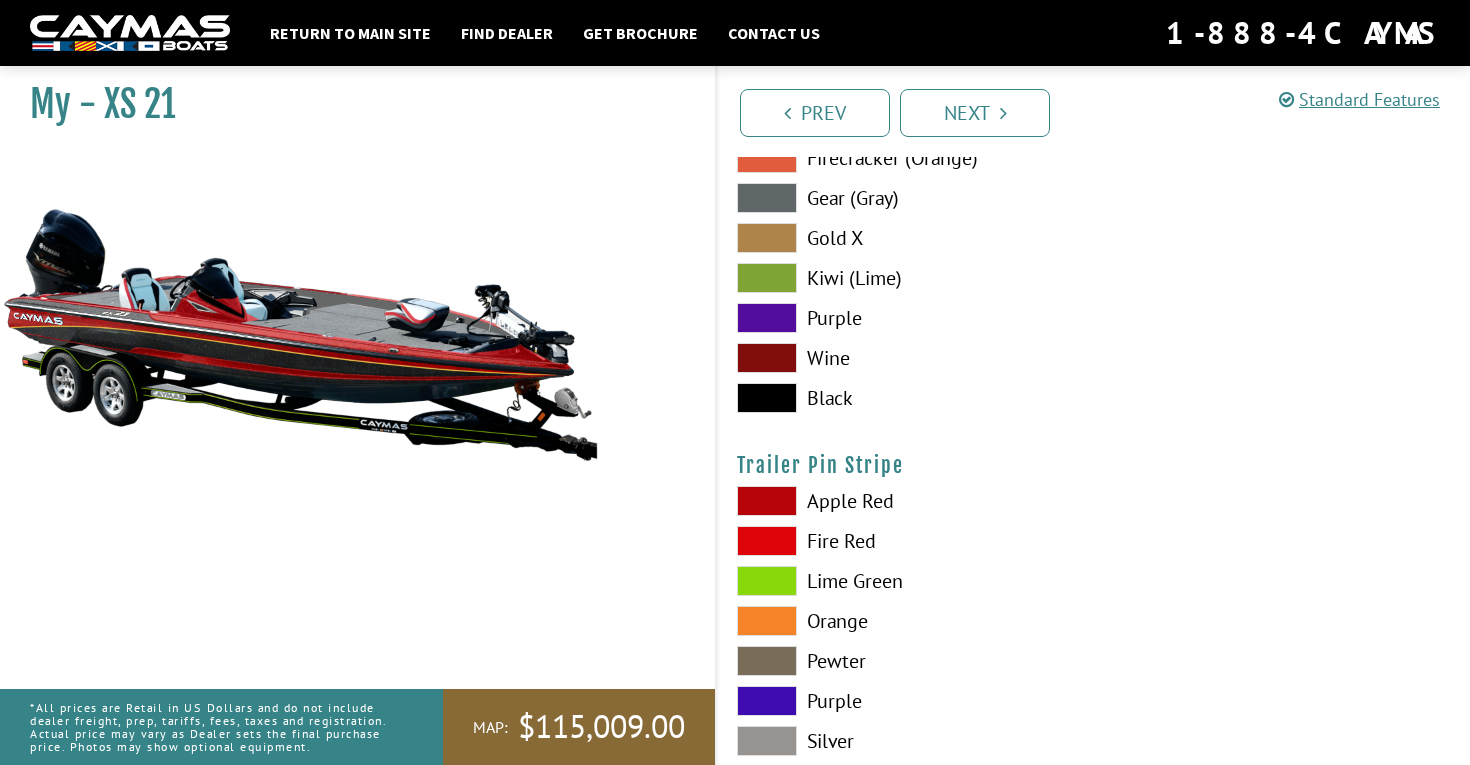 click on "Apple Red" at bounding box center (905, 501) 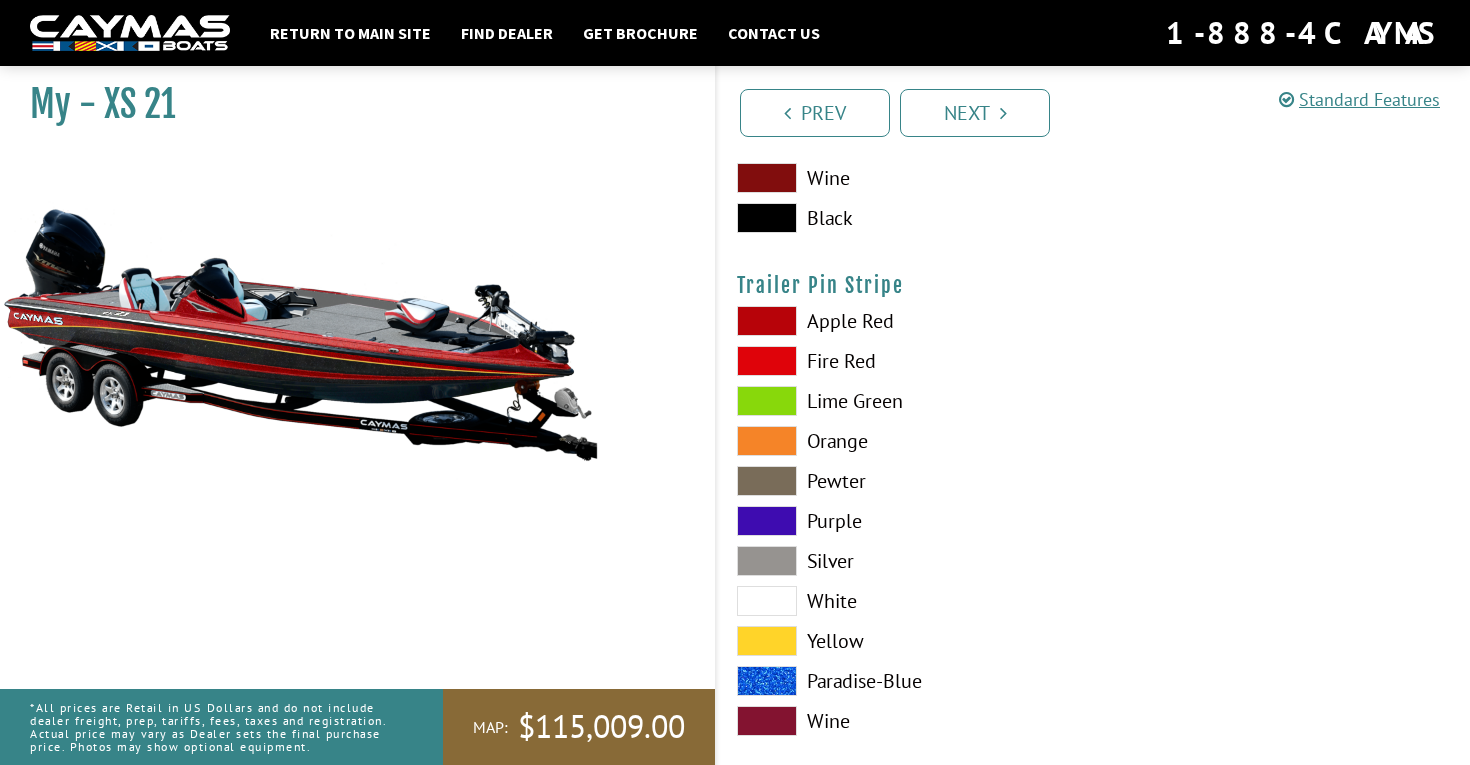 scroll, scrollTop: 11467, scrollLeft: 0, axis: vertical 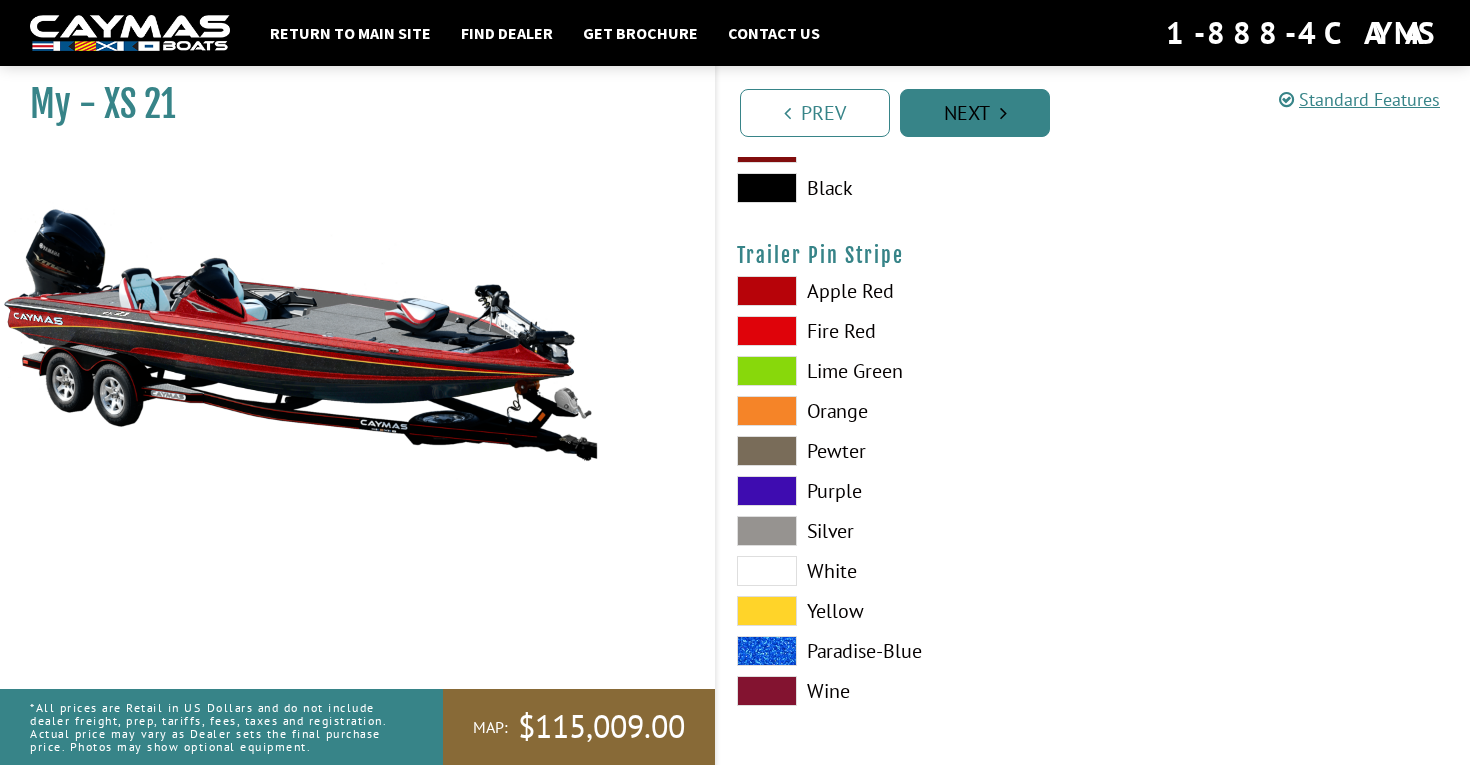 click on "Next" at bounding box center [975, 113] 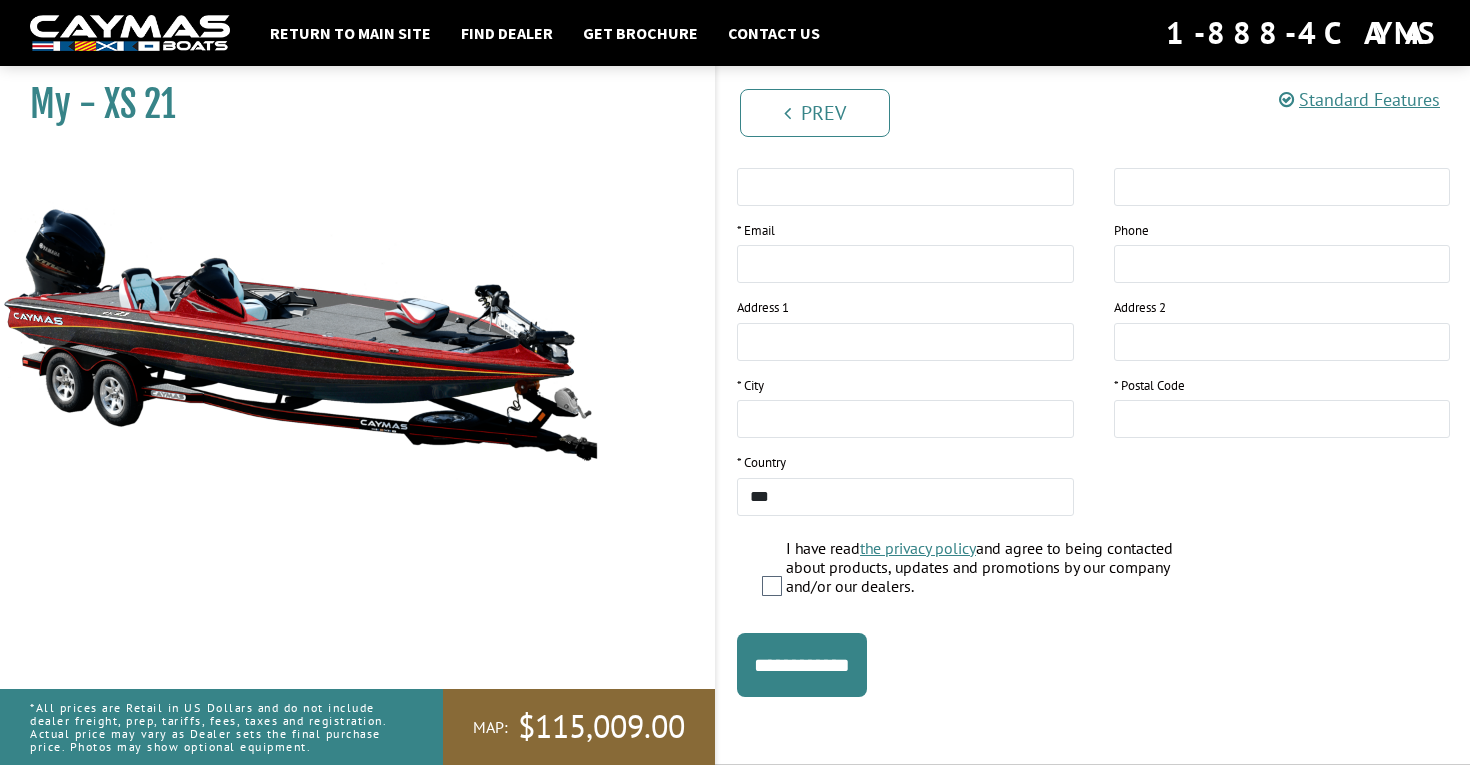 scroll, scrollTop: 348, scrollLeft: 0, axis: vertical 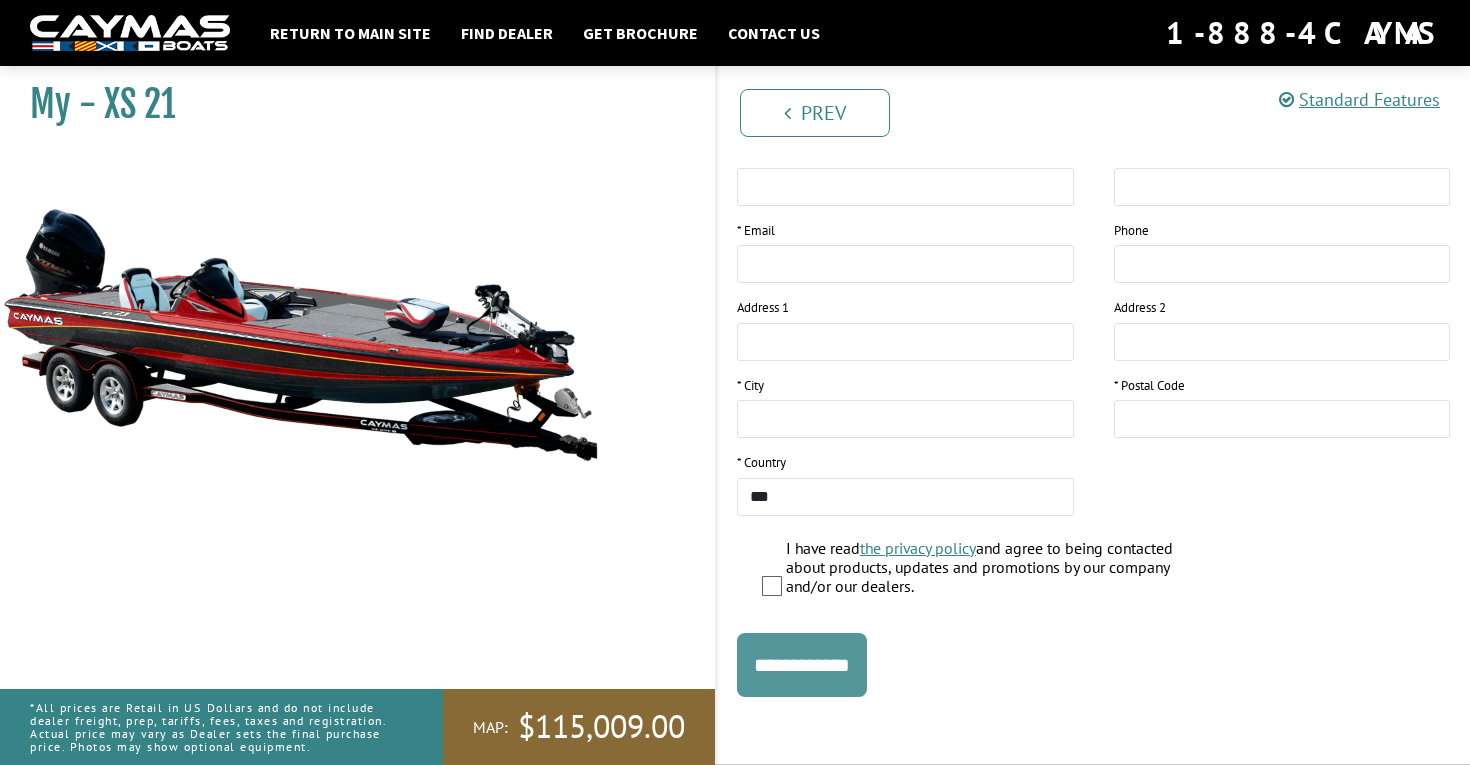click on "**********" at bounding box center (802, 665) 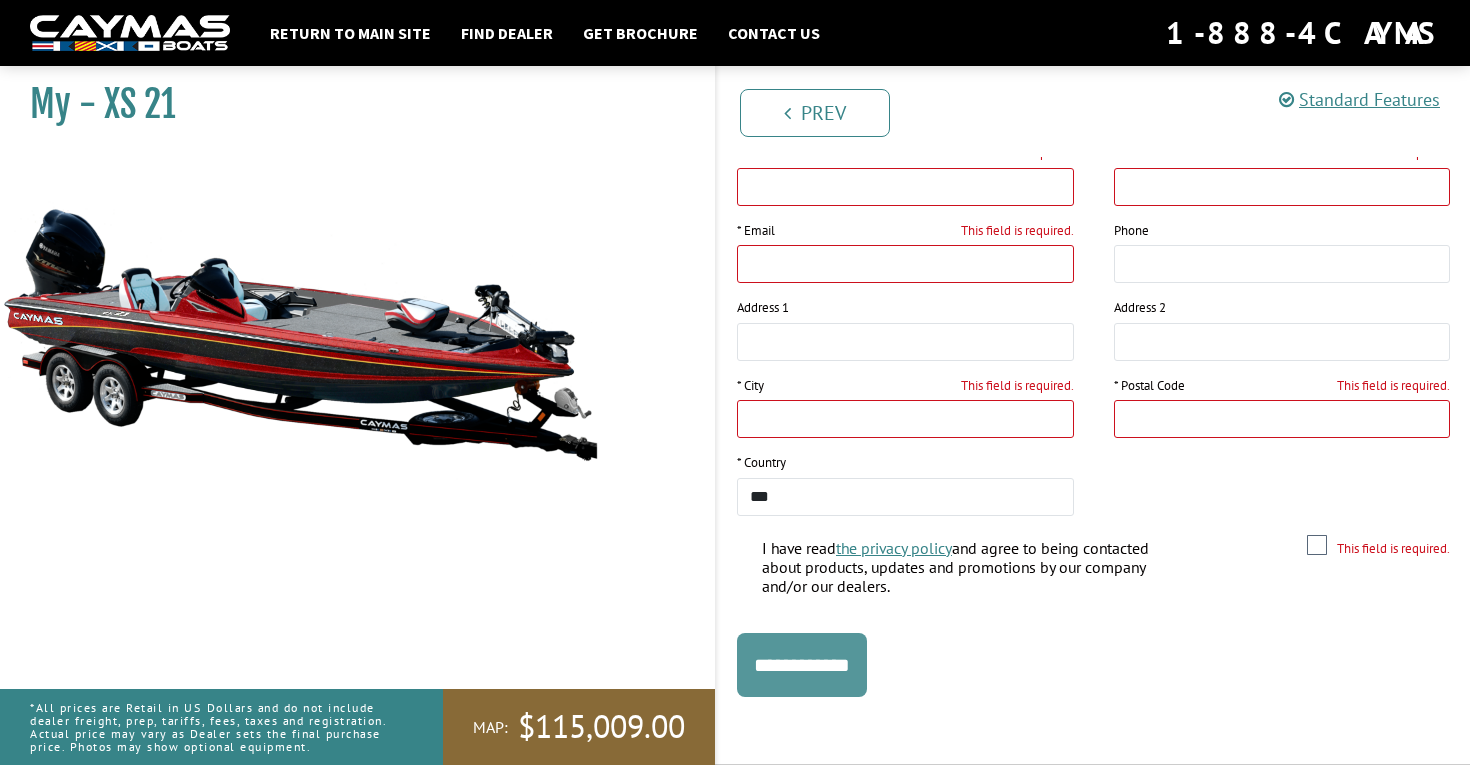 click on "**********" at bounding box center (802, 665) 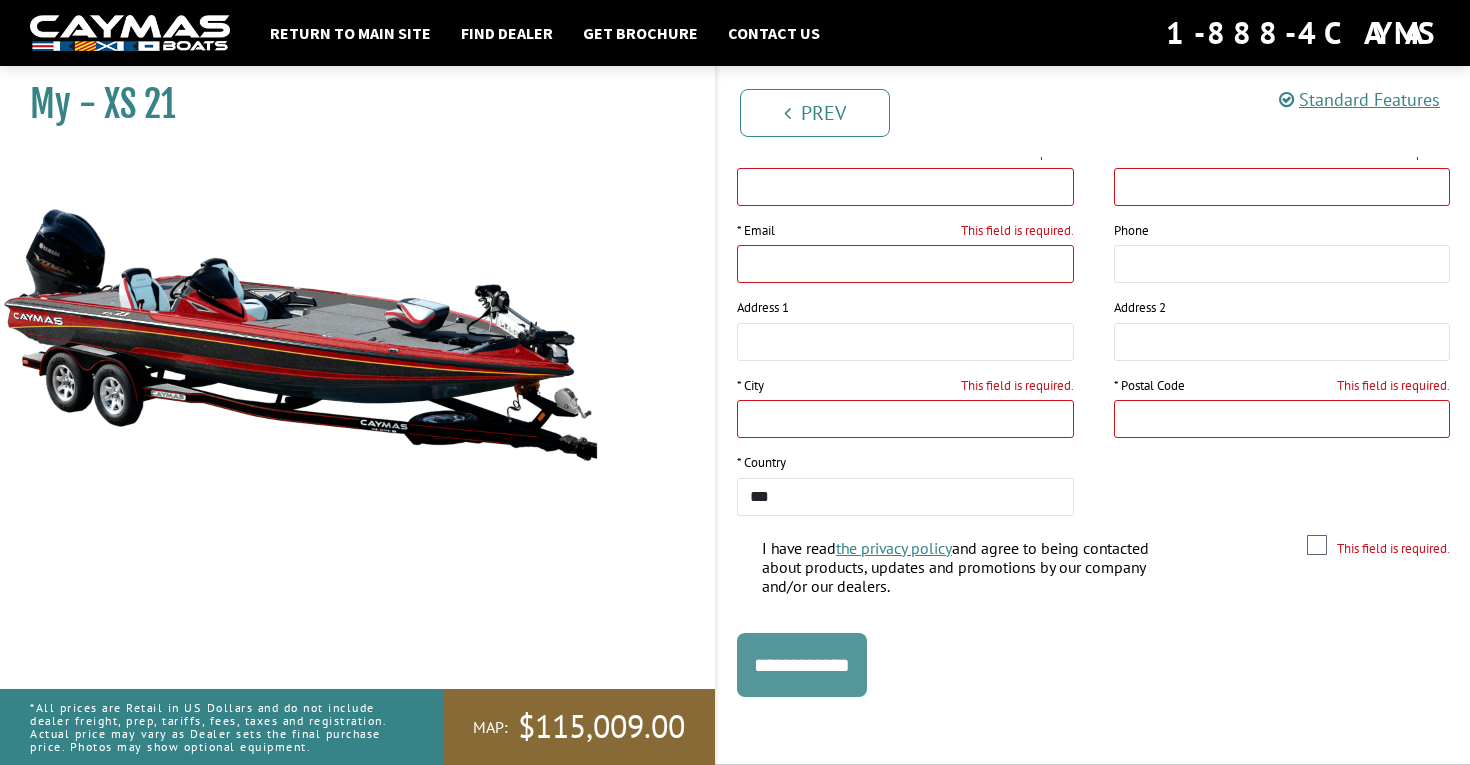 click on "**********" at bounding box center (802, 665) 